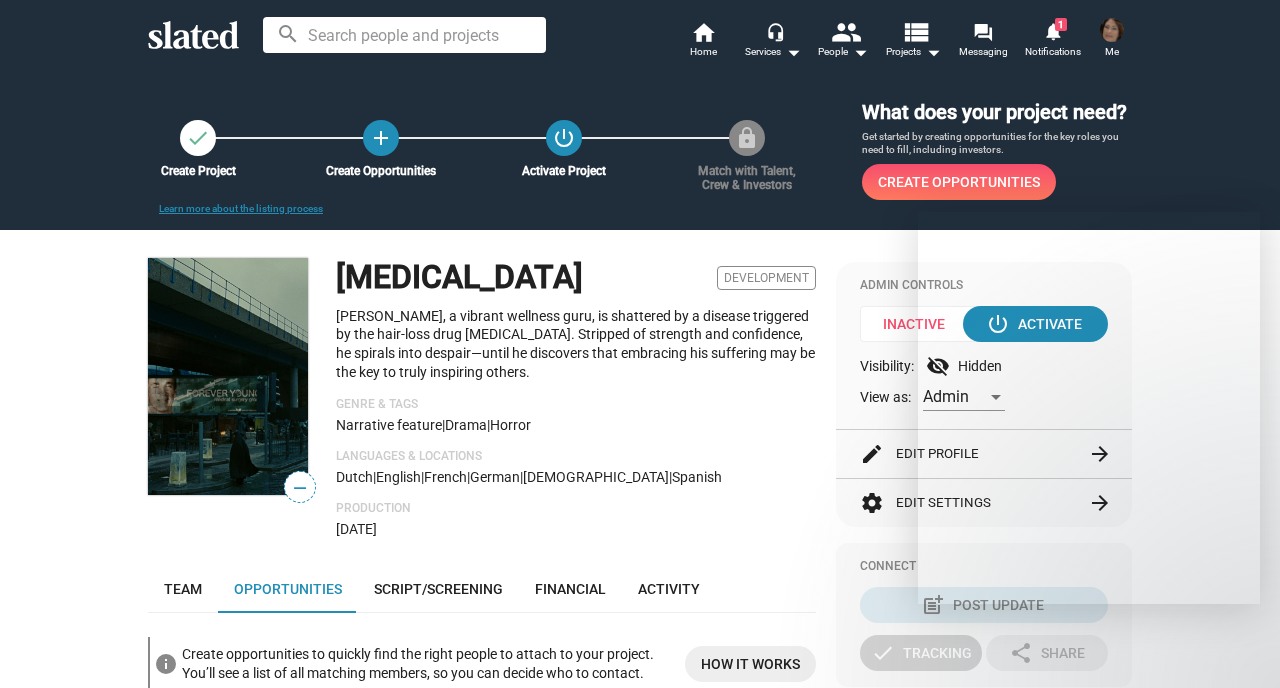 scroll, scrollTop: 0, scrollLeft: 0, axis: both 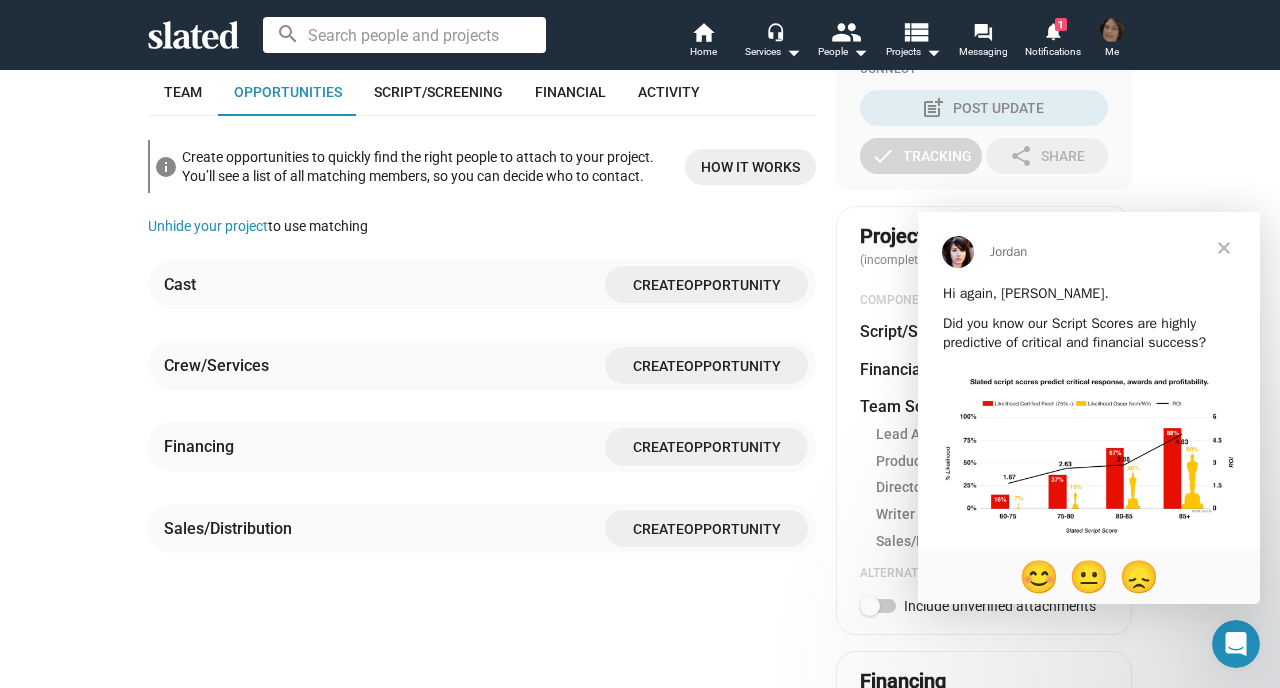 click at bounding box center [1224, 248] 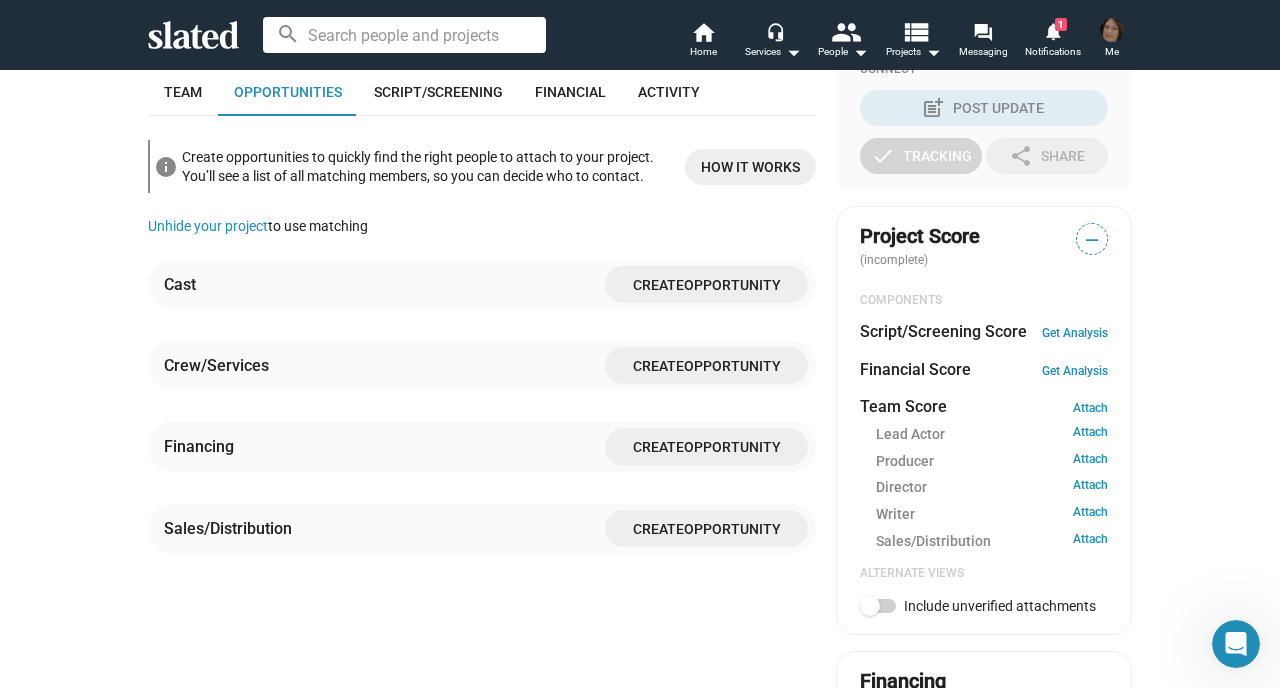 scroll, scrollTop: 0, scrollLeft: 0, axis: both 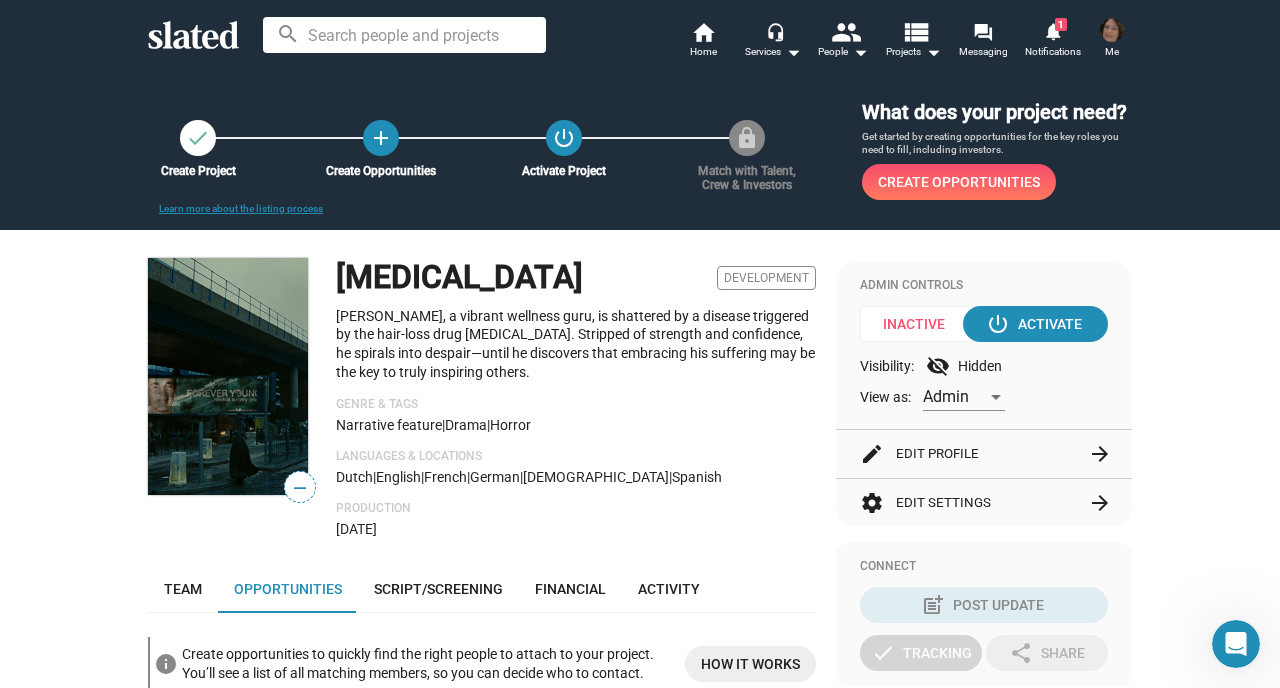 click on "Horror" 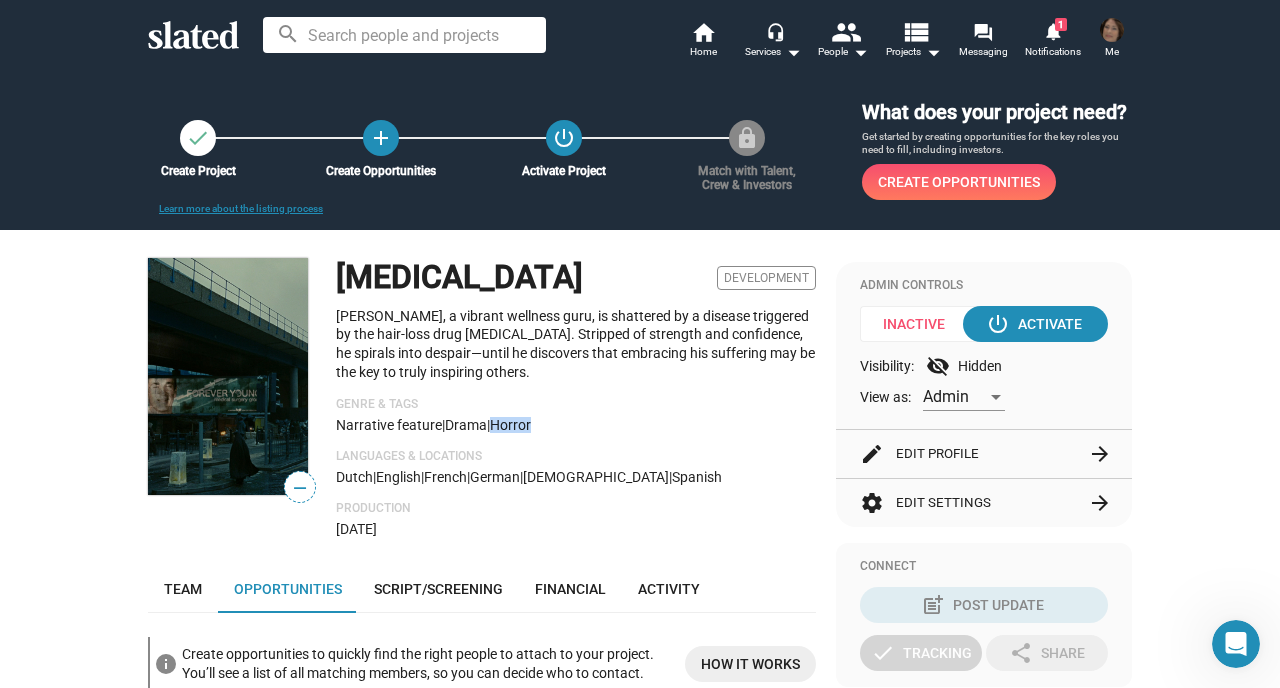 click on "Horror" 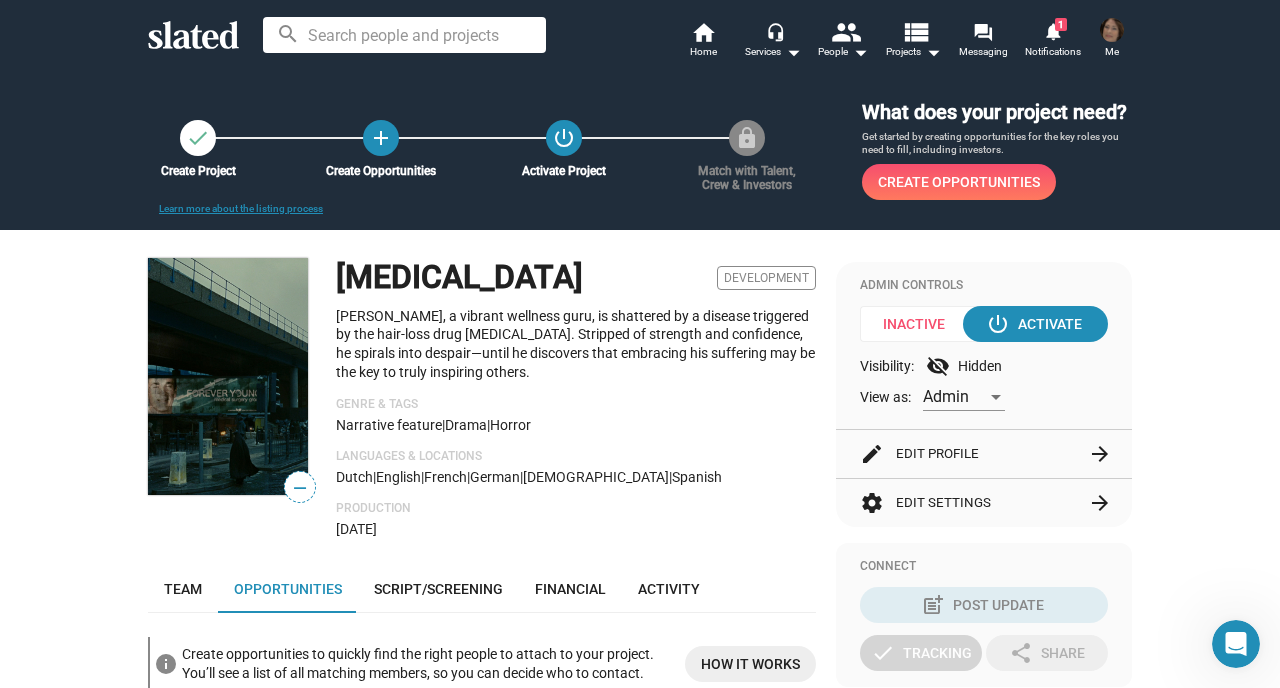 click on "Genre & Tags" 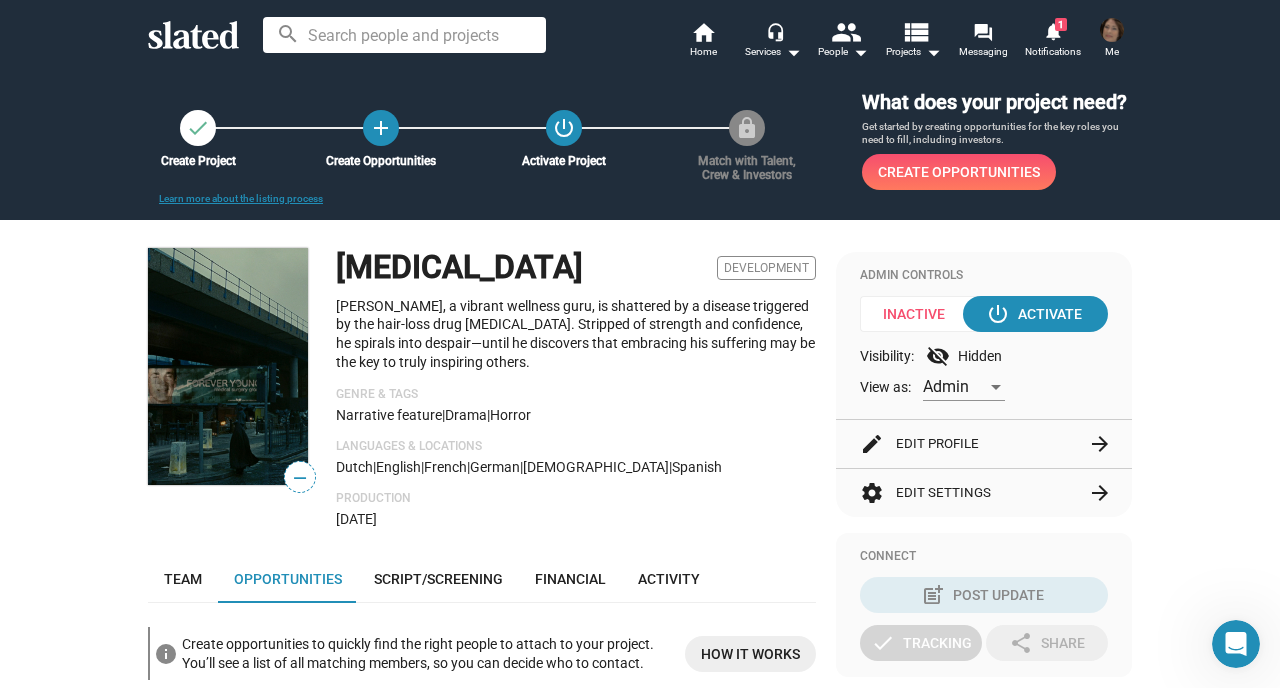 scroll, scrollTop: 0, scrollLeft: 0, axis: both 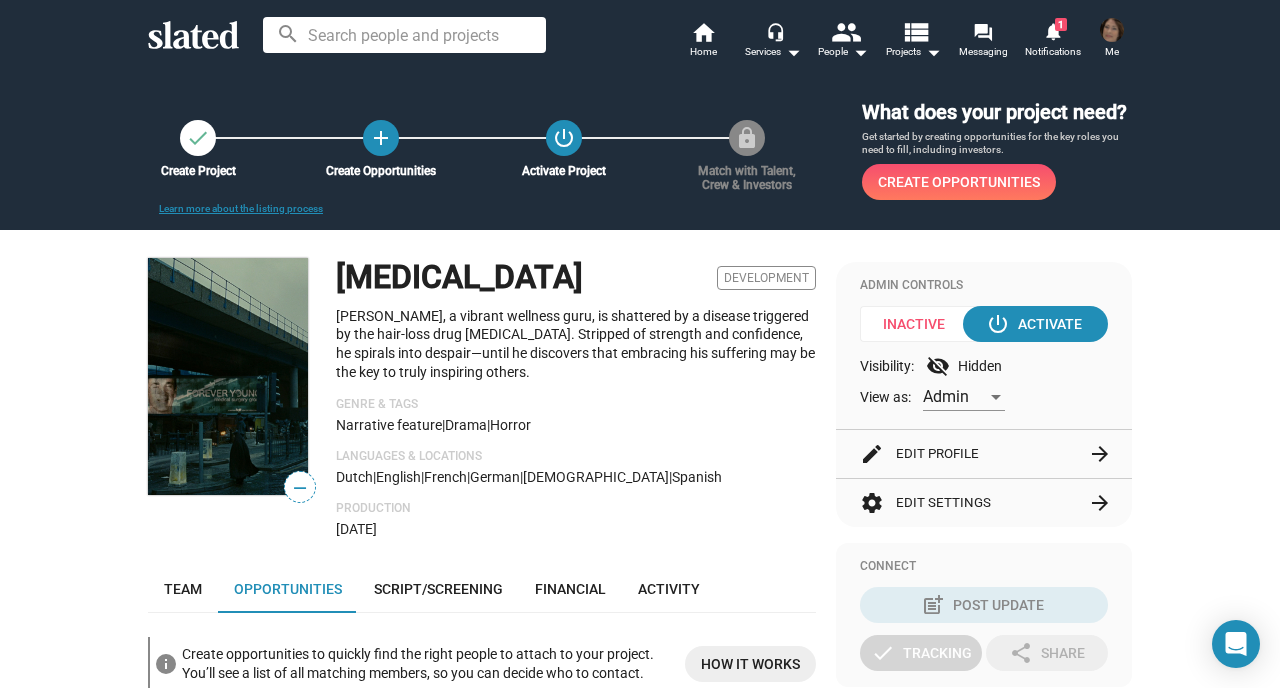 click on "[PERSON_NAME], a vibrant wellness guru, is shattered by a disease triggered by the hair-loss drug [MEDICAL_DATA]. Stripped of strength and confidence, he spirals into despair—until he discovers that embracing his suffering may be the key to truly inspiring others." 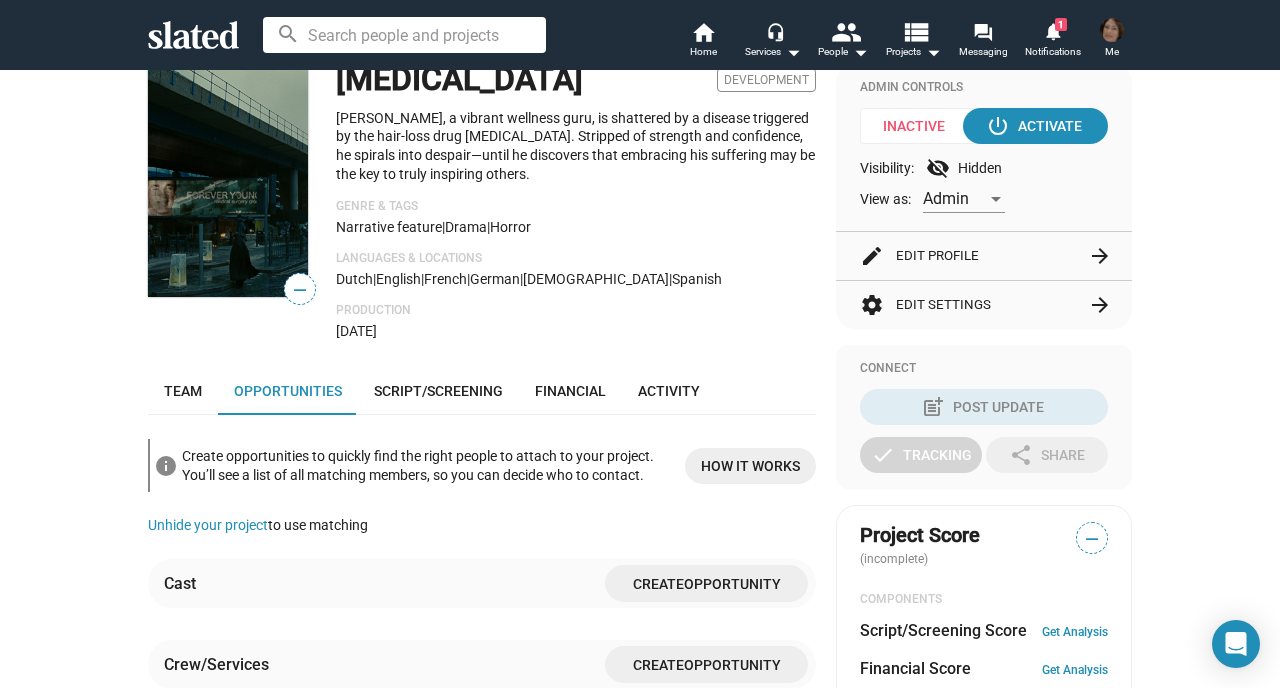 scroll, scrollTop: 304, scrollLeft: 0, axis: vertical 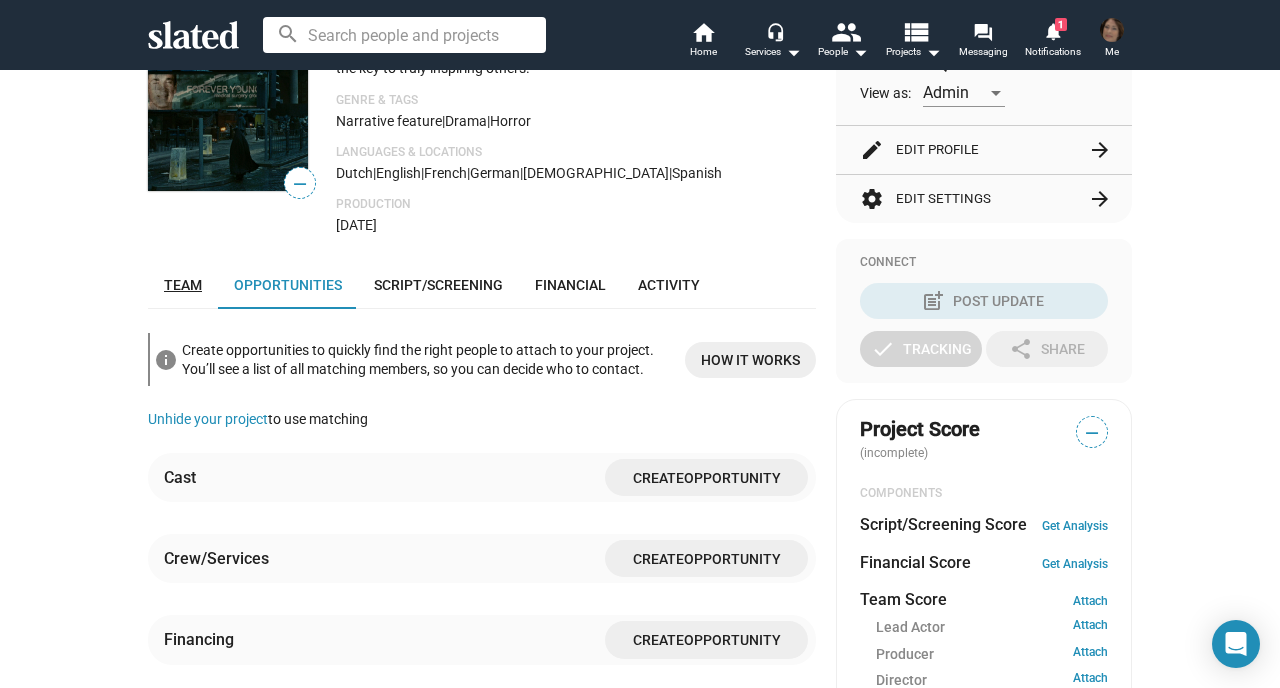 click on "Team" at bounding box center (183, 285) 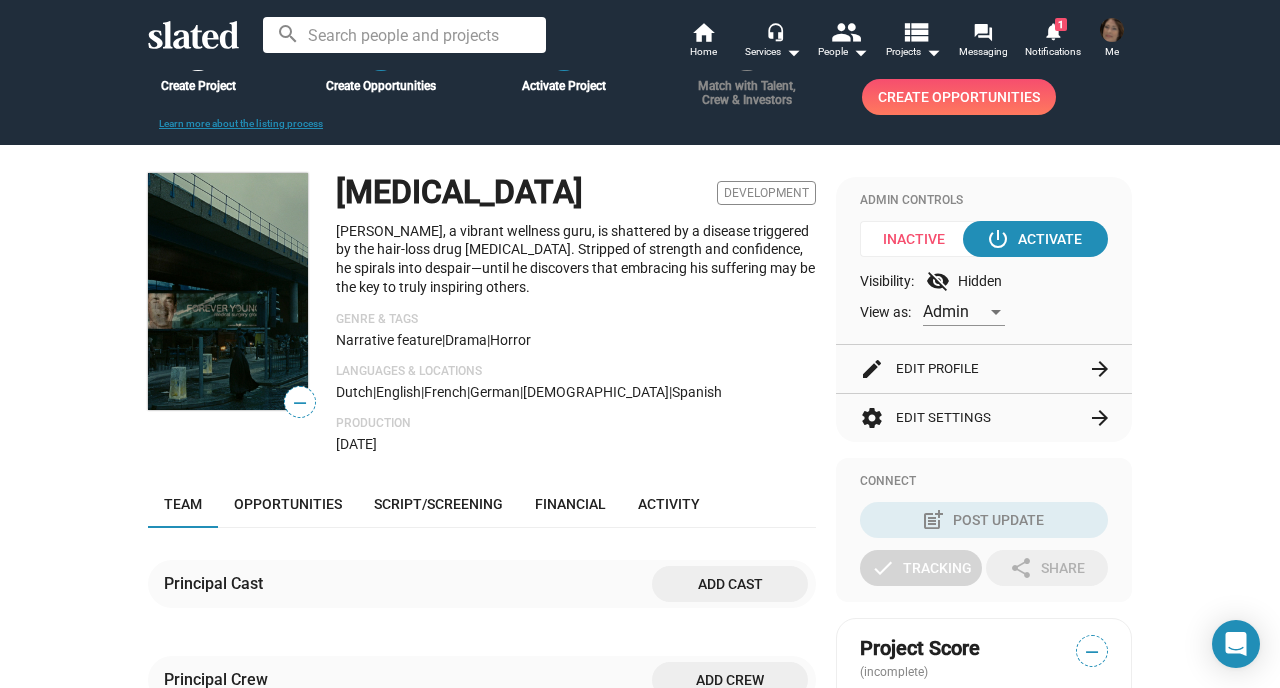 scroll, scrollTop: 0, scrollLeft: 0, axis: both 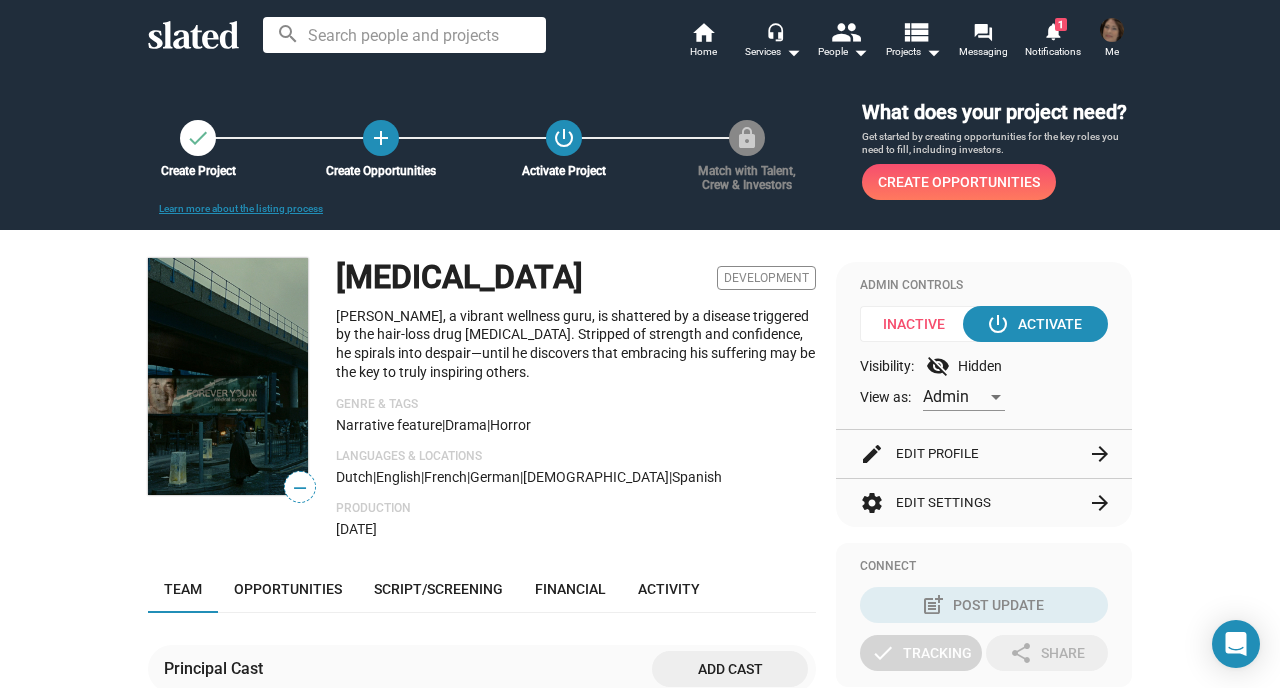 click at bounding box center [1112, 30] 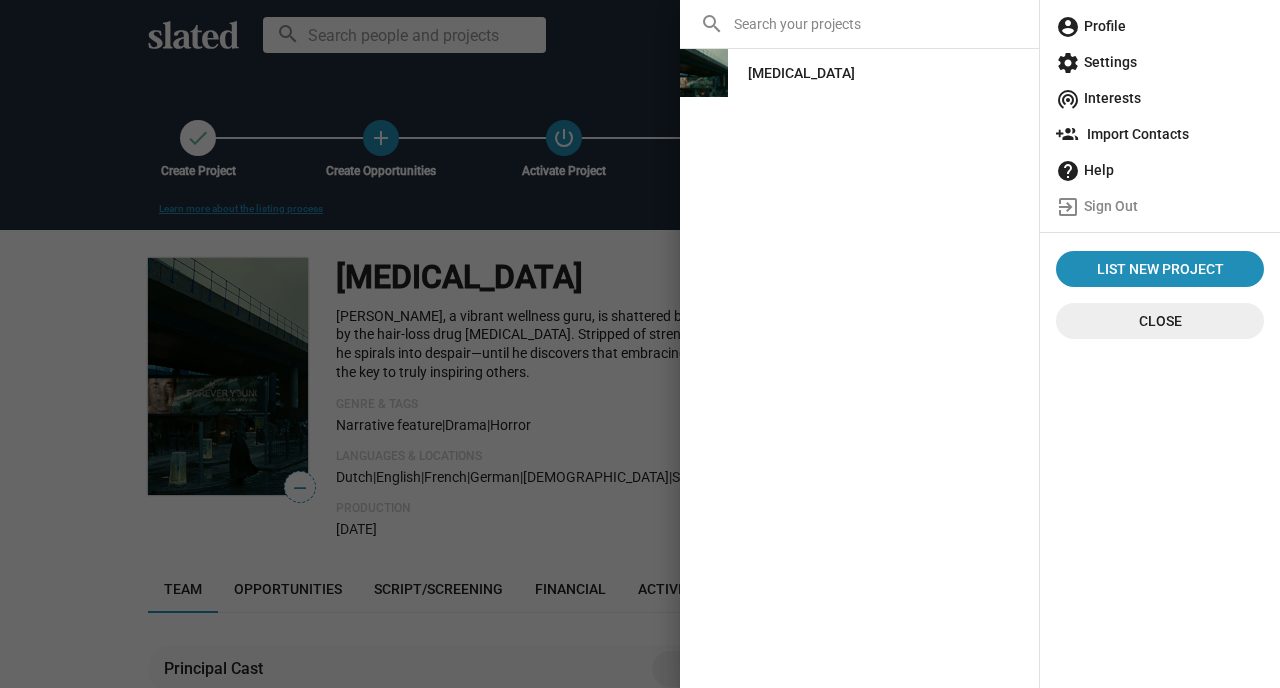 click 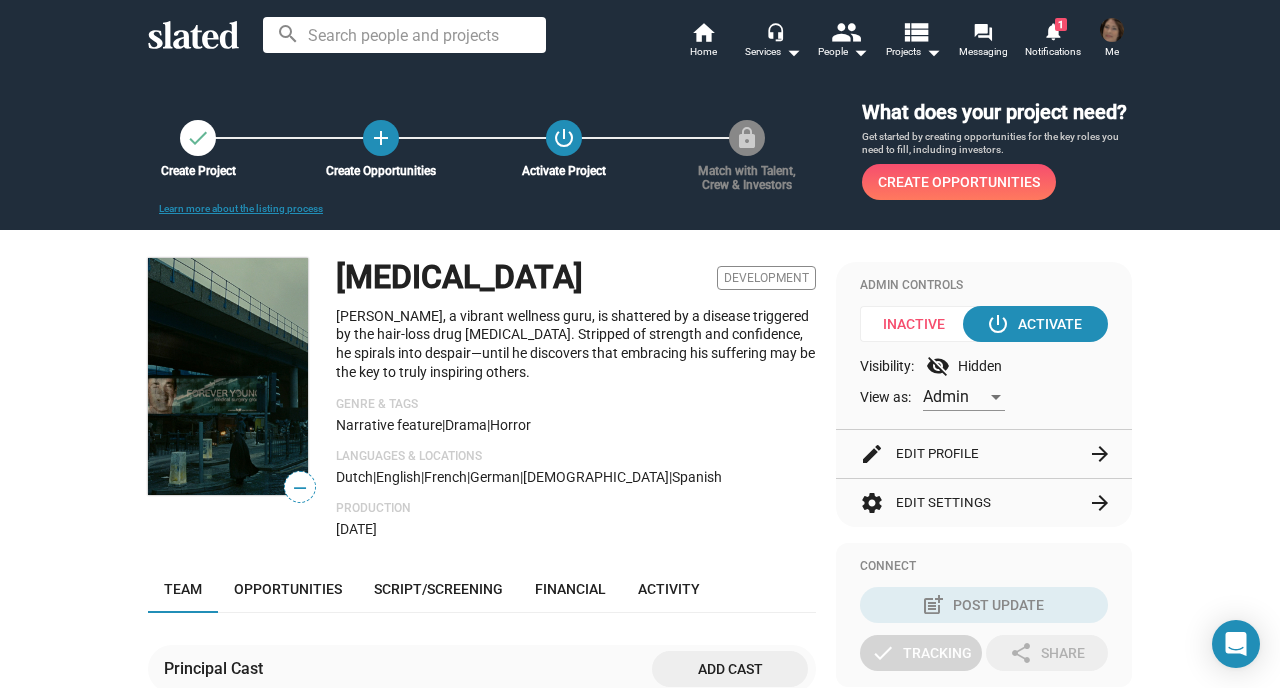 click on "settings  Edit Settings  arrow_forward" 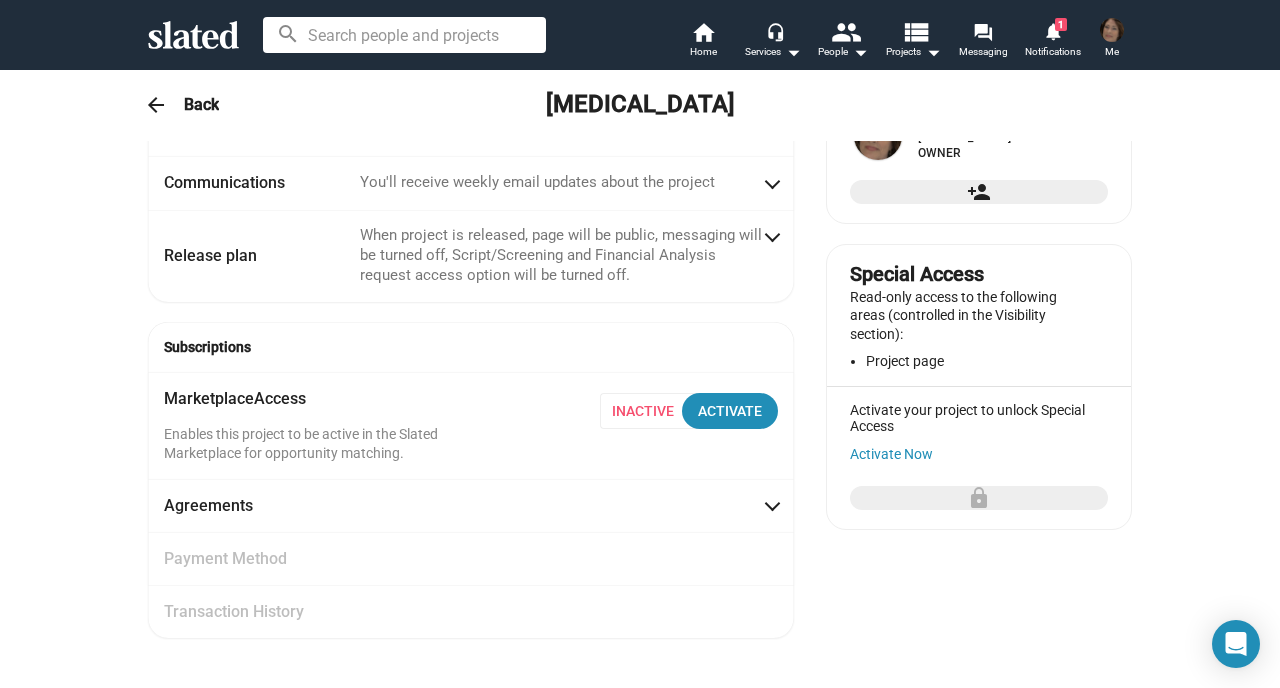 scroll, scrollTop: 0, scrollLeft: 0, axis: both 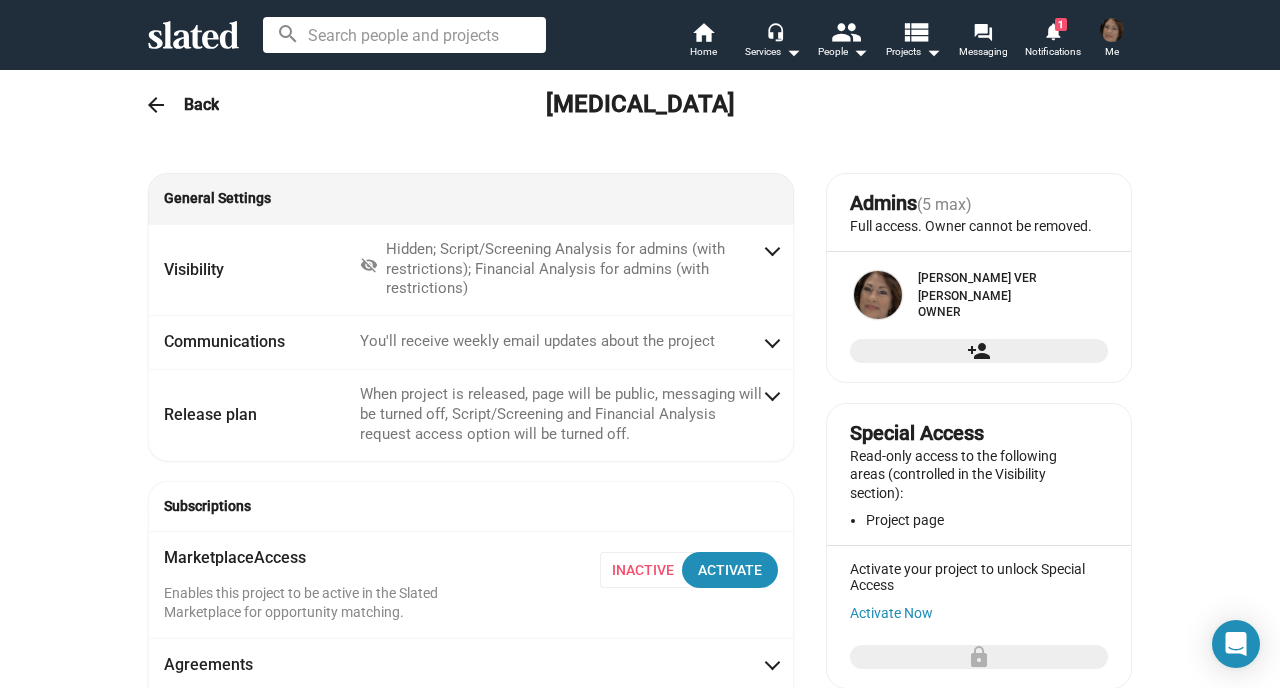 click on "General Settings" at bounding box center (471, 198) 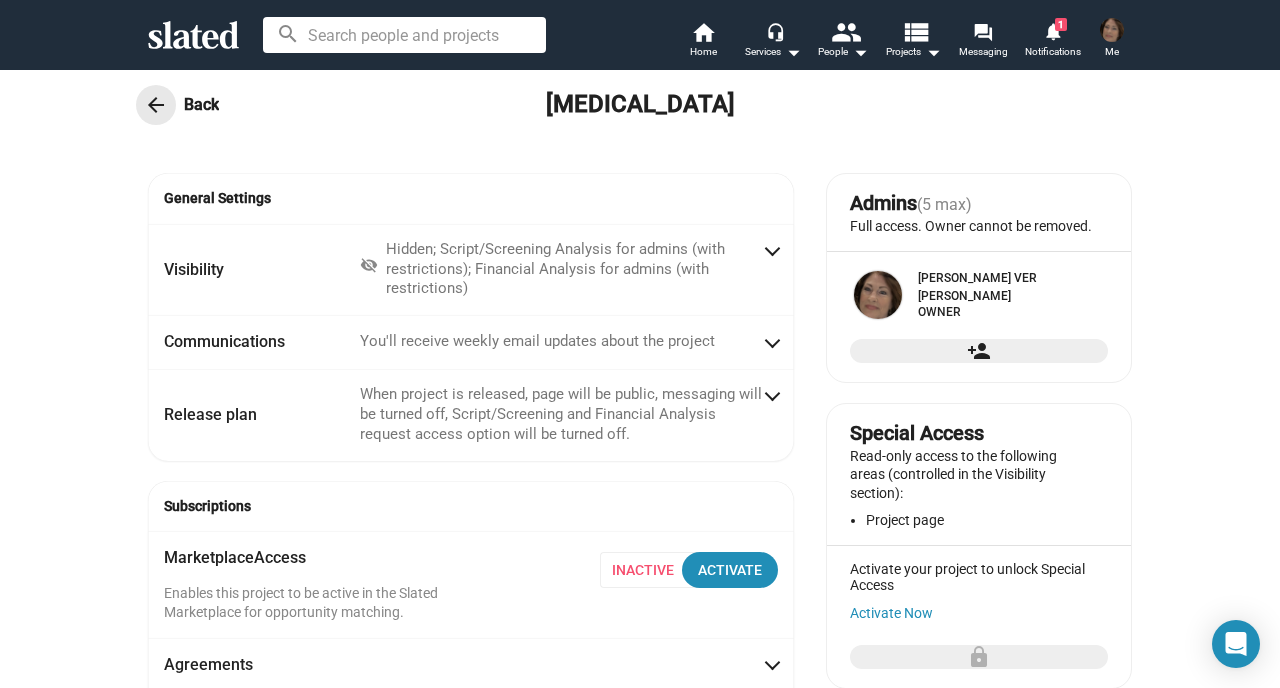click on "arrow_back" 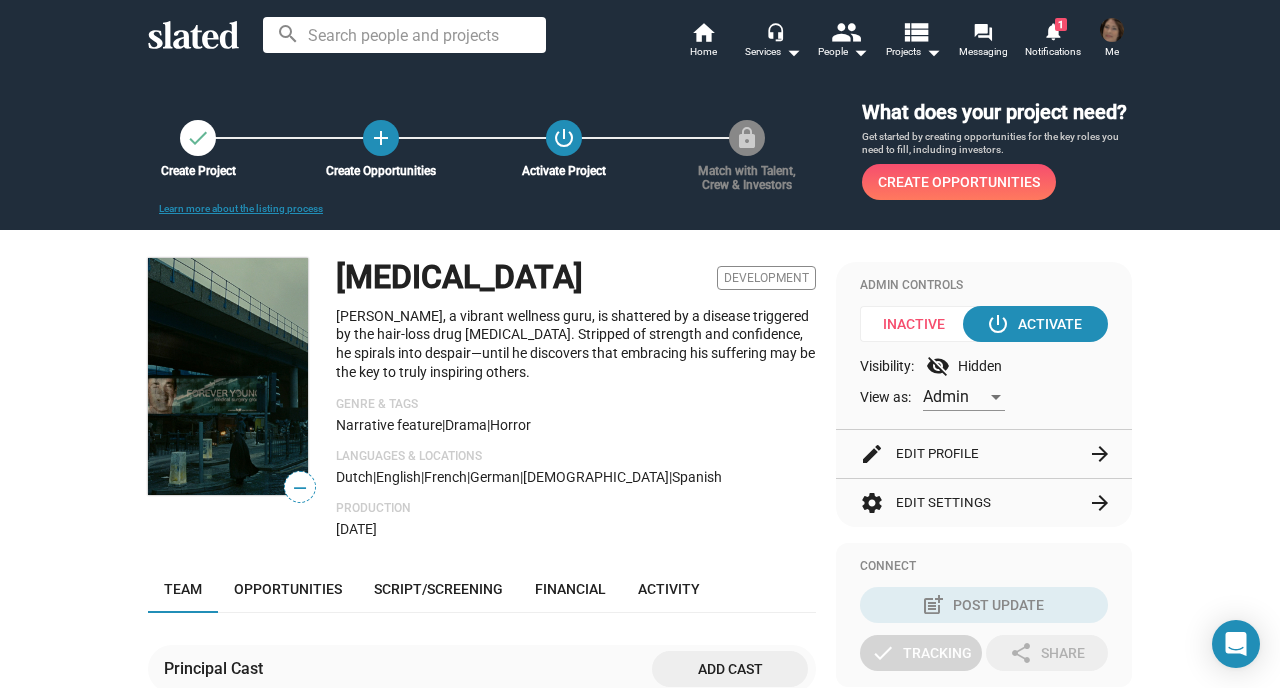 click on "edit  Edit Profile  arrow_forward" 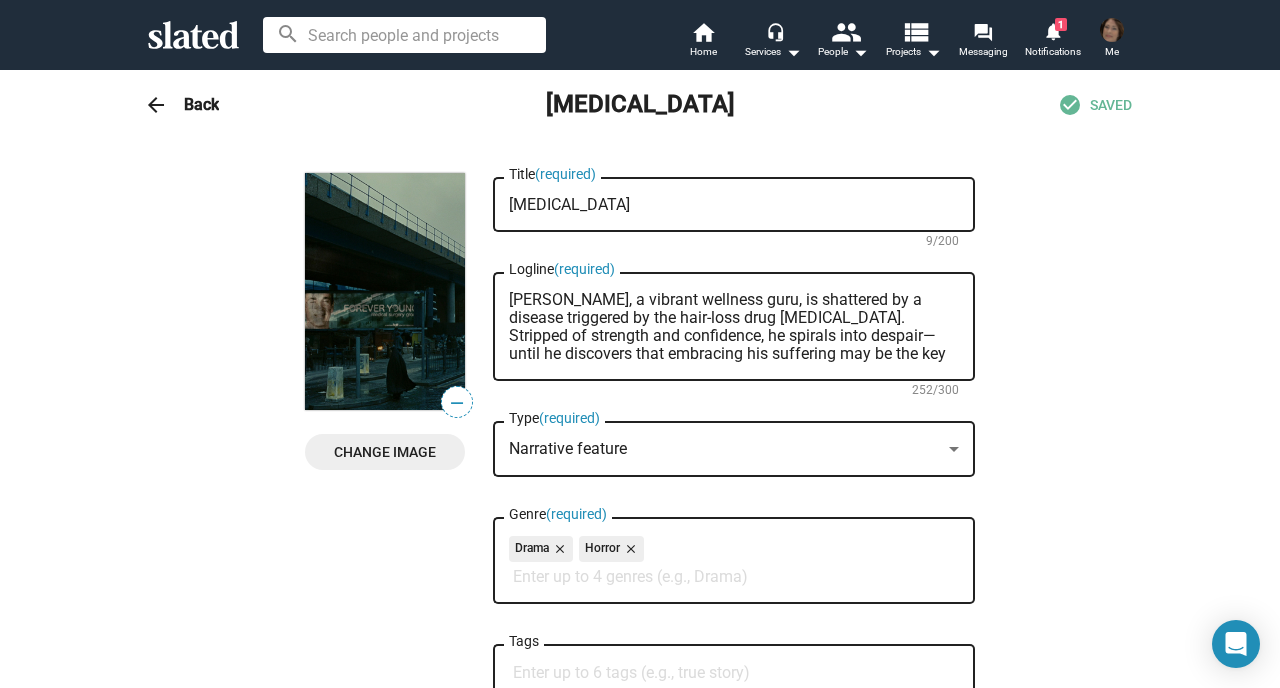 click on "close" at bounding box center [629, 549] 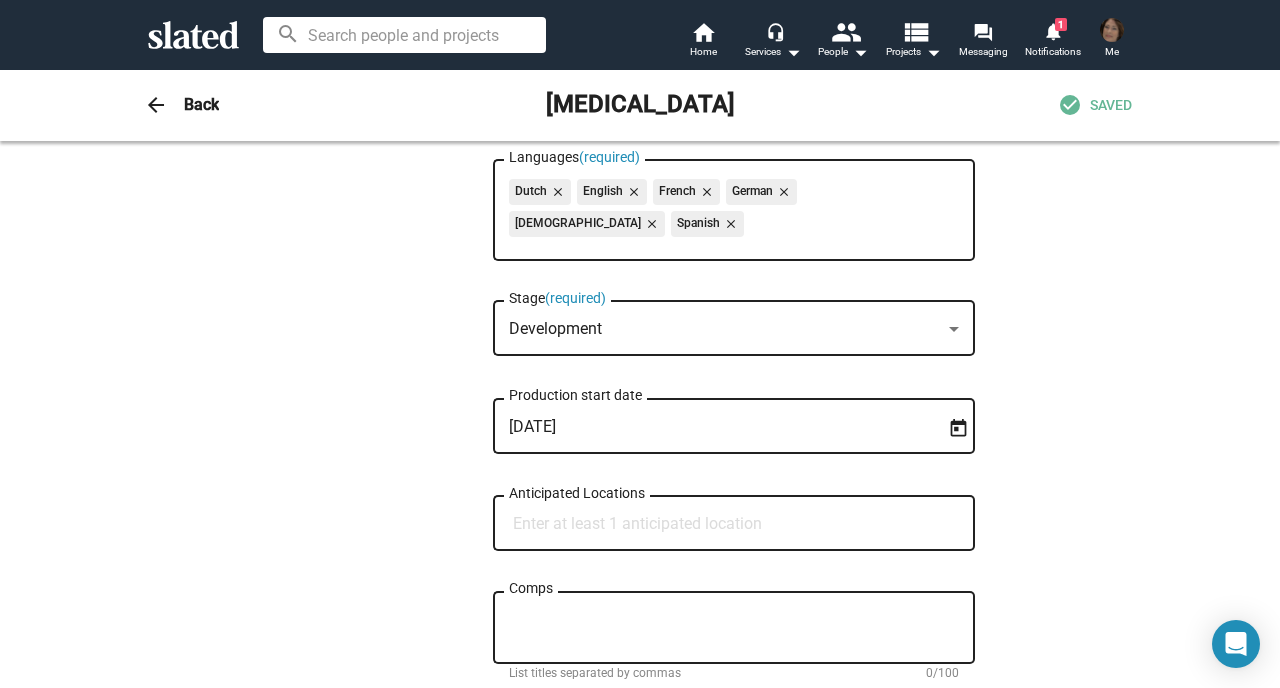 scroll, scrollTop: 623, scrollLeft: 0, axis: vertical 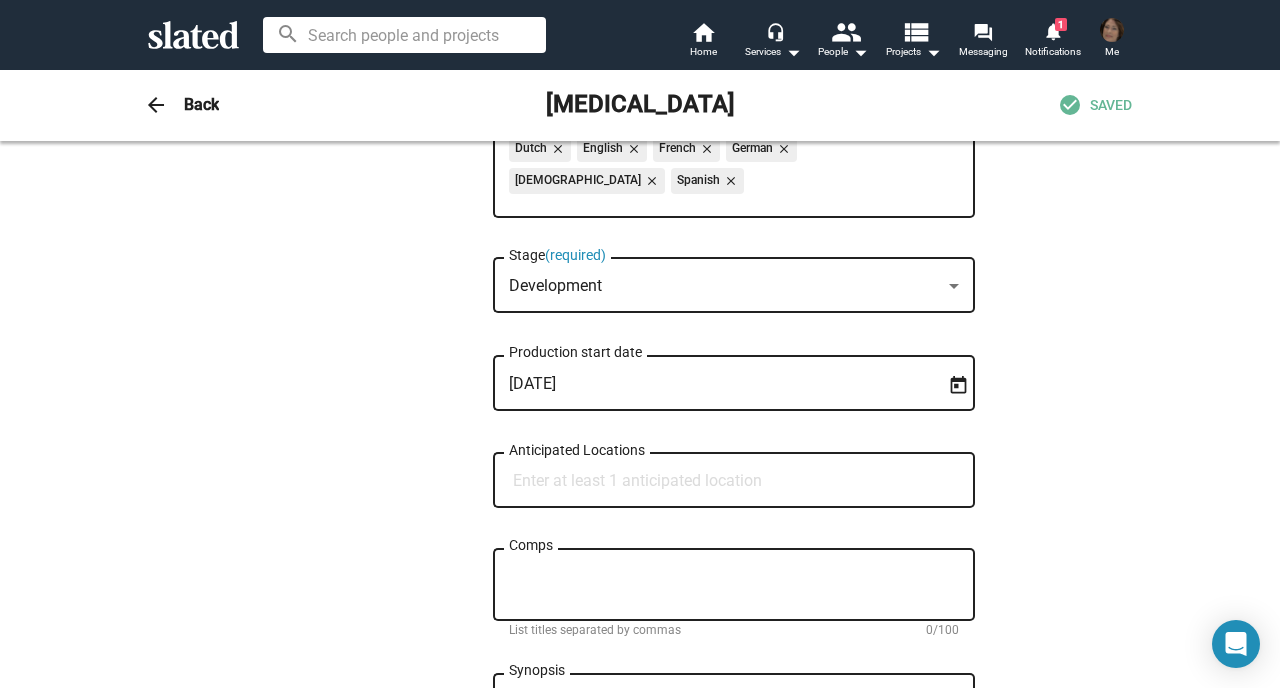 click on "Anticipated Locations" at bounding box center (738, 481) 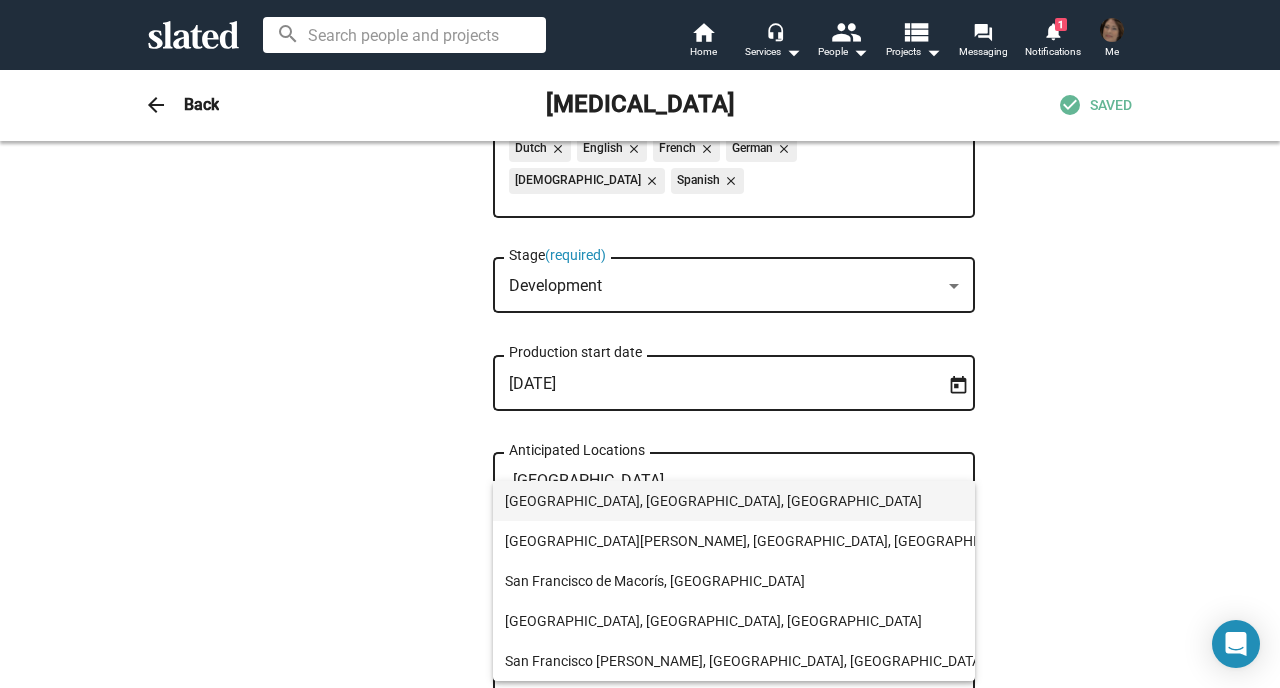 type on "San Francisco," 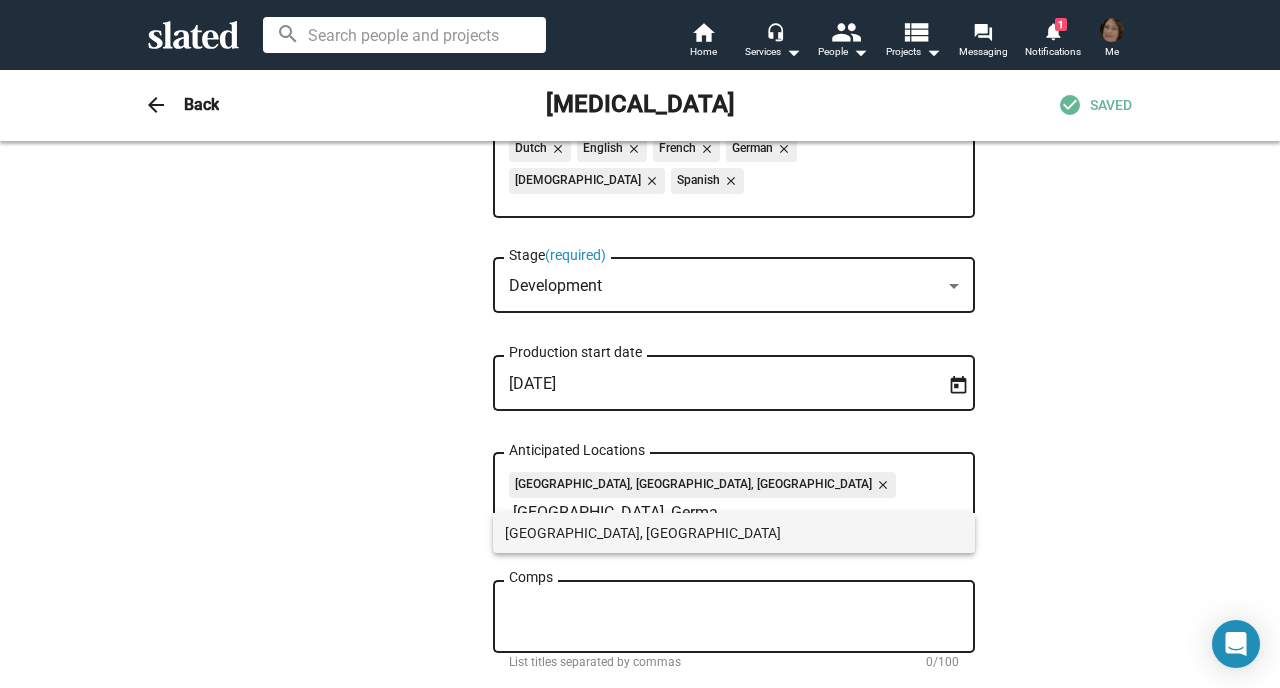 type on "Berlin, Germa" 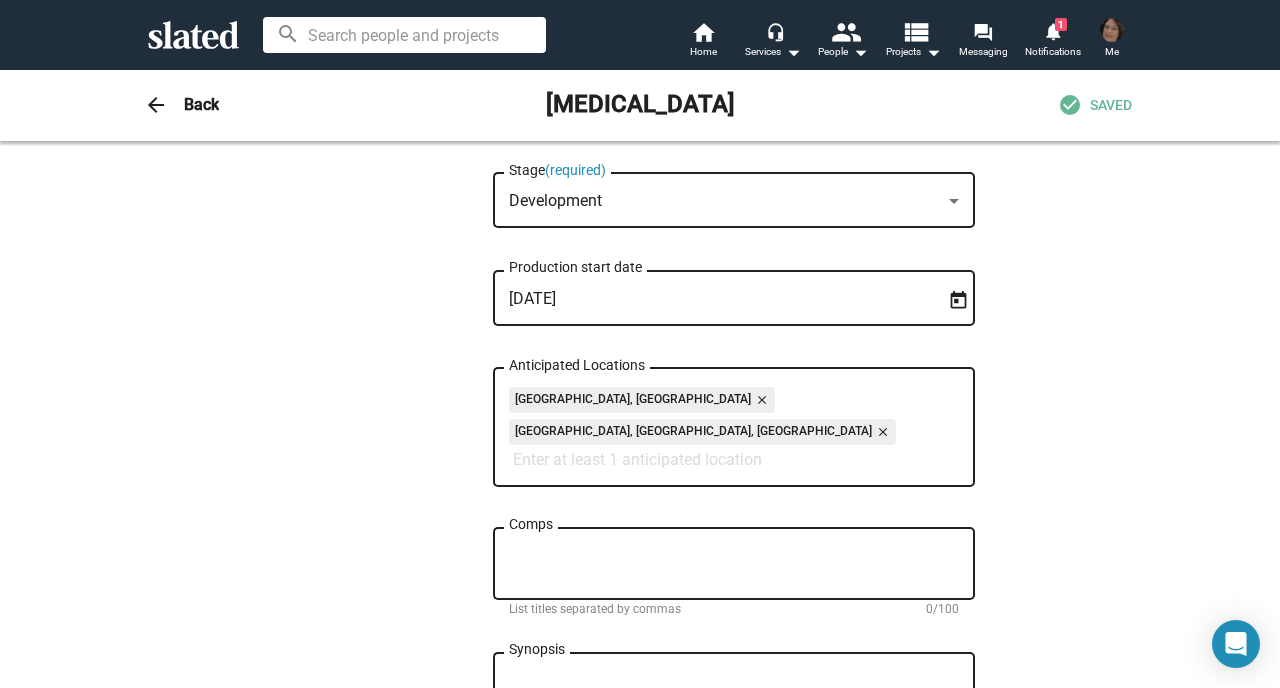 scroll, scrollTop: 769, scrollLeft: 0, axis: vertical 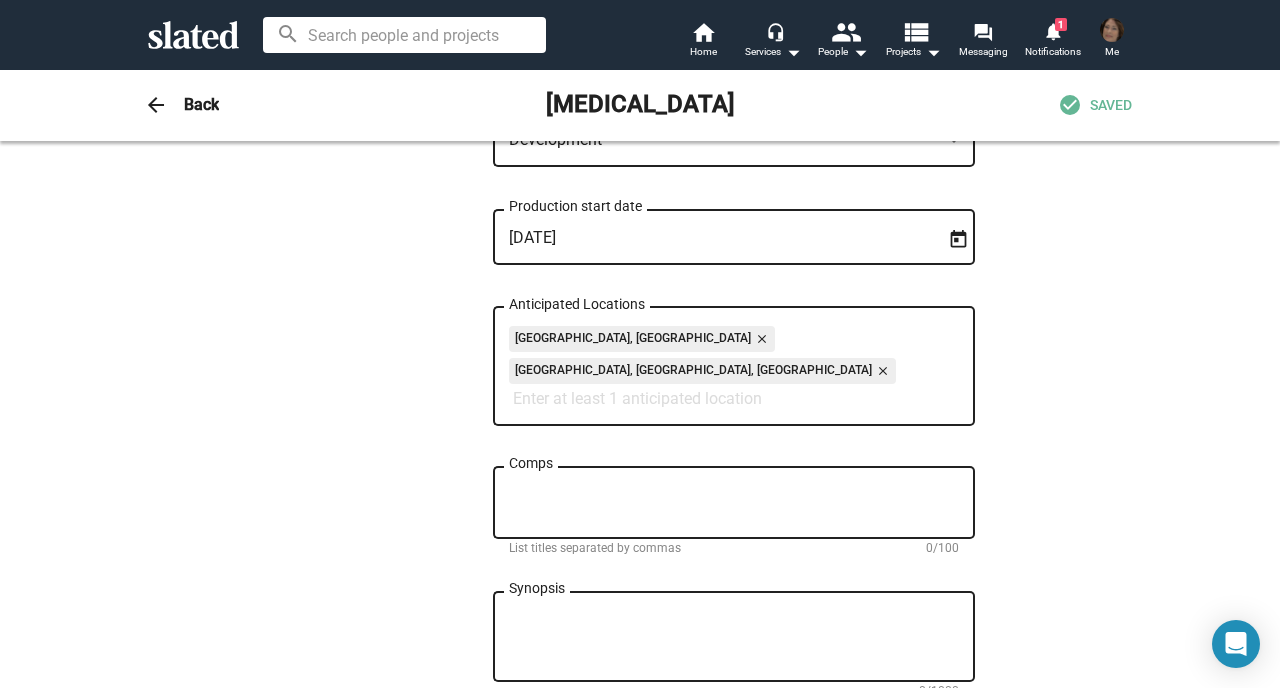 click on "Comps" 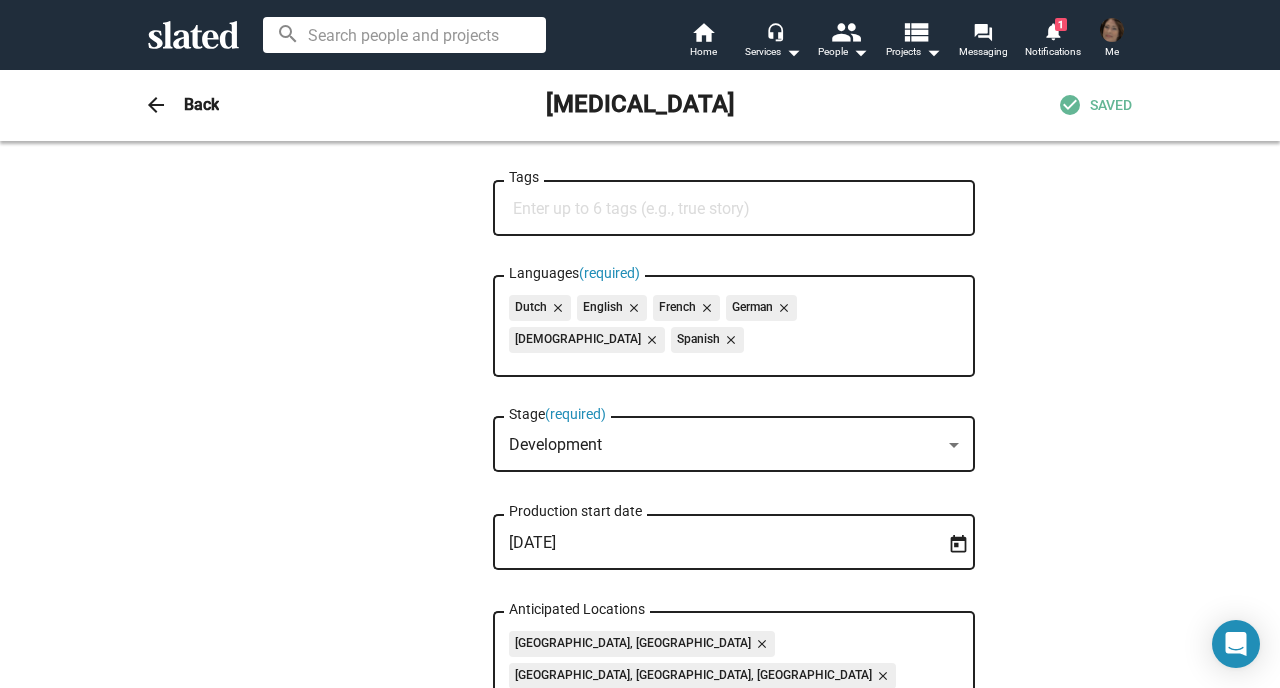 scroll, scrollTop: 452, scrollLeft: 0, axis: vertical 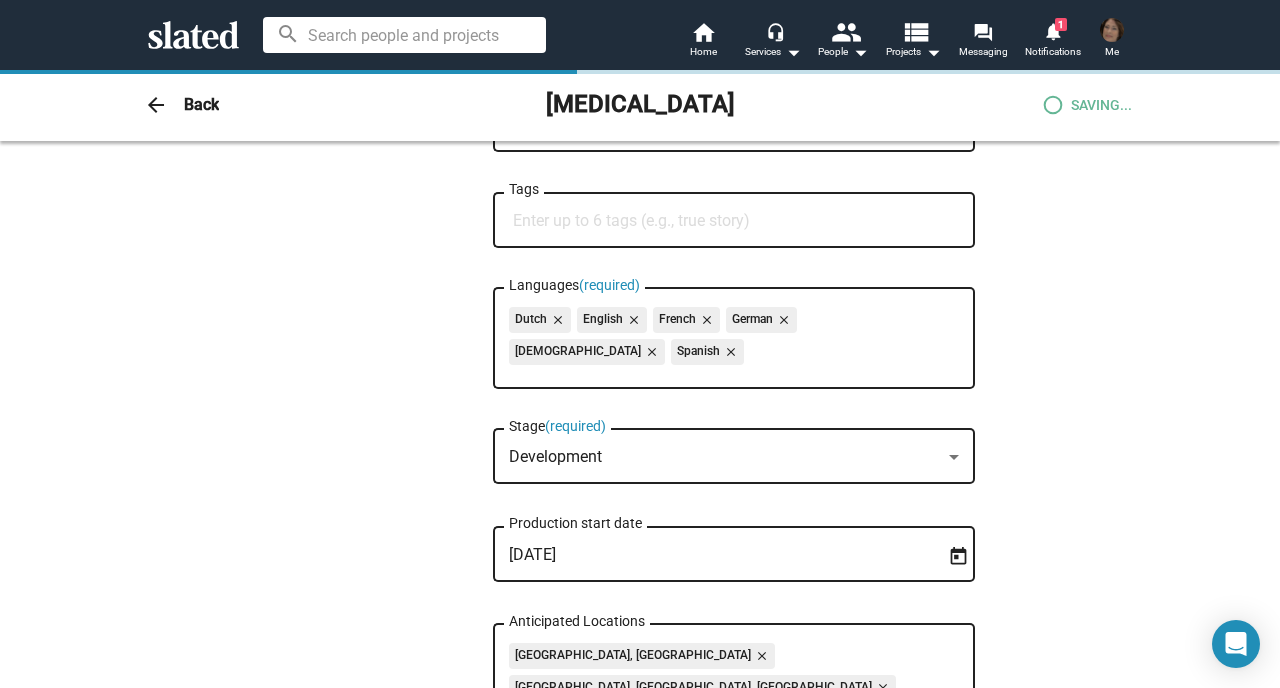click on "Tags" at bounding box center [738, 221] 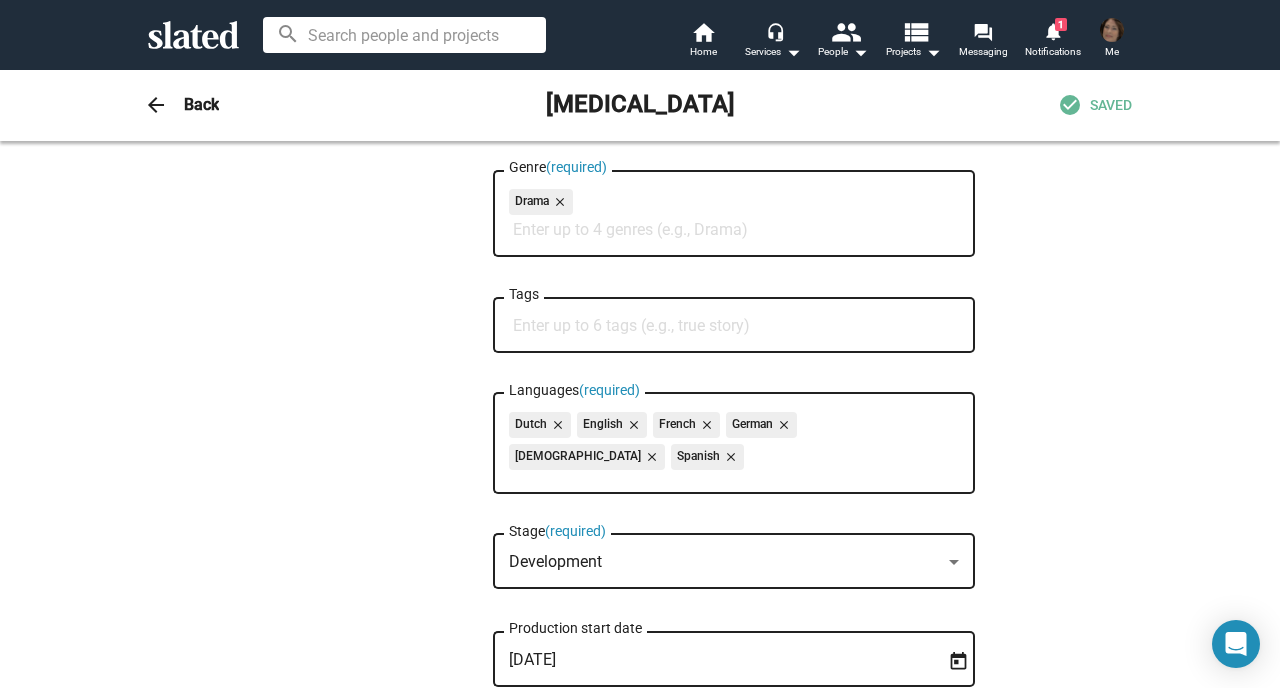 scroll, scrollTop: 346, scrollLeft: 0, axis: vertical 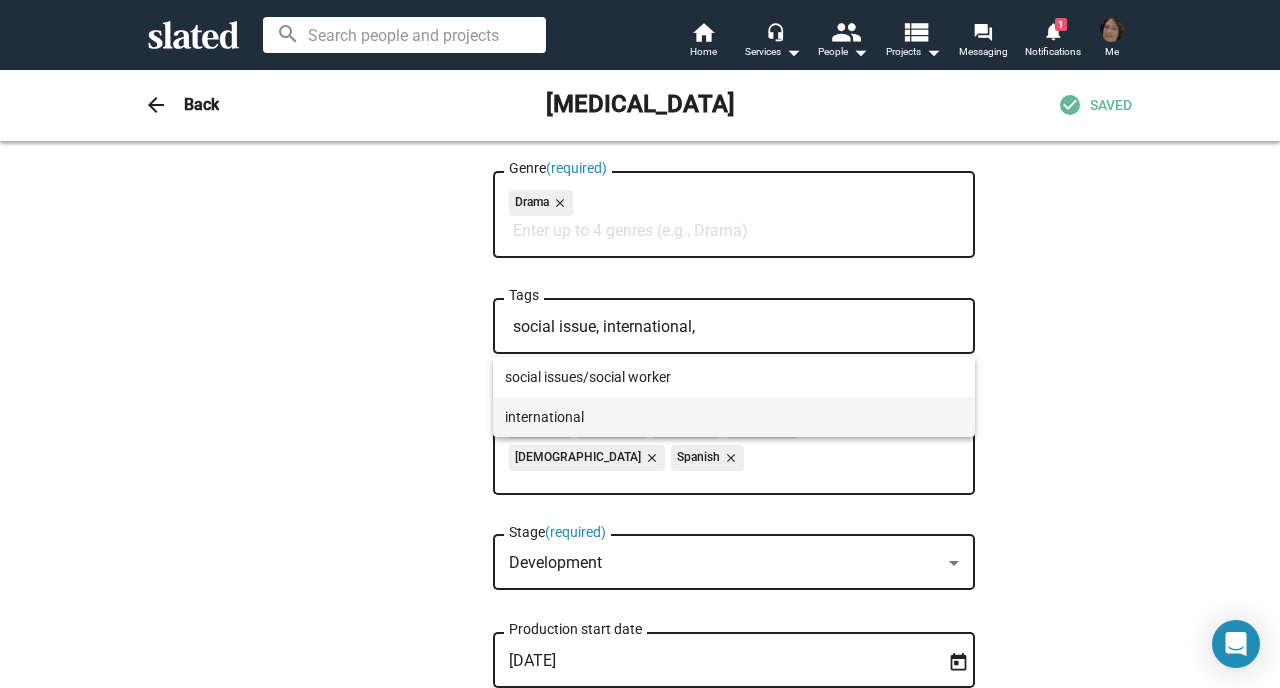 type on "social issue, international," 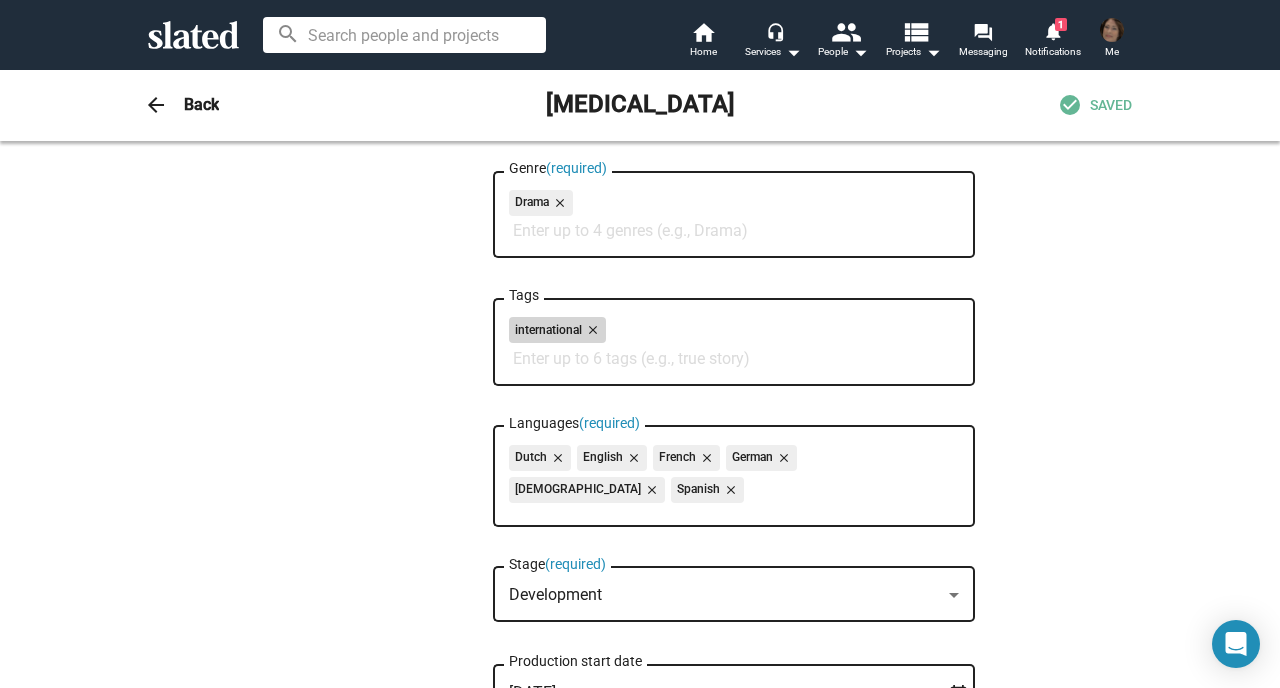 click on "international close" at bounding box center [557, 330] 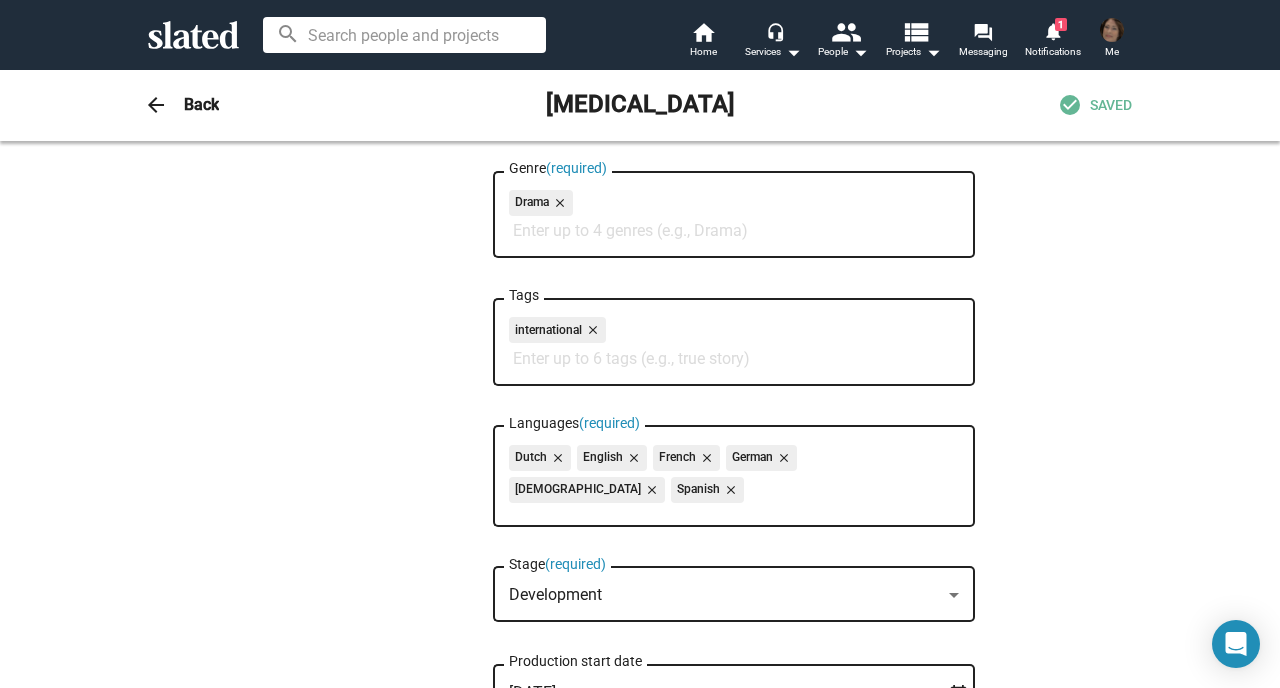 click on "Tags" at bounding box center [738, 359] 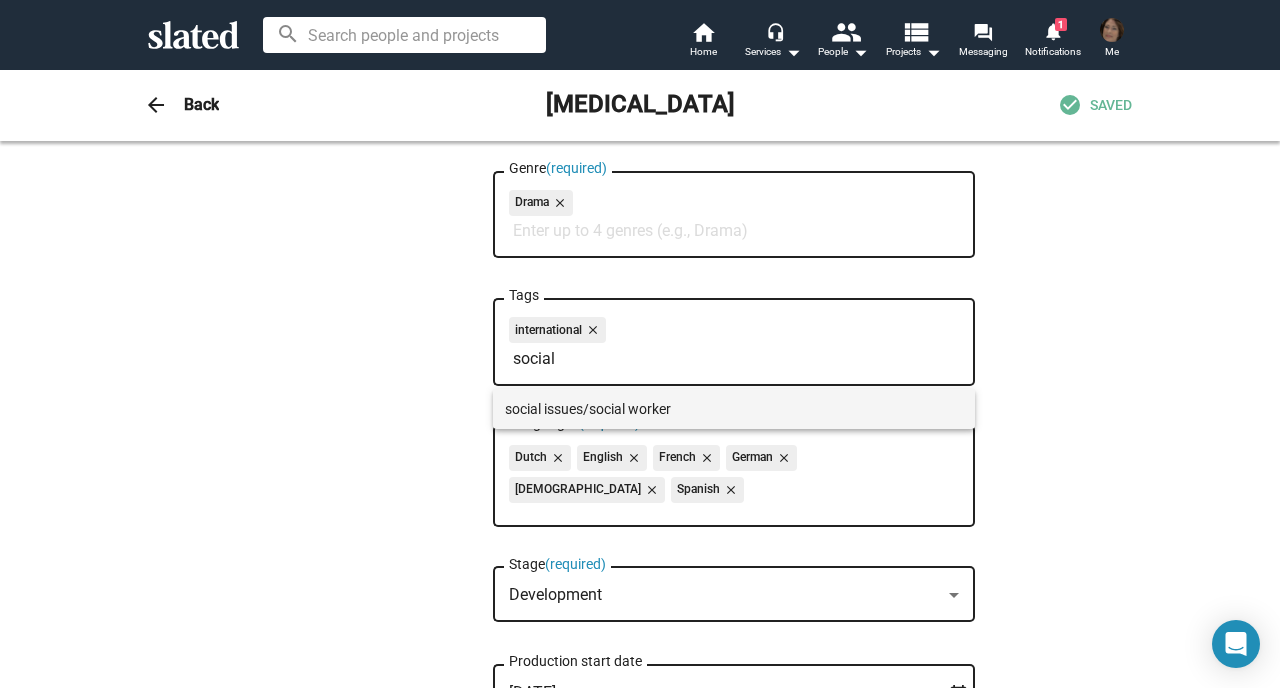 type on "social" 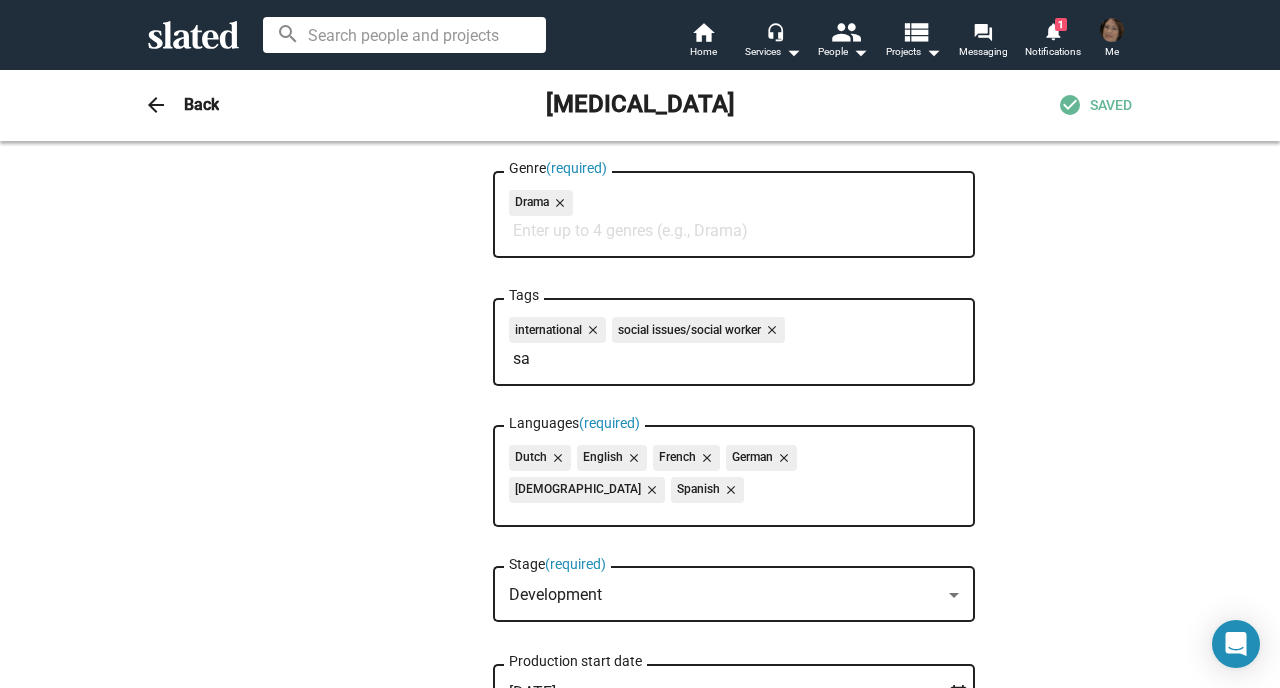 type on "s" 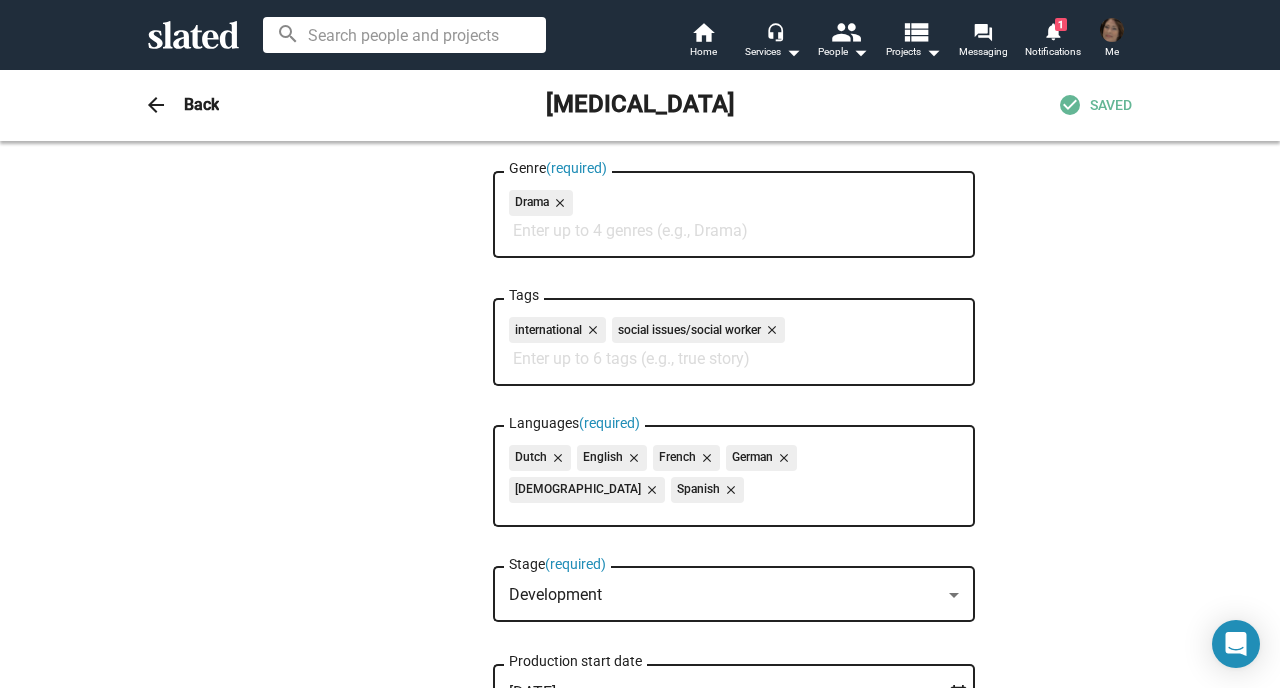 type on "a" 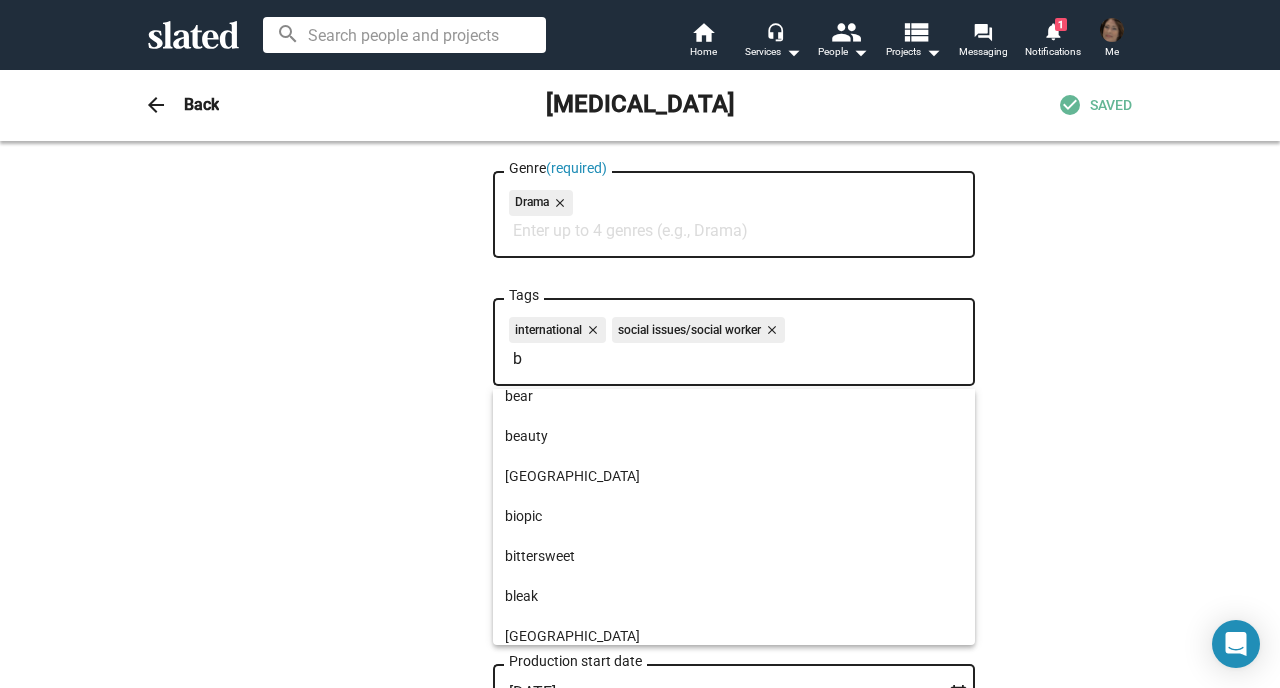 scroll, scrollTop: 618, scrollLeft: 0, axis: vertical 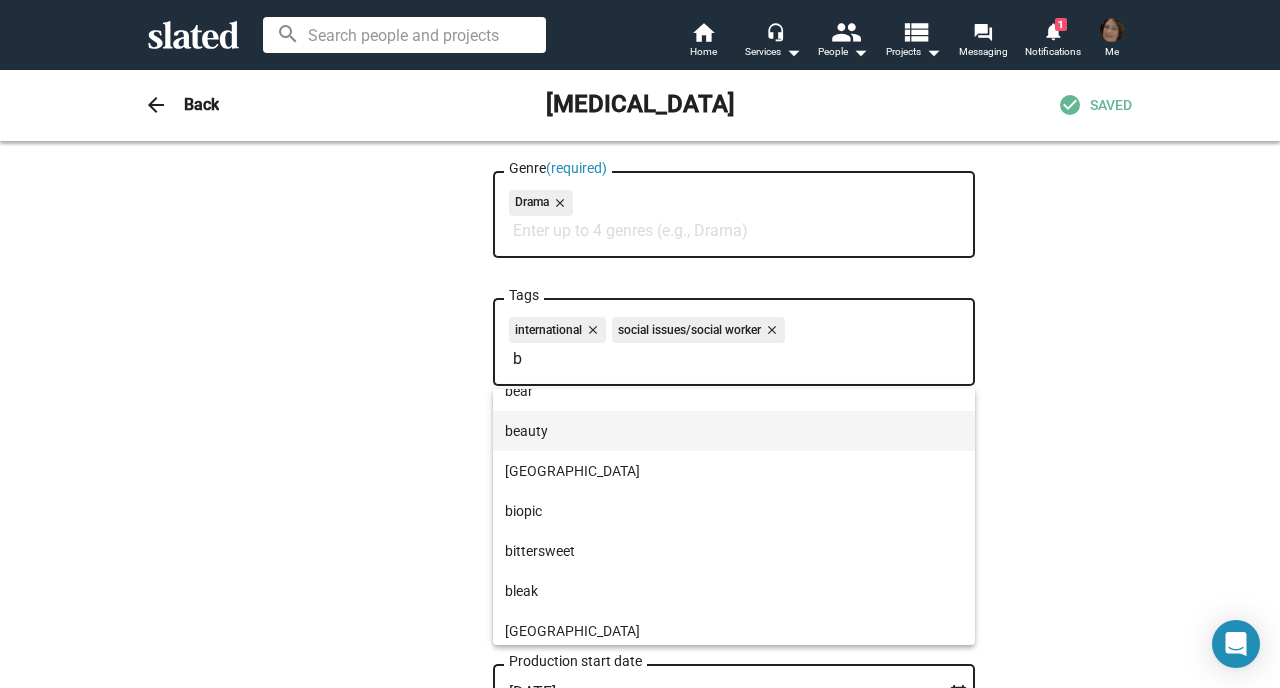 type on "b" 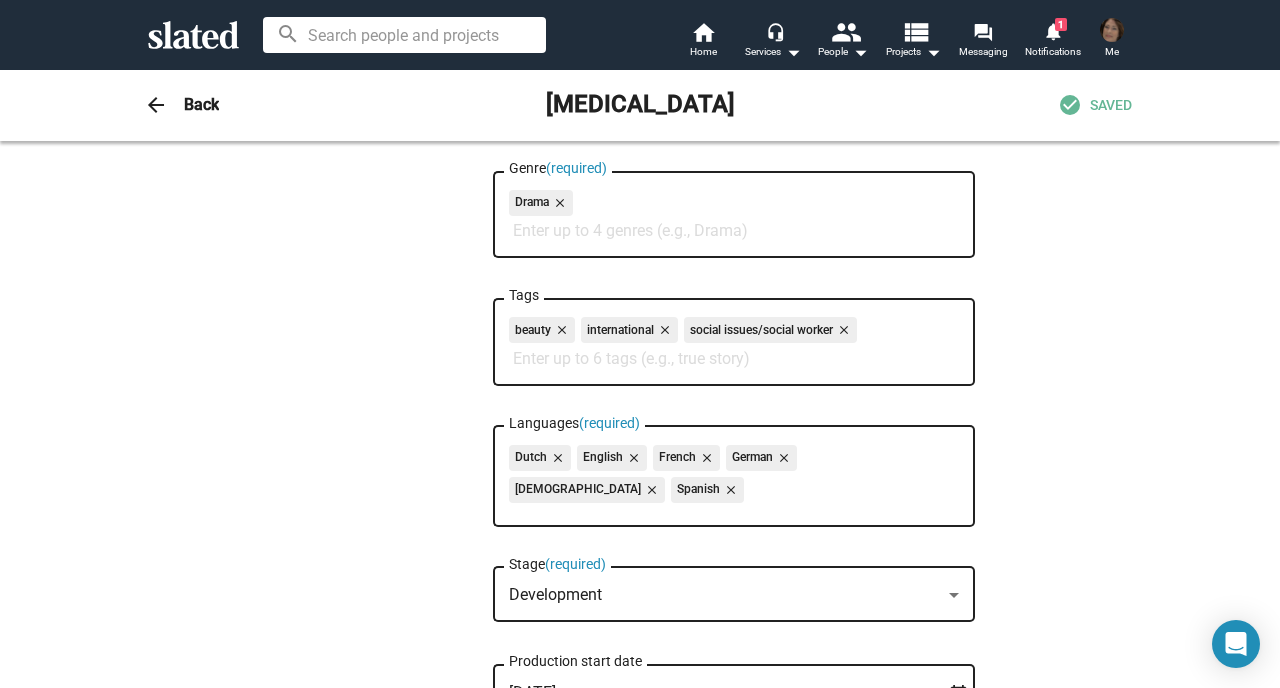 type on "b" 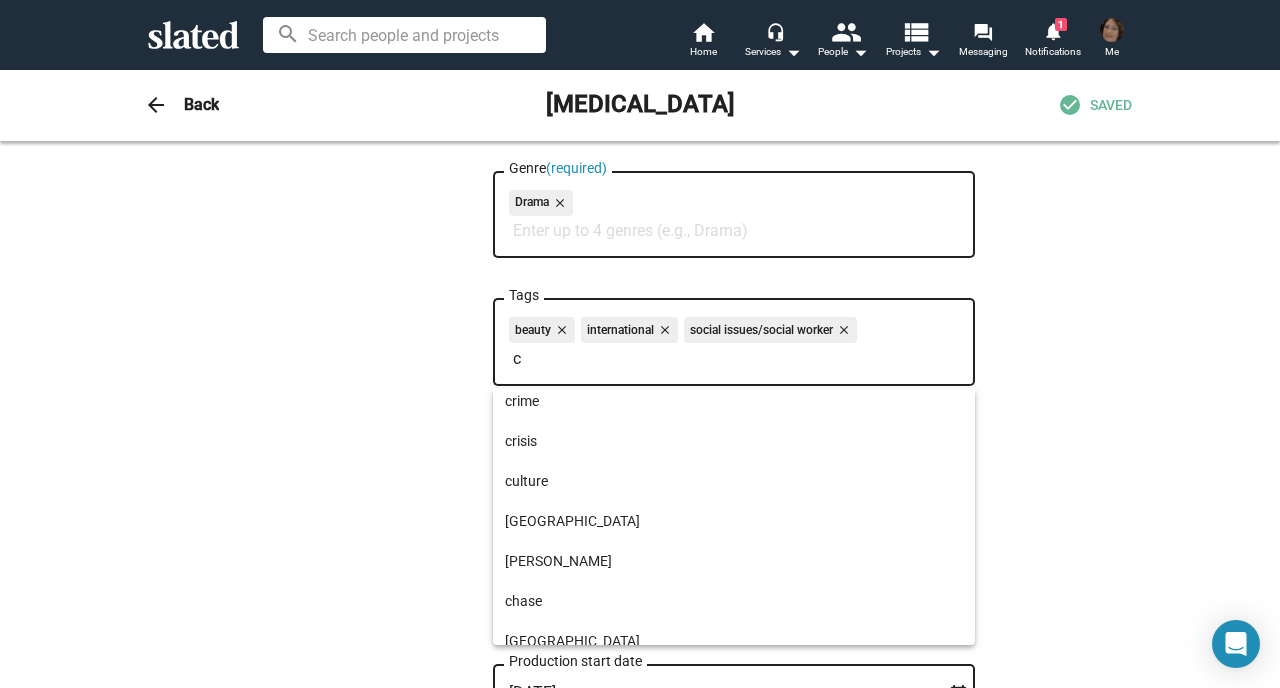 scroll, scrollTop: 692, scrollLeft: 0, axis: vertical 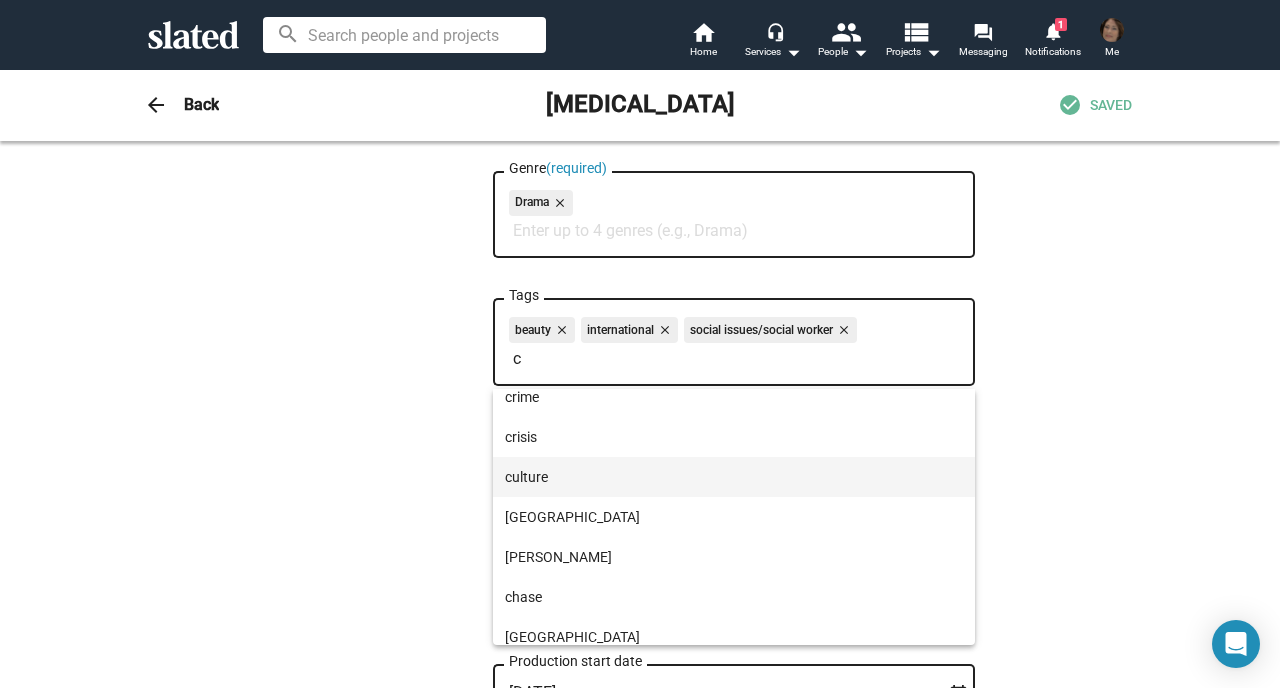 type on "c" 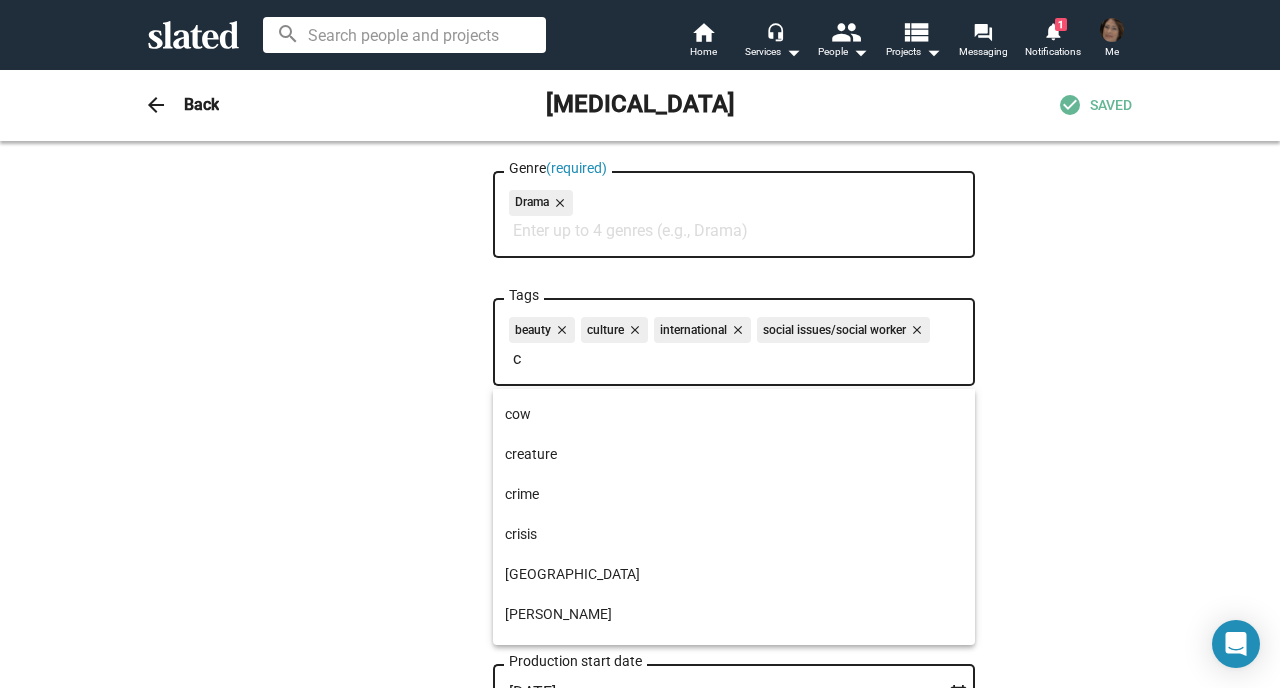scroll, scrollTop: 587, scrollLeft: 0, axis: vertical 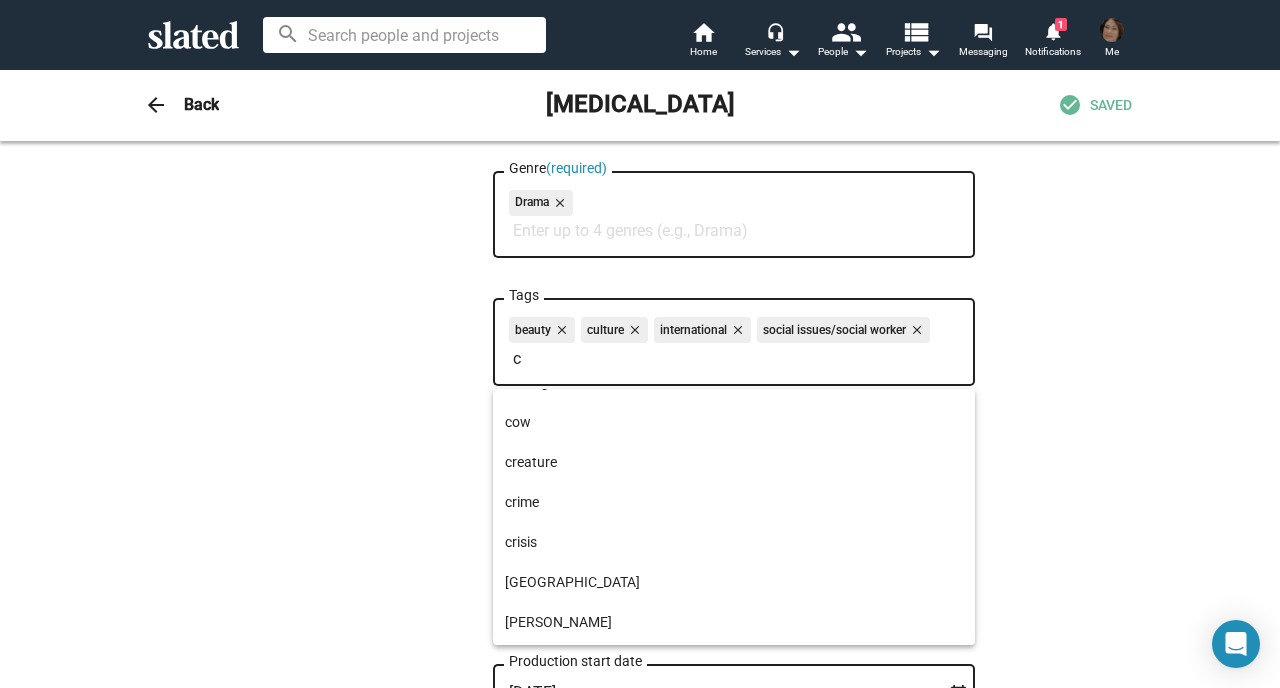 type on "c" 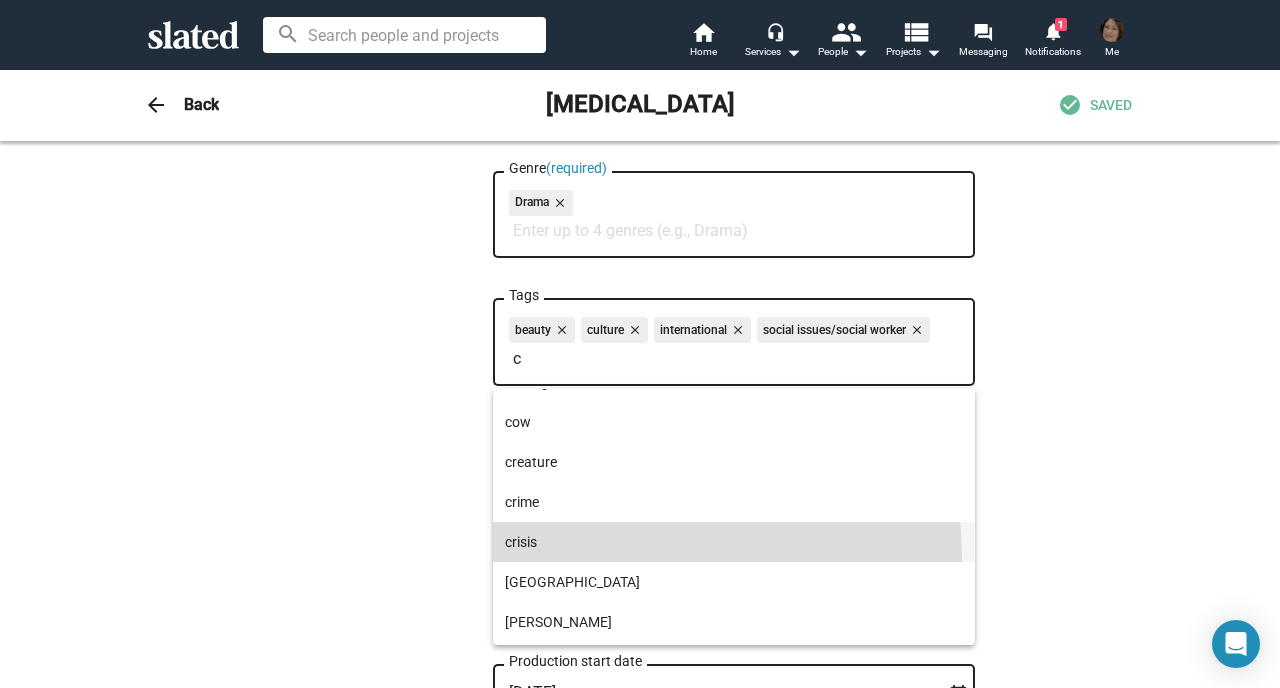 click on "crisis" at bounding box center [734, 542] 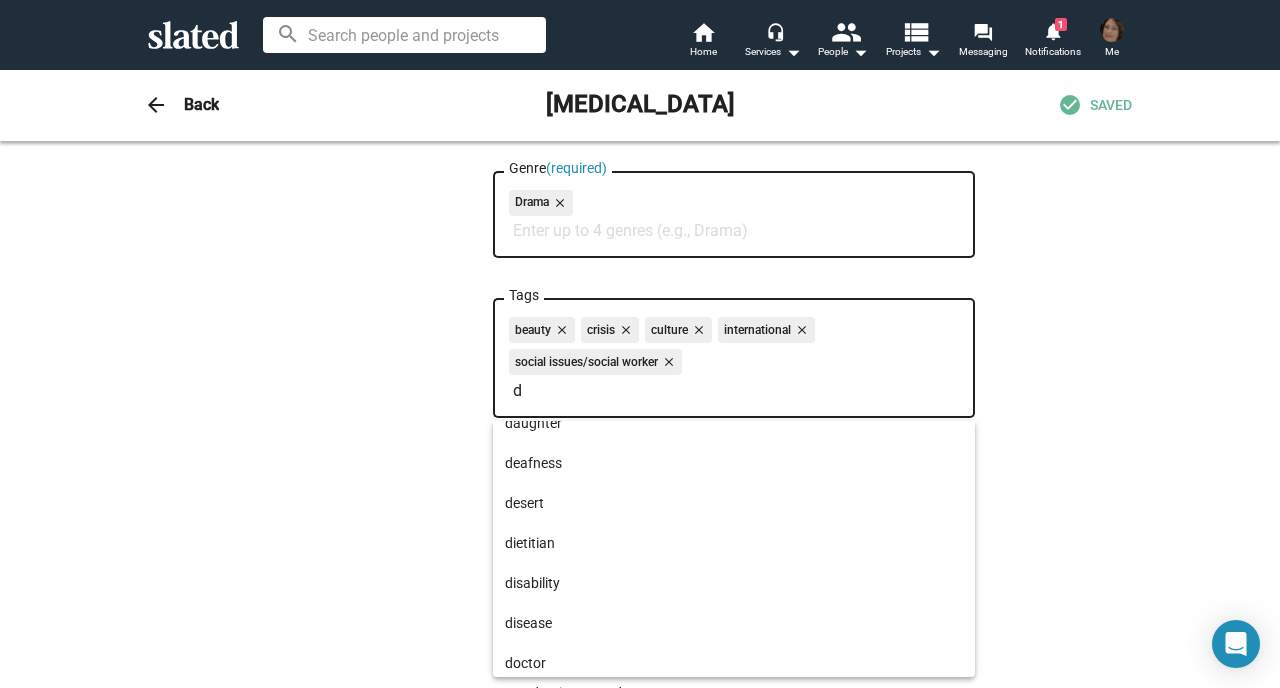 scroll, scrollTop: 19, scrollLeft: 0, axis: vertical 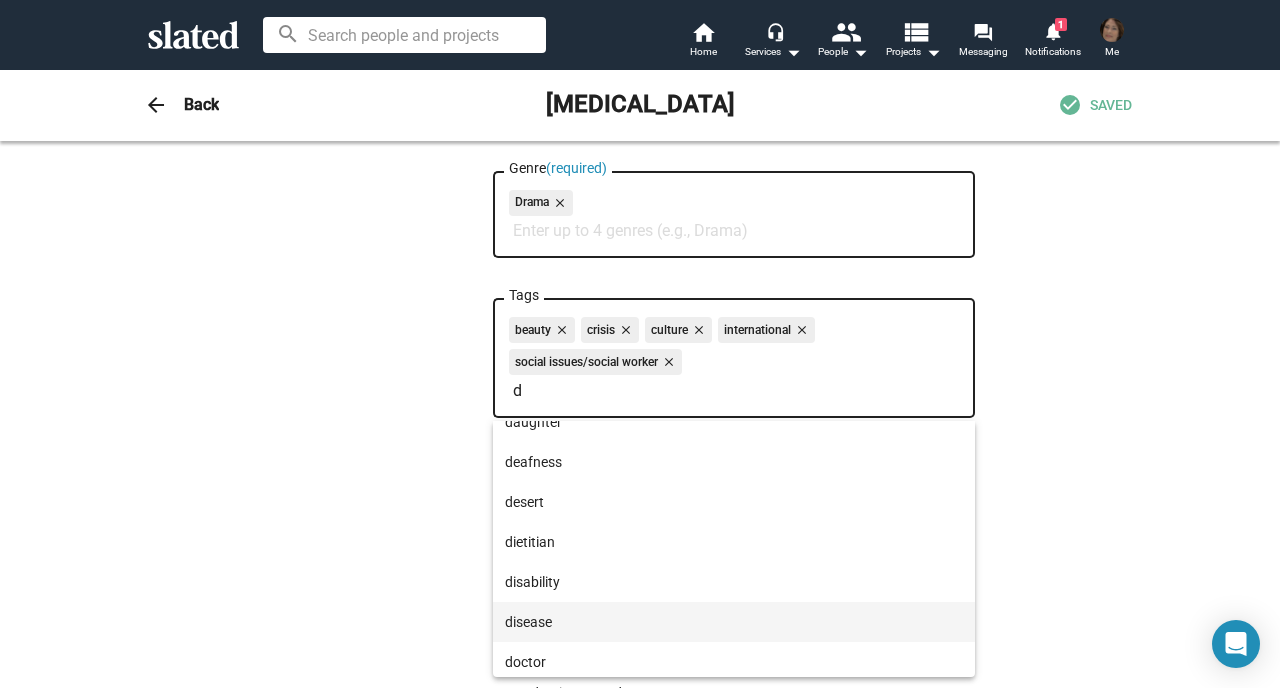 type on "d" 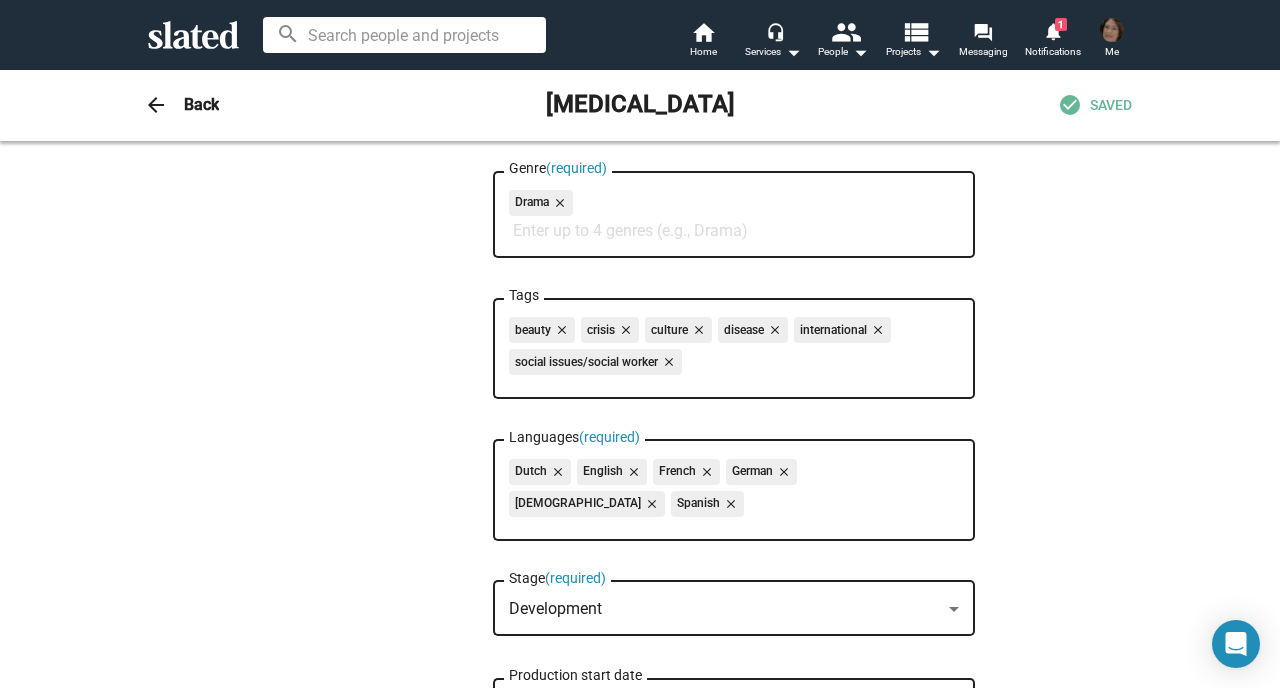 click on "beauty close crisis close culture close disease close international close social issues/social worker close" at bounding box center (734, 349) 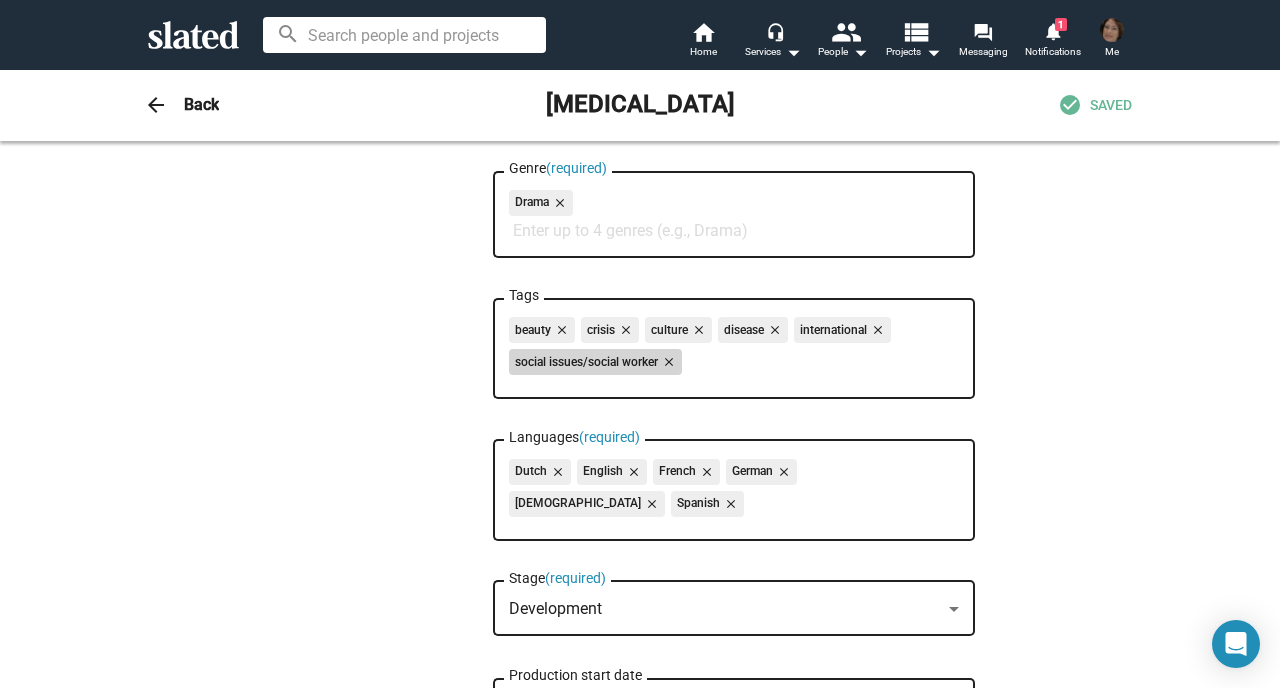 click on "close" at bounding box center [667, 362] 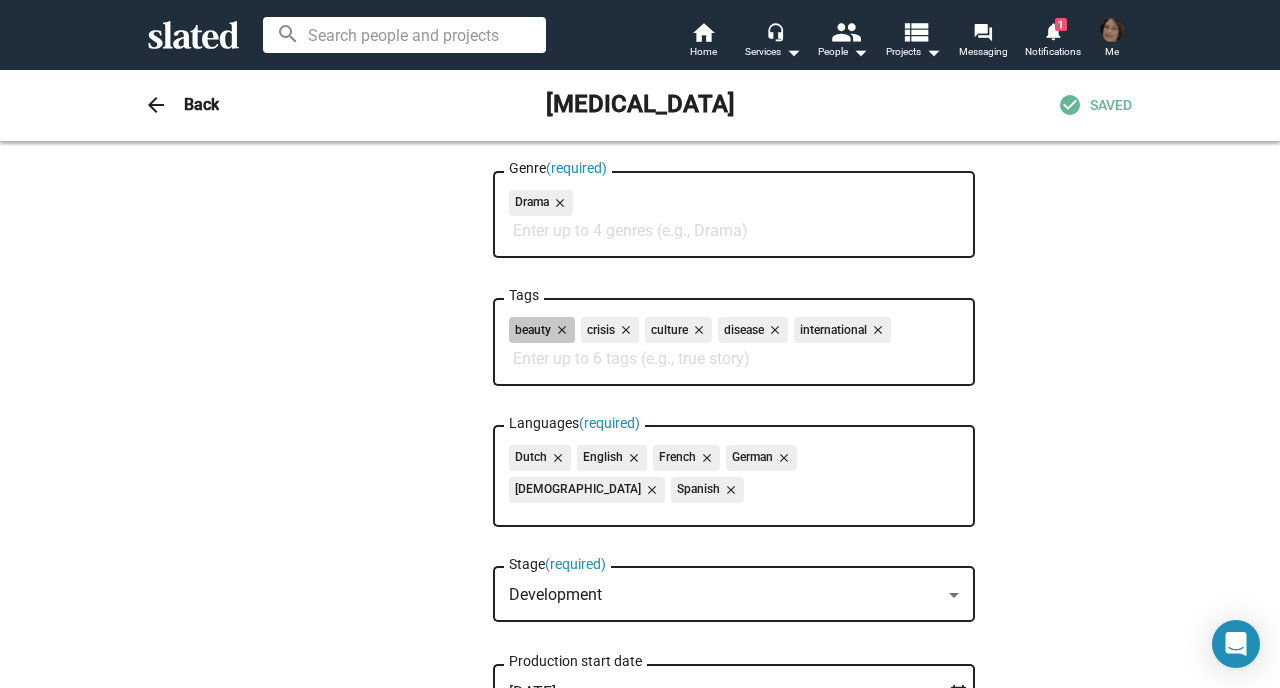 click on "beauty close crisis close culture close disease close international close" at bounding box center (734, 333) 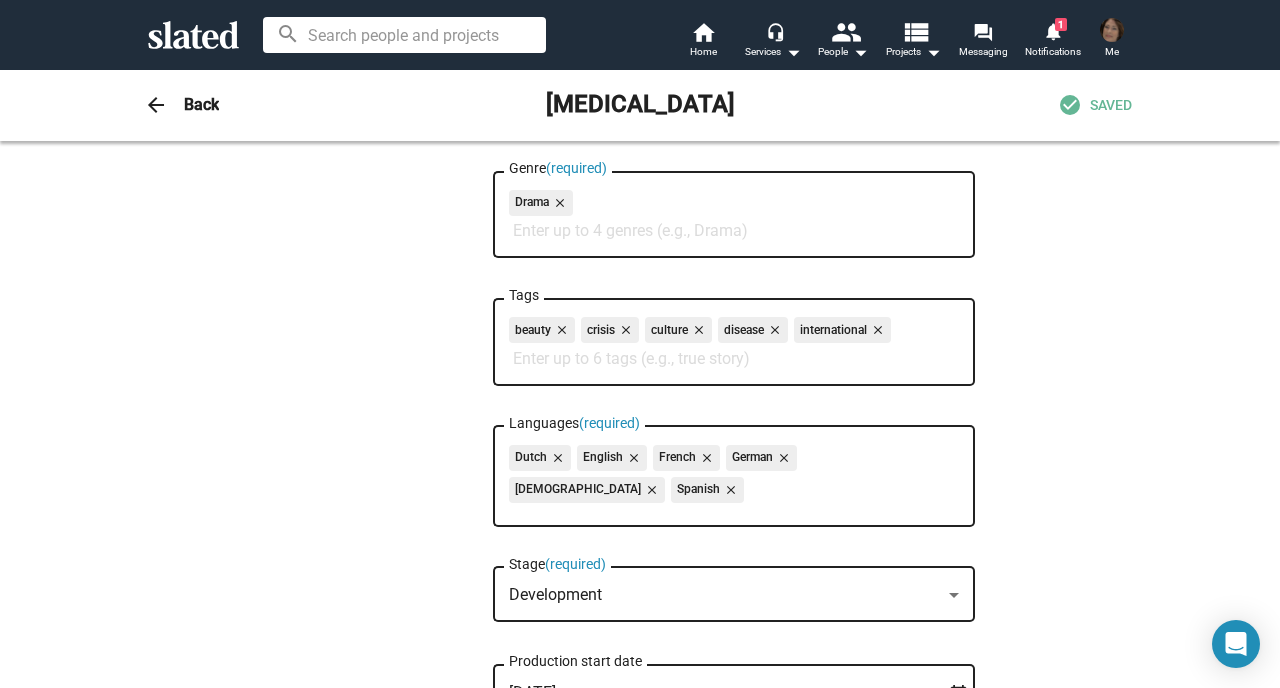 click on "Tags" at bounding box center [738, 359] 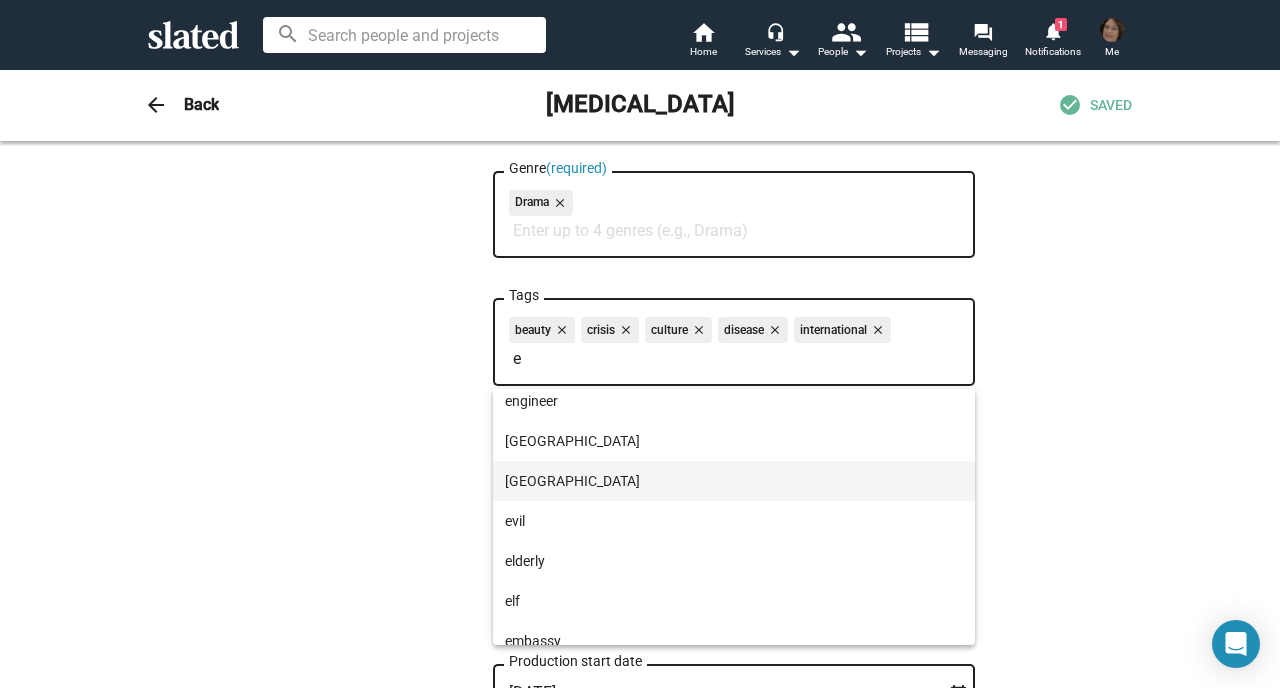 scroll, scrollTop: 85, scrollLeft: 0, axis: vertical 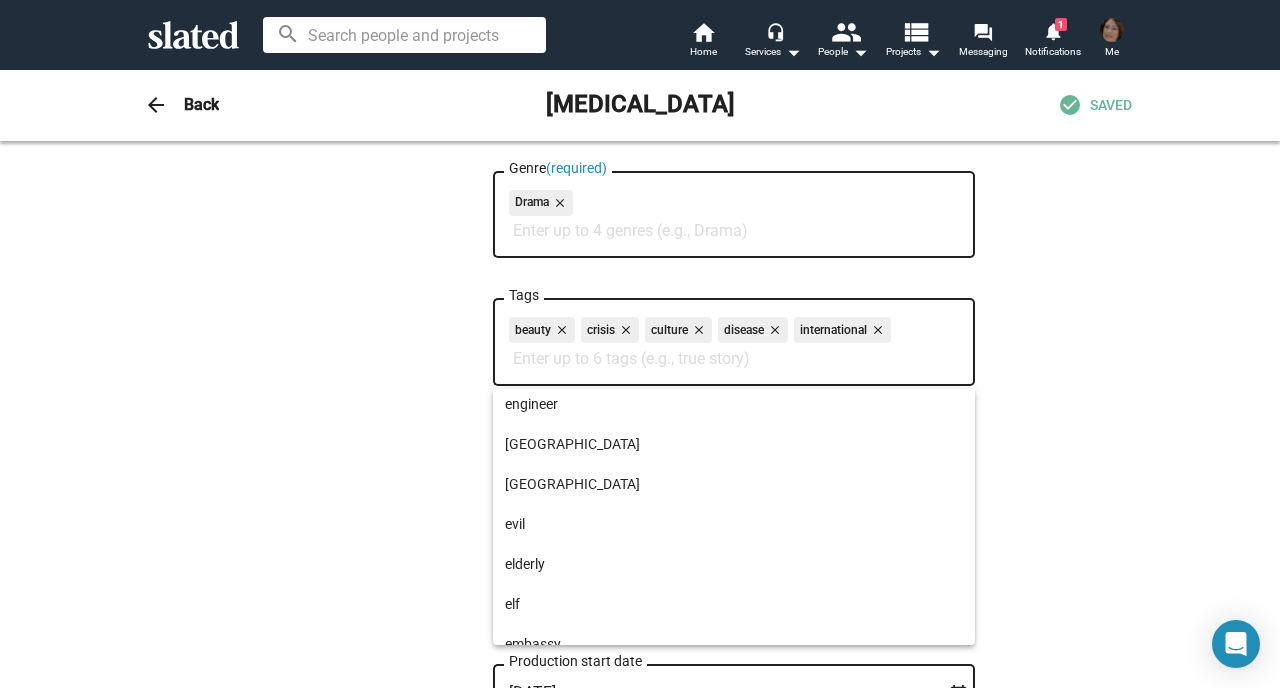 type on "f" 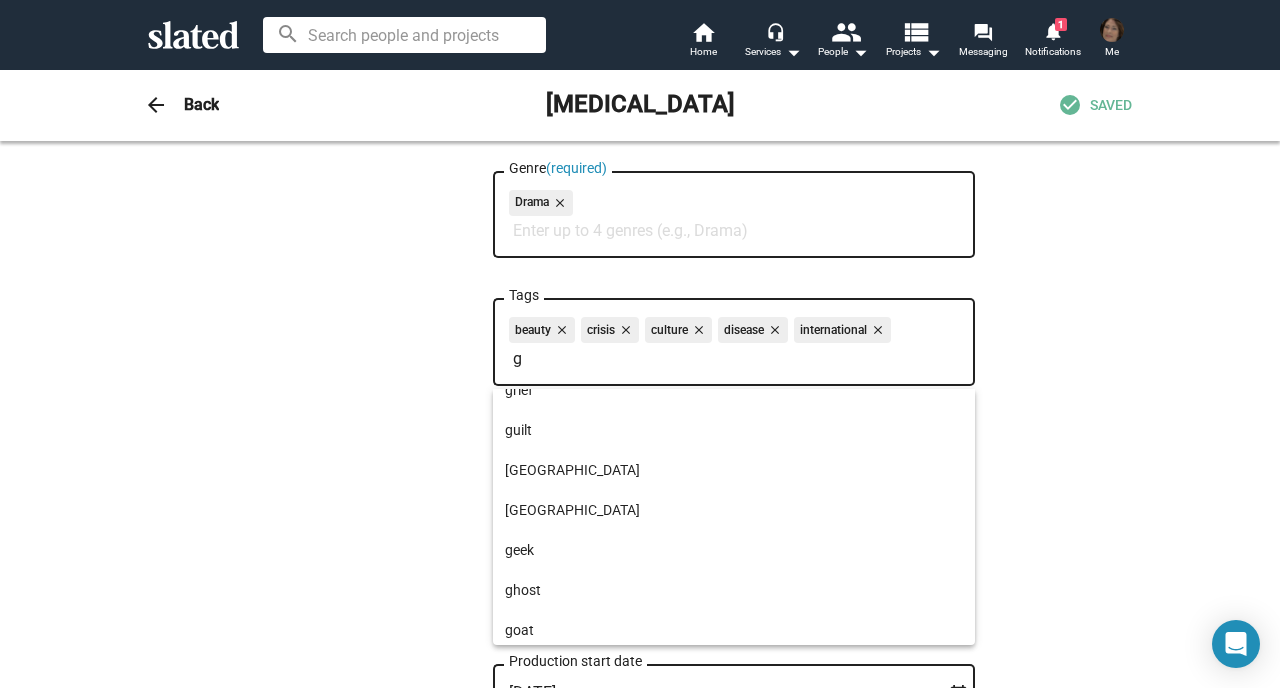 scroll, scrollTop: 744, scrollLeft: 0, axis: vertical 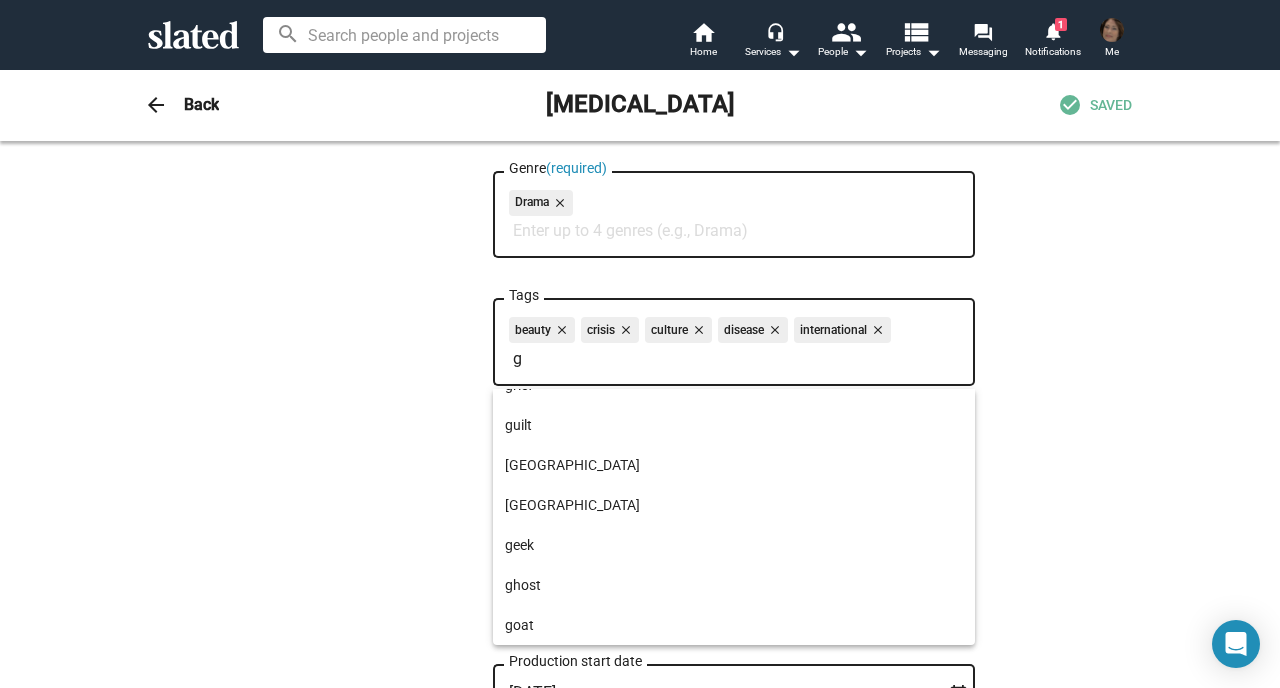 type on "g" 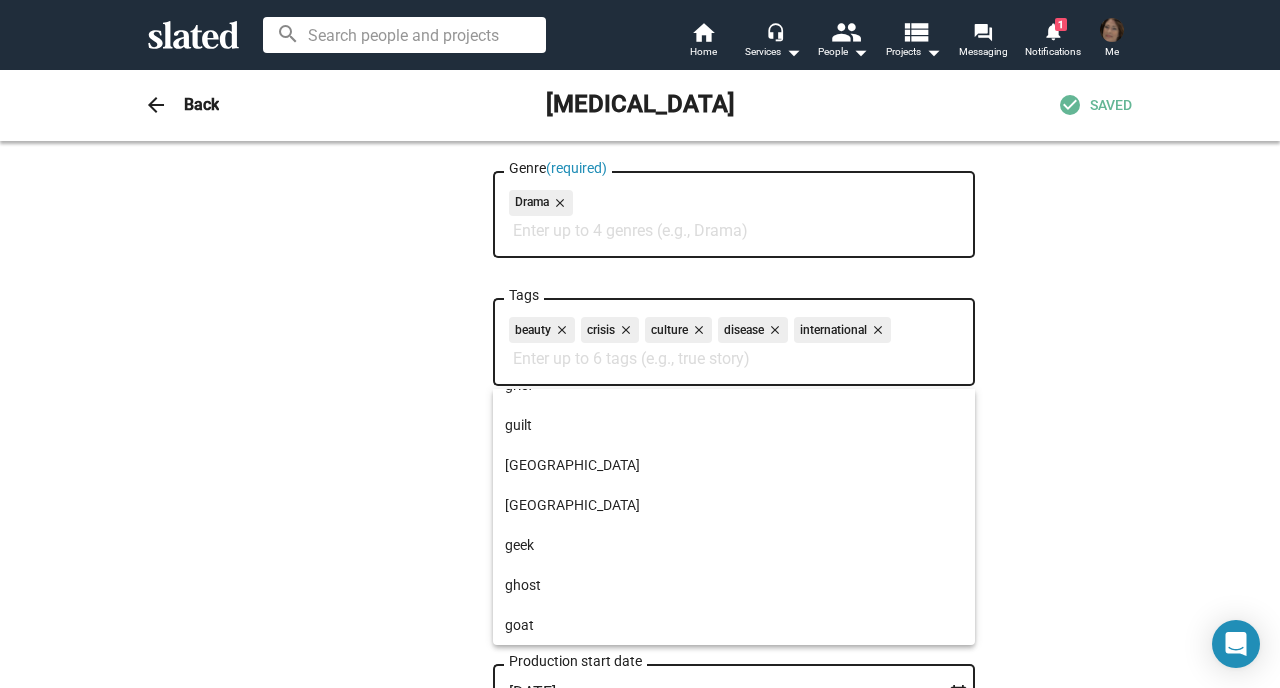 scroll, scrollTop: 0, scrollLeft: 0, axis: both 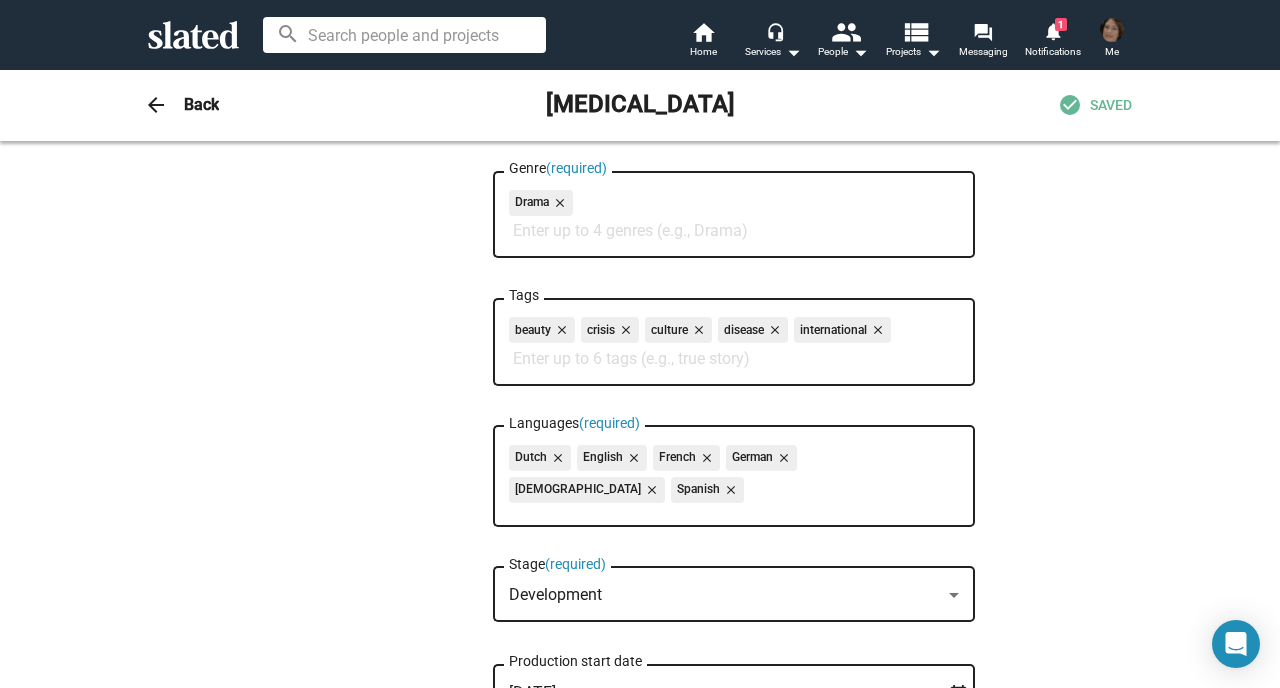 type on "h" 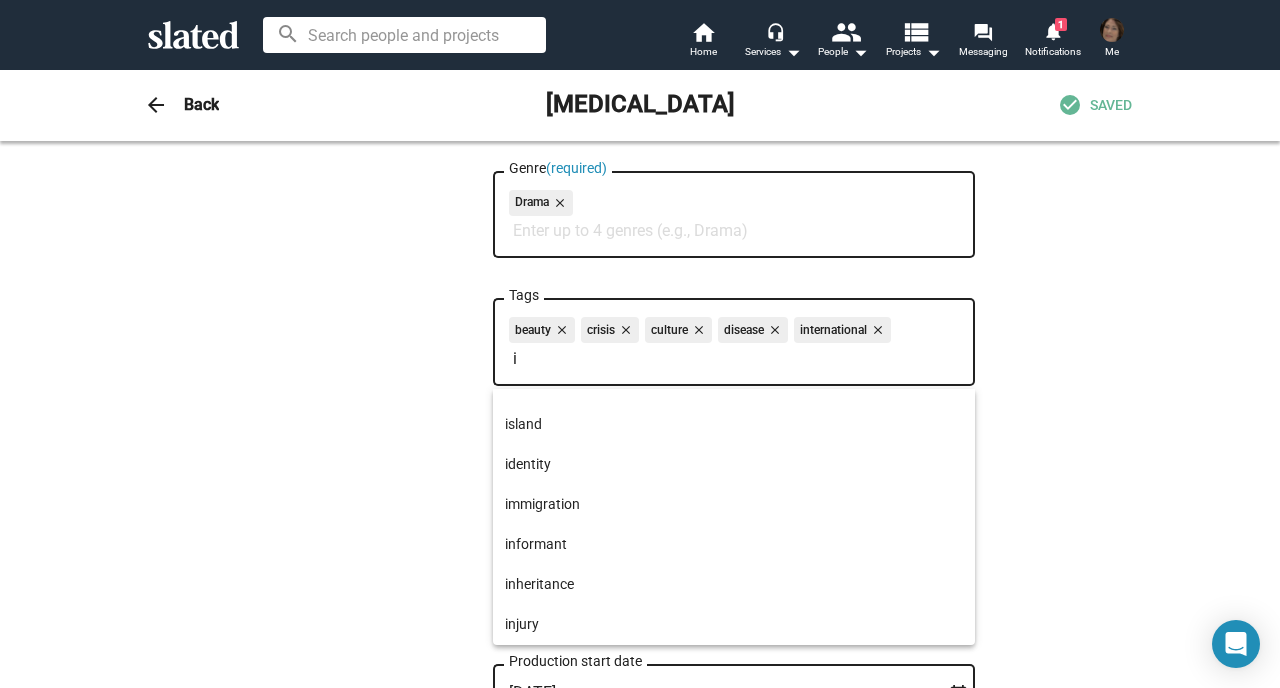 scroll, scrollTop: 704, scrollLeft: 0, axis: vertical 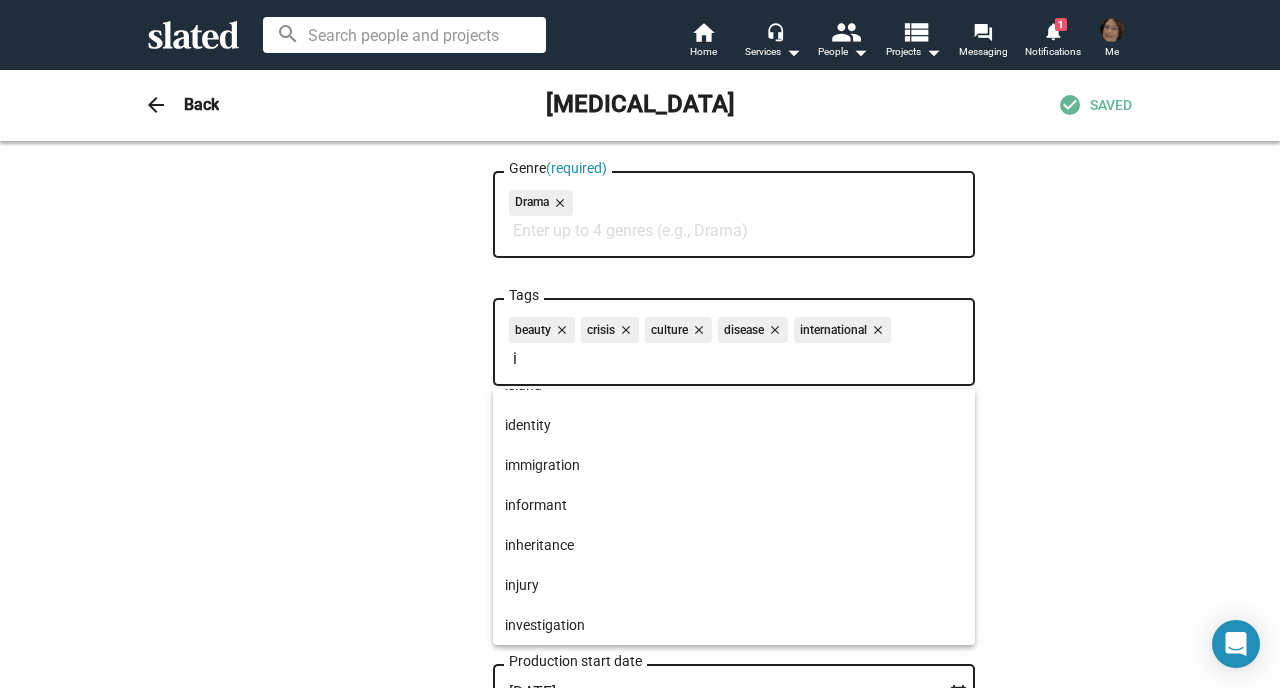 type on "i" 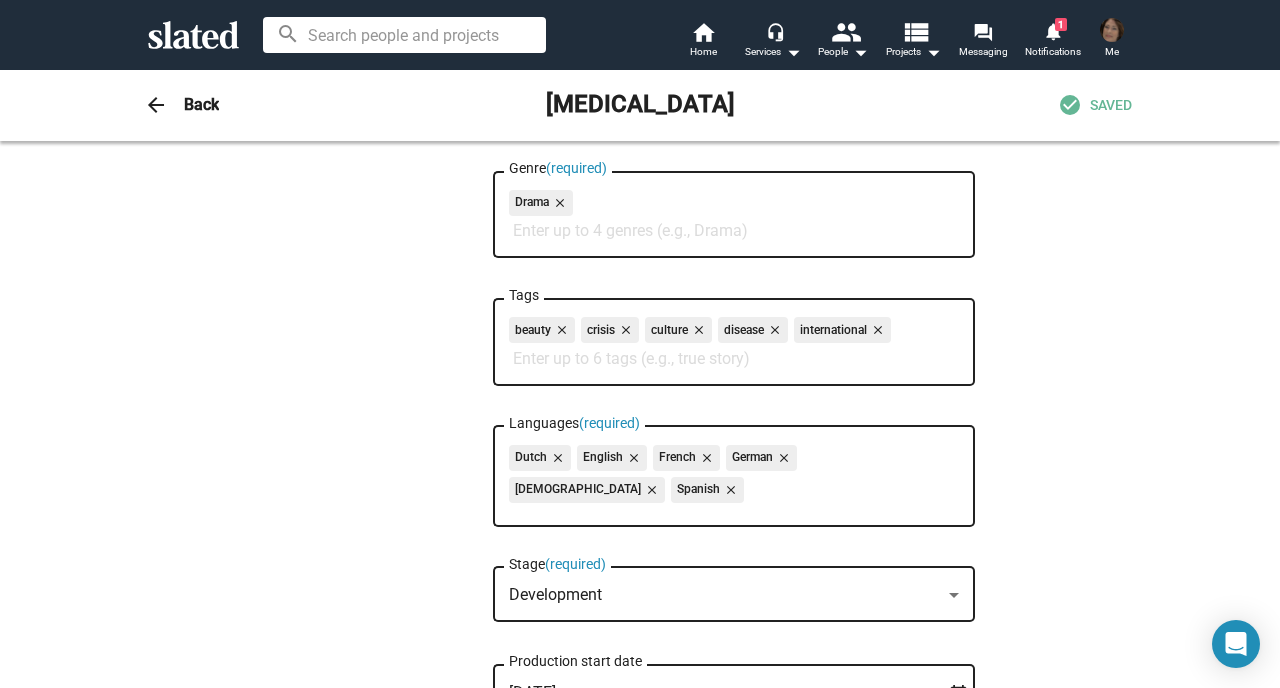 scroll, scrollTop: 0, scrollLeft: 0, axis: both 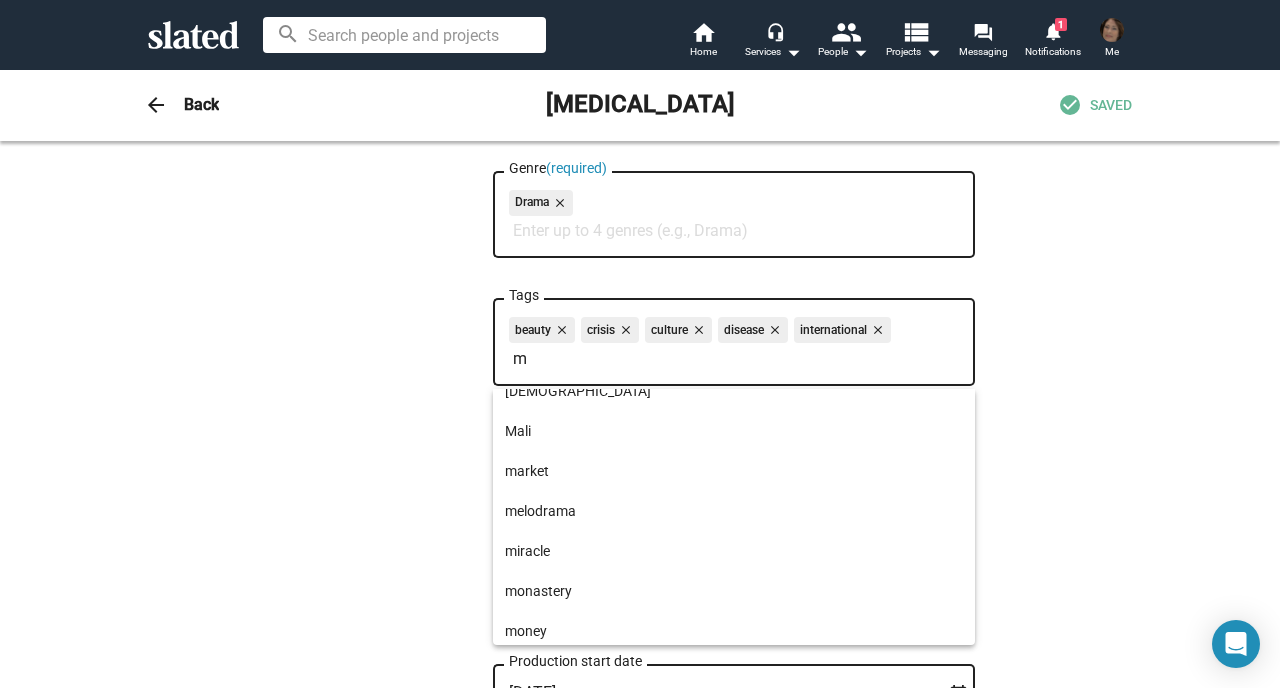 type on "m" 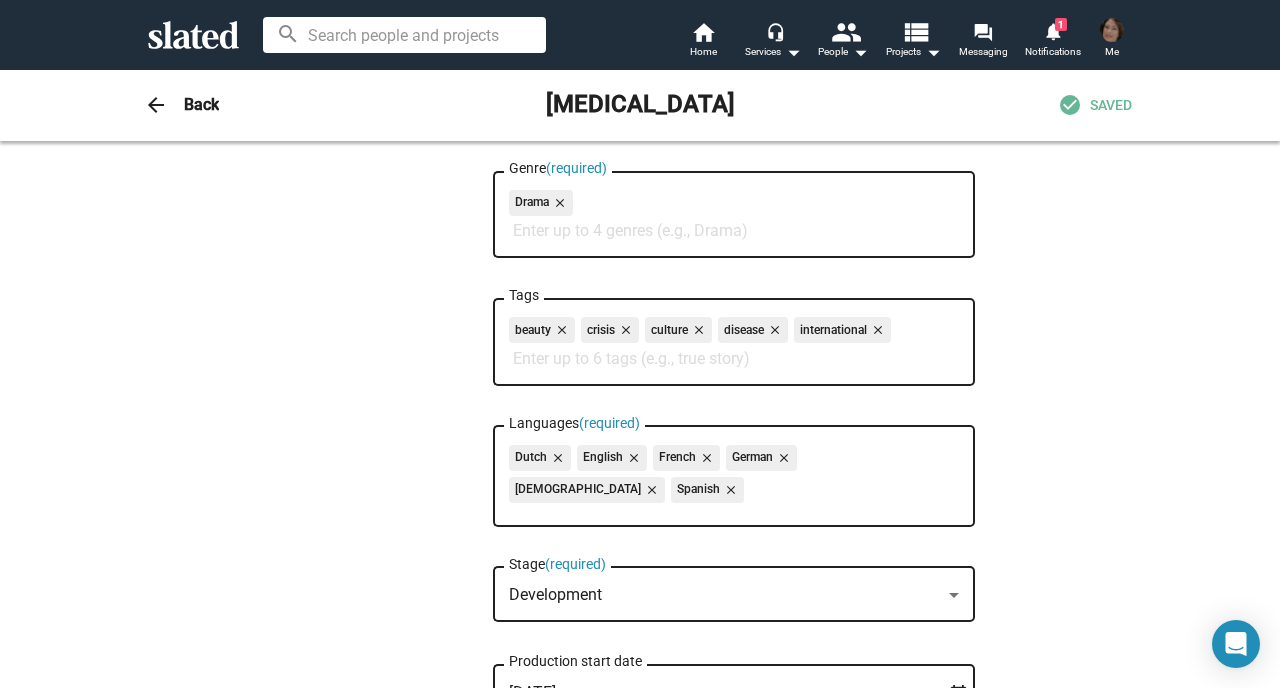 scroll, scrollTop: 0, scrollLeft: 0, axis: both 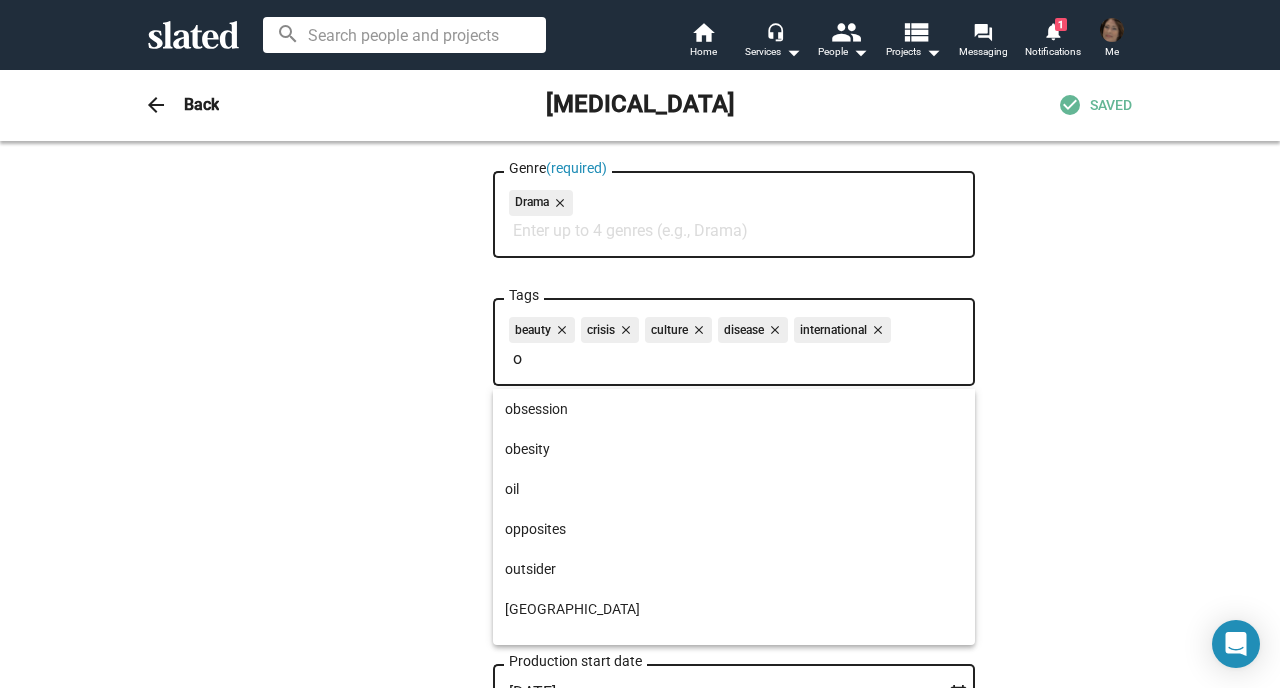 type on "o" 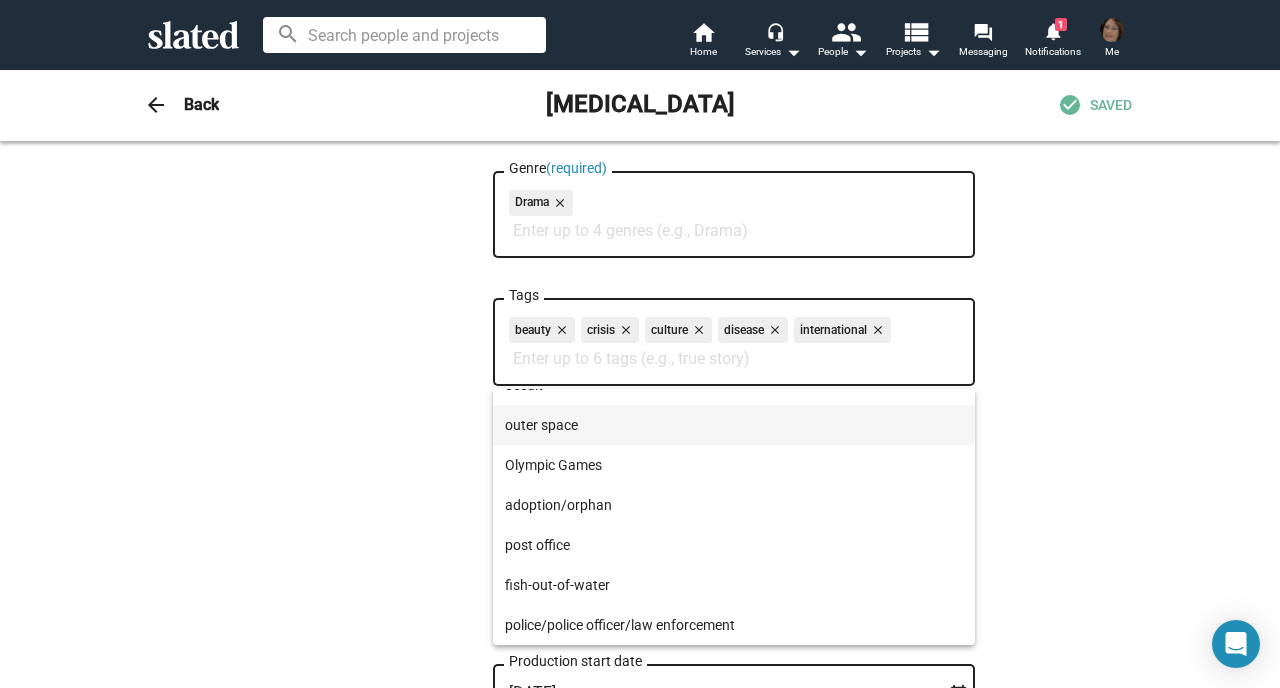 scroll, scrollTop: 0, scrollLeft: 0, axis: both 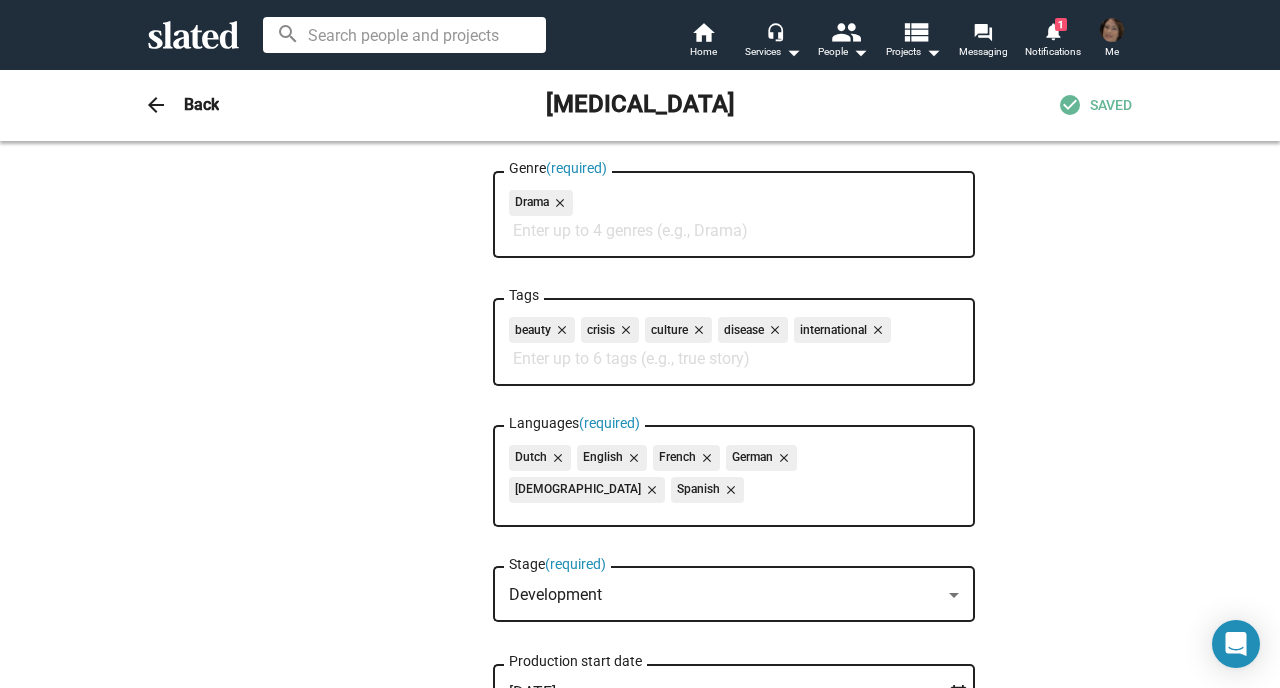 type on "p" 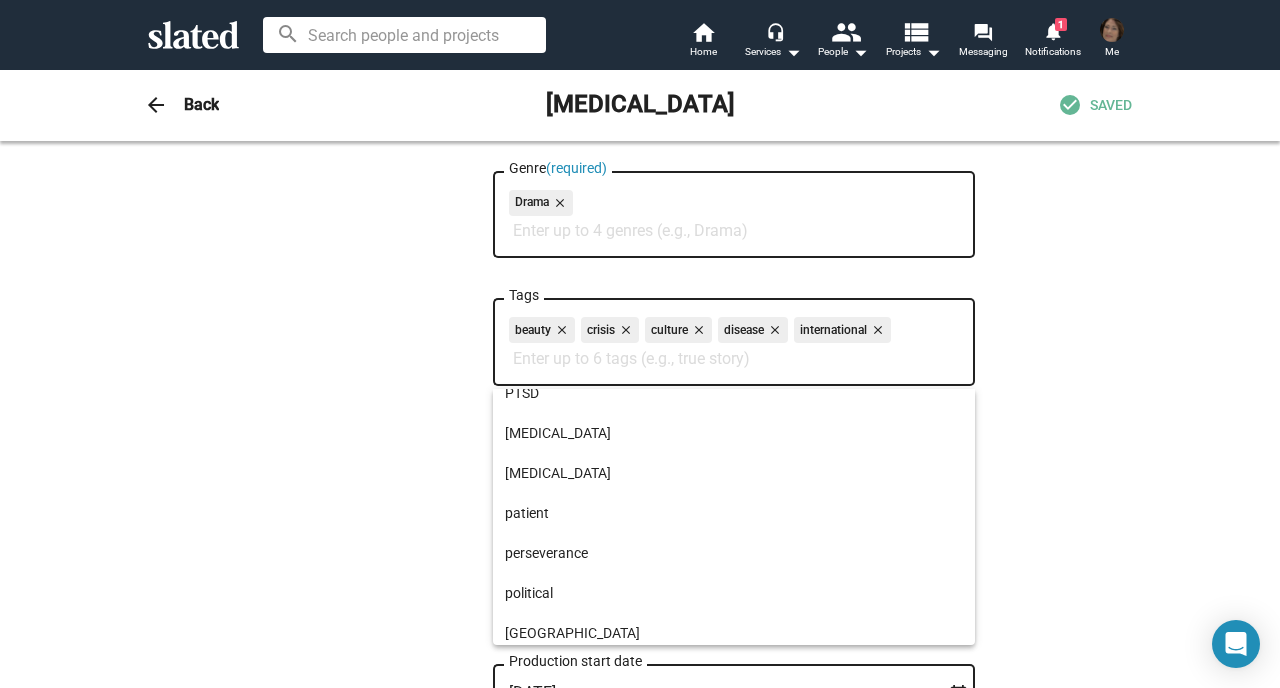 scroll, scrollTop: 0, scrollLeft: 0, axis: both 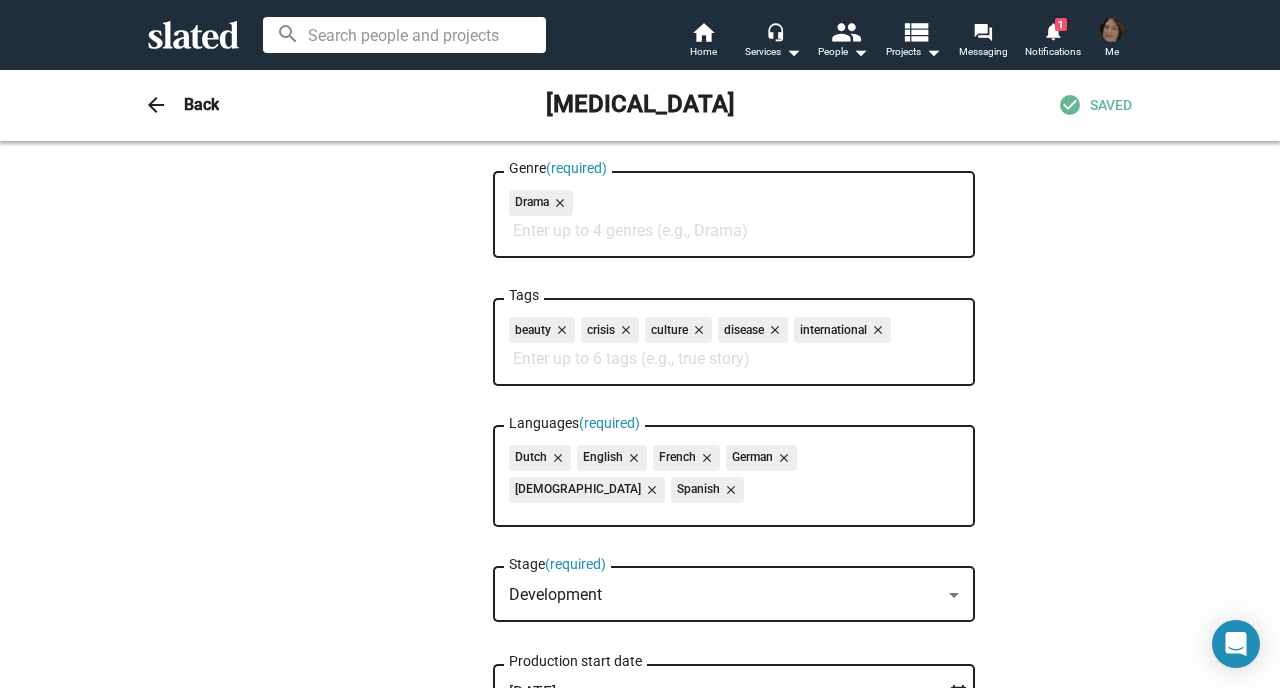 type on "q" 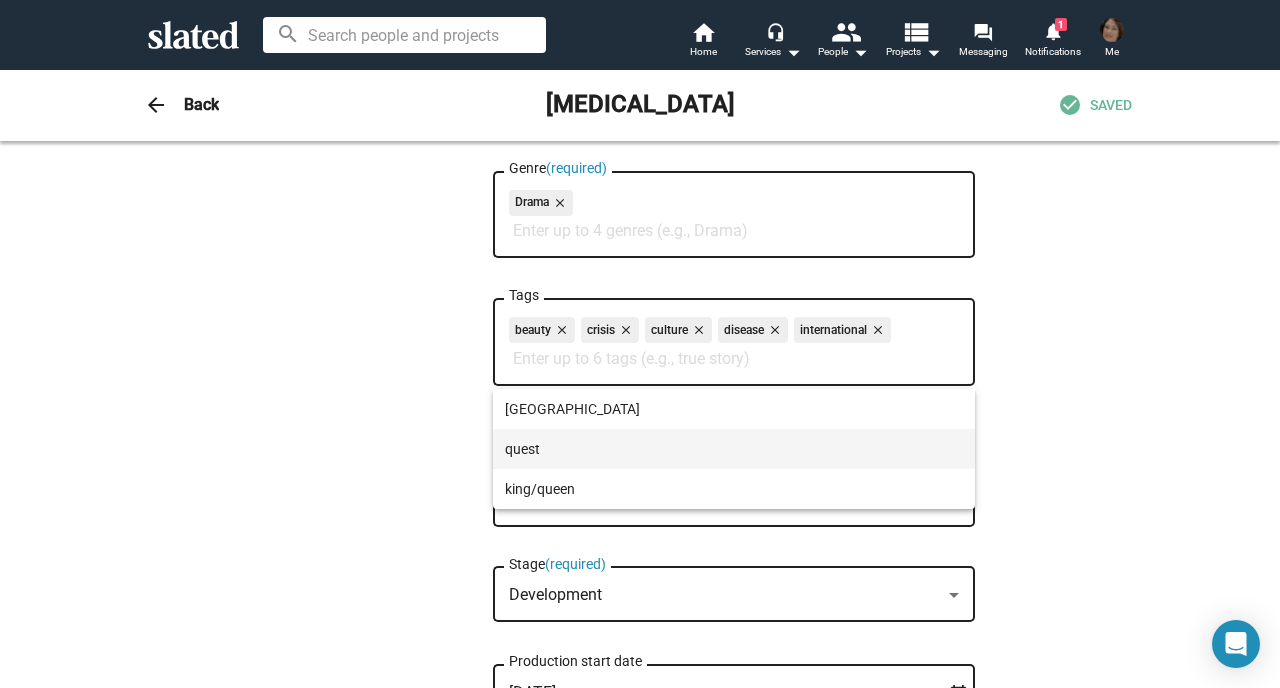 type on "r" 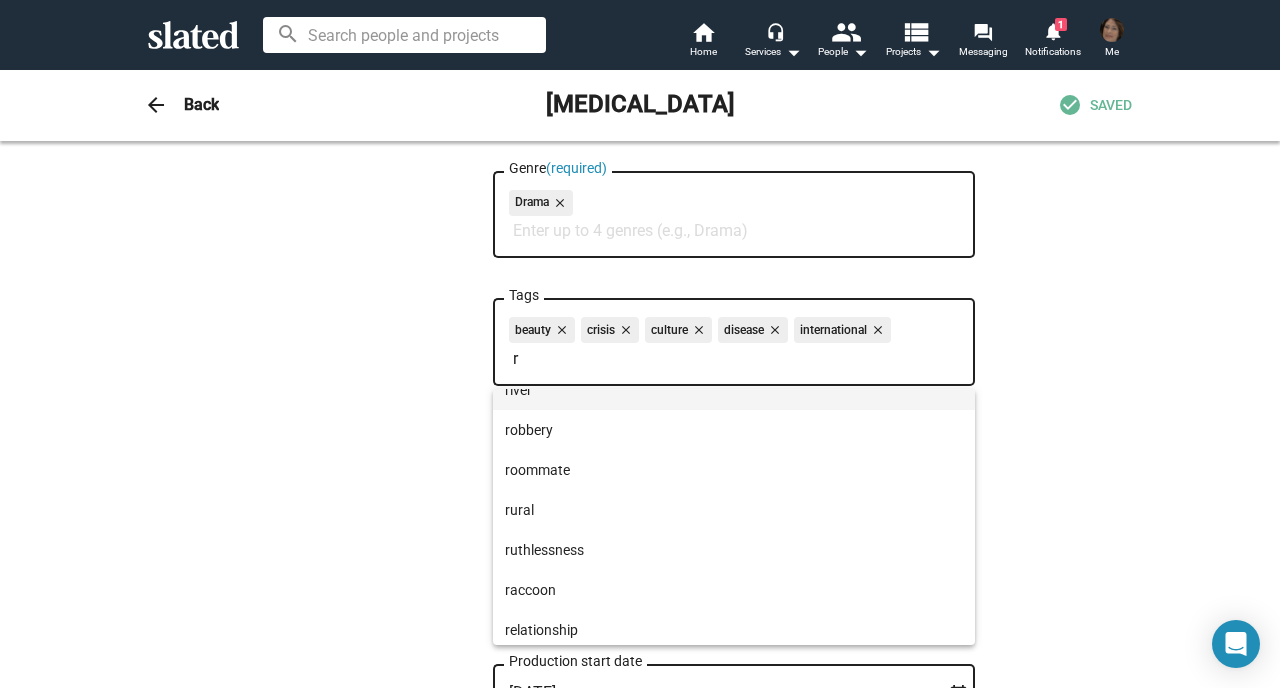 scroll, scrollTop: 0, scrollLeft: 0, axis: both 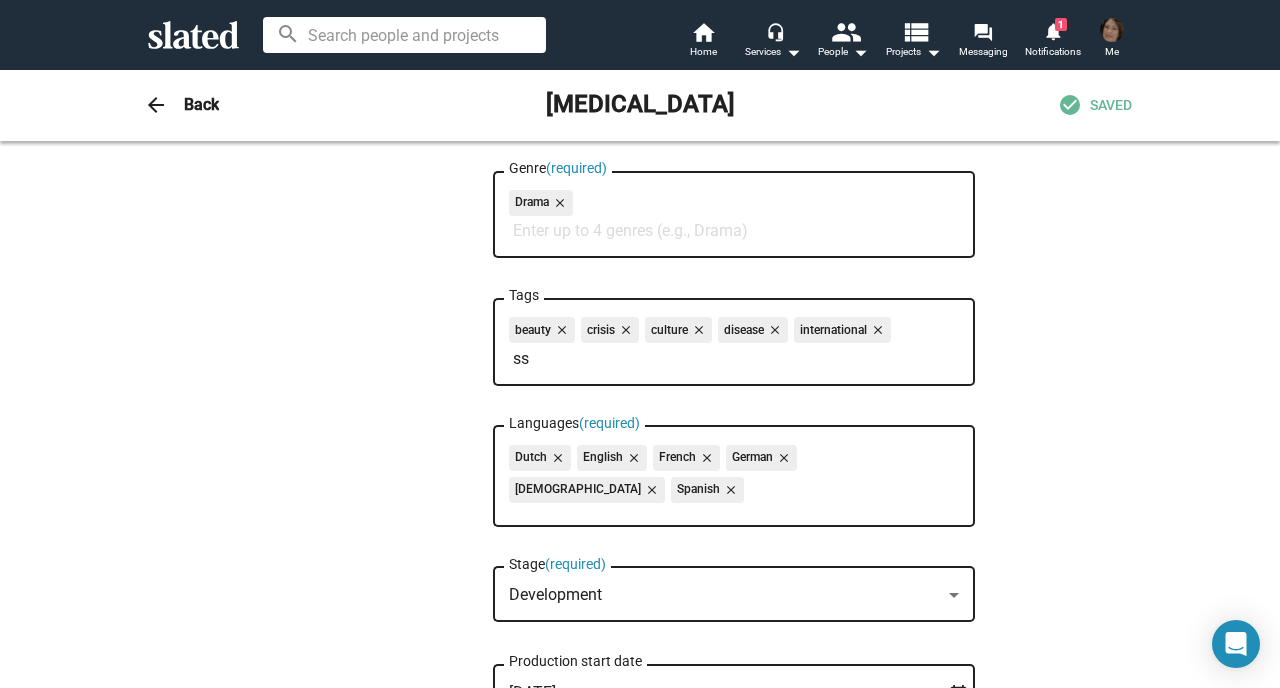type on "s" 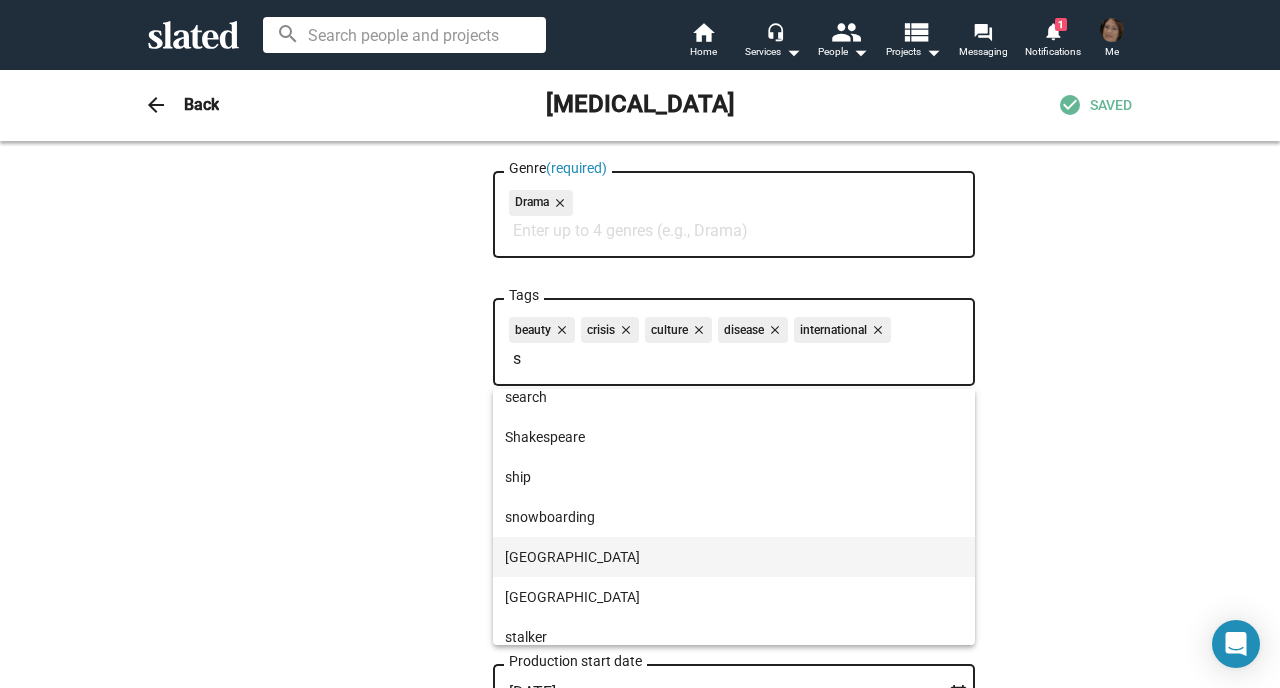 scroll, scrollTop: 0, scrollLeft: 0, axis: both 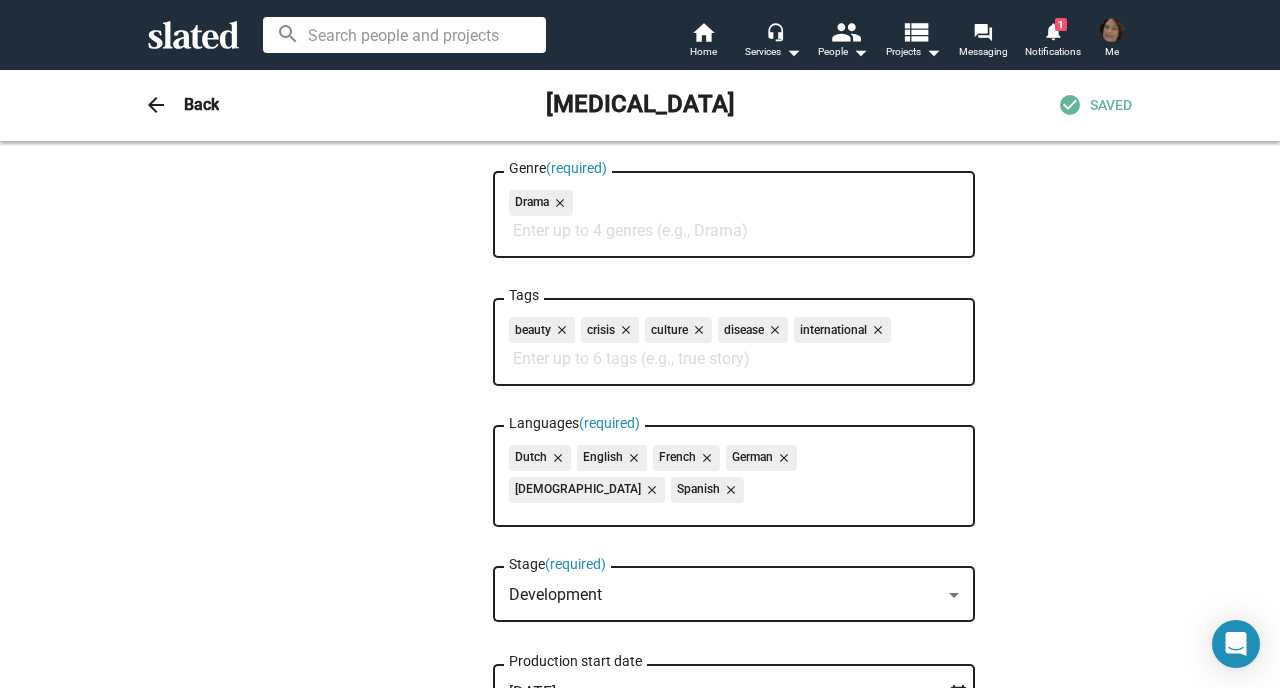type on "y" 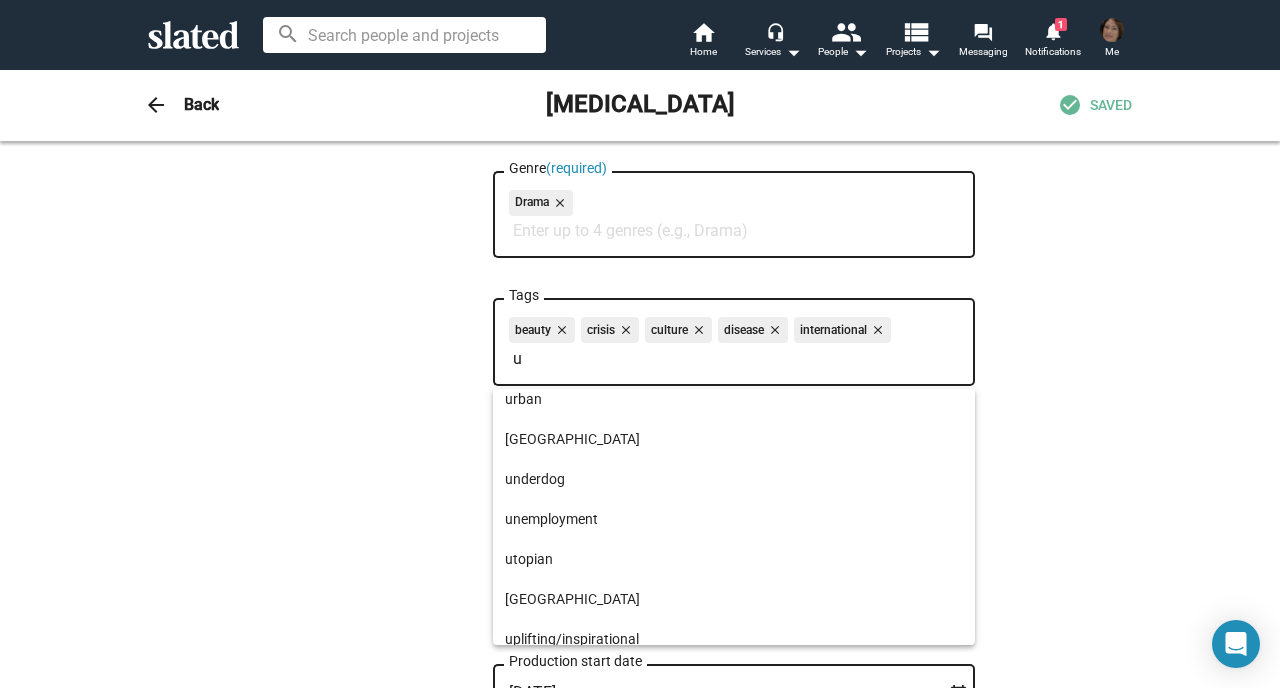 scroll, scrollTop: 294, scrollLeft: 0, axis: vertical 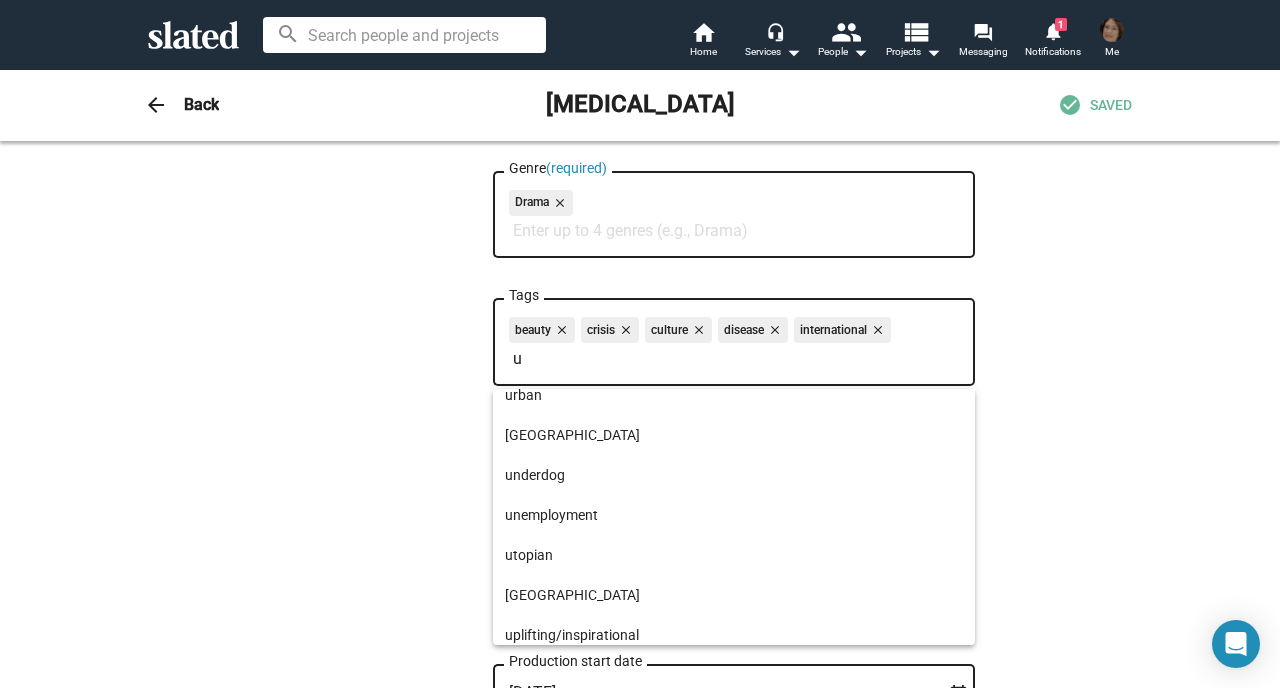 type on "u" 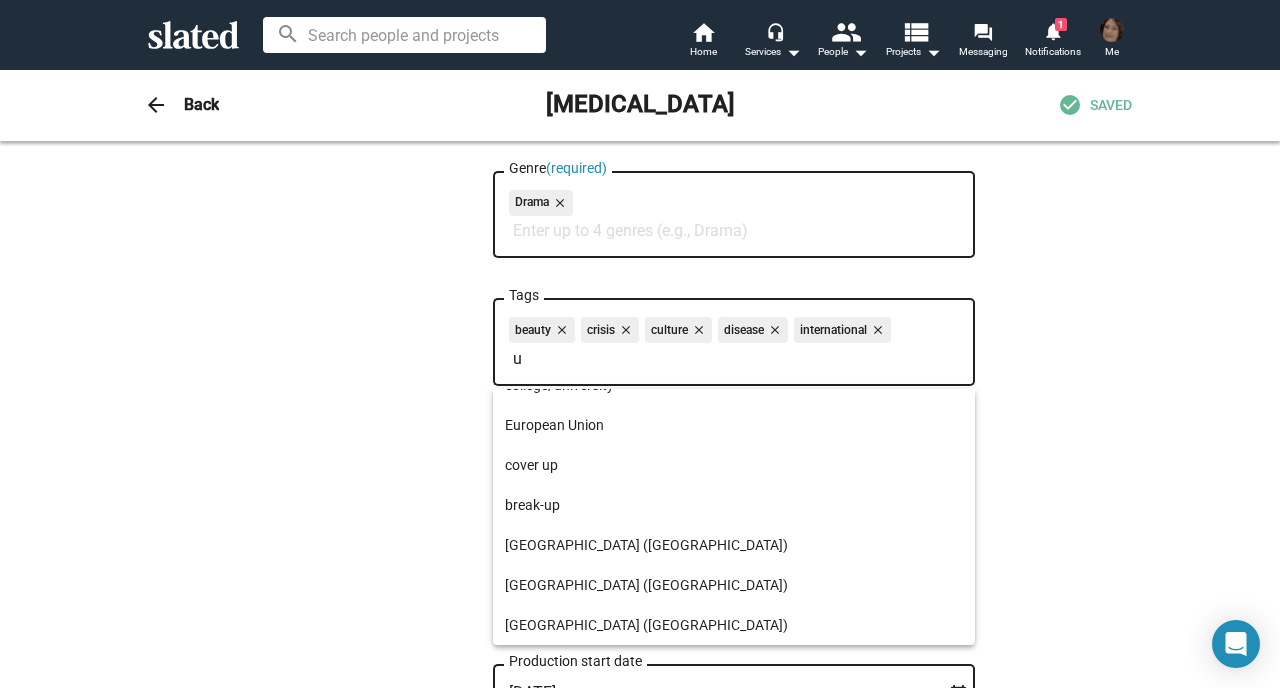 scroll, scrollTop: 0, scrollLeft: 0, axis: both 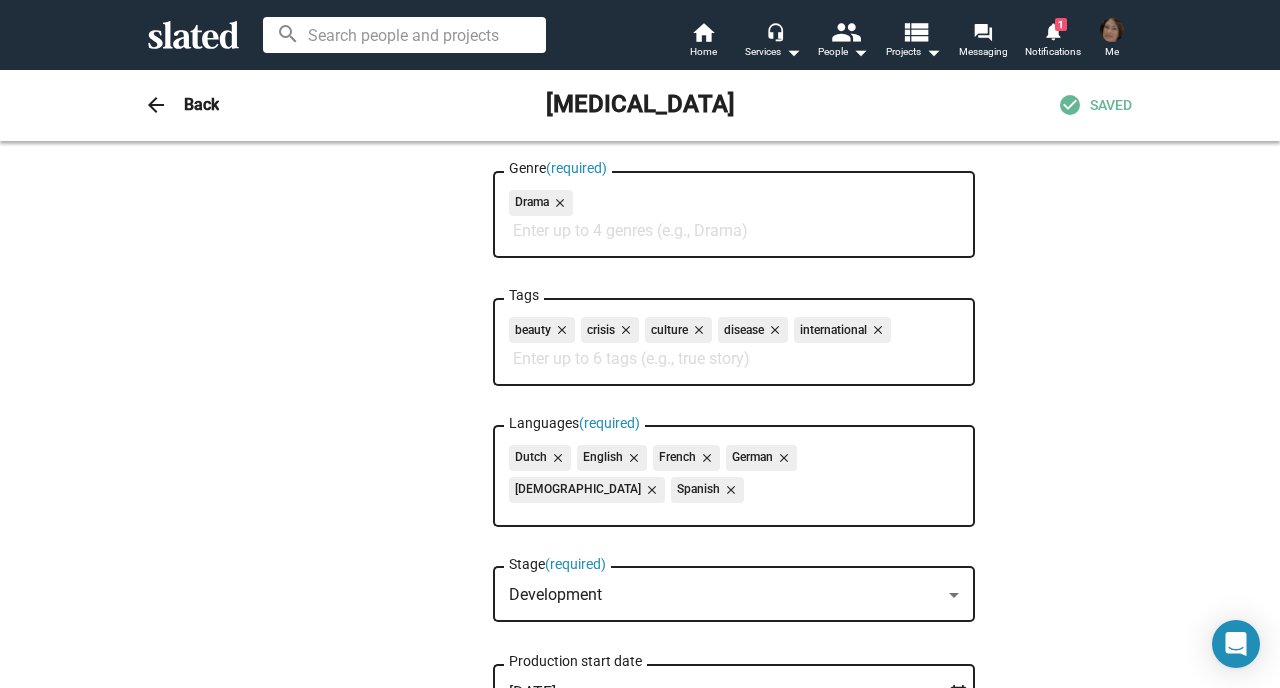 type on "v" 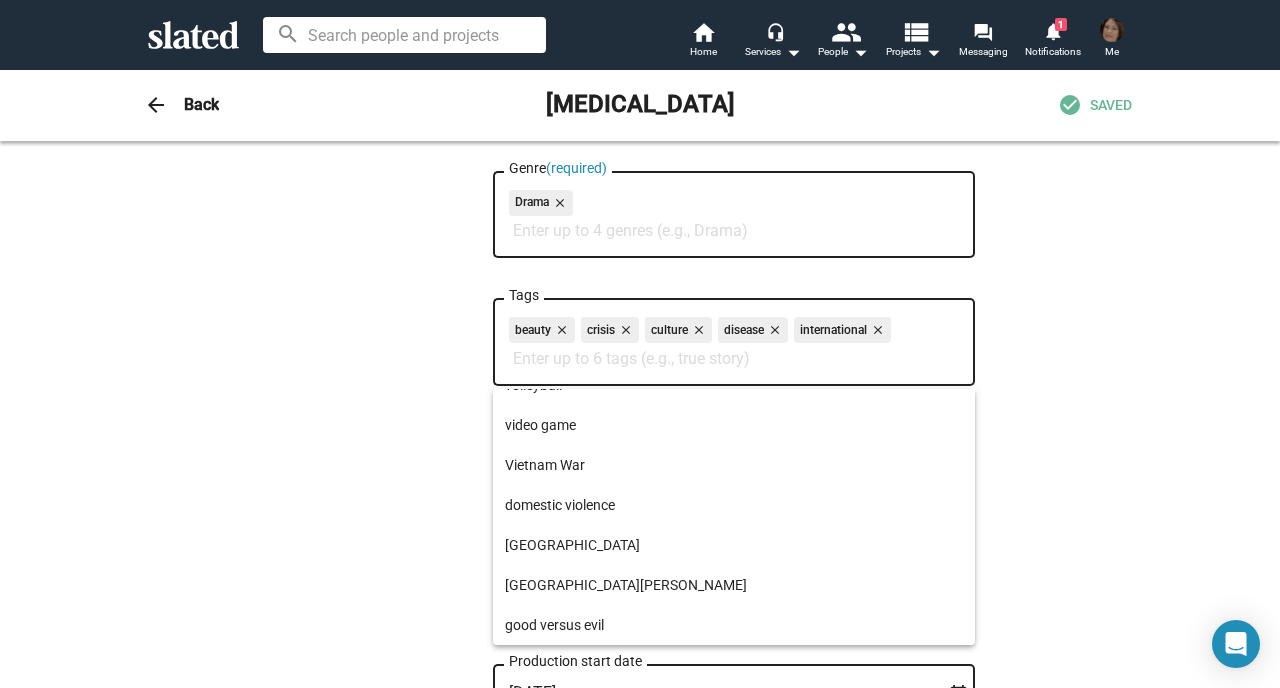 scroll, scrollTop: 0, scrollLeft: 0, axis: both 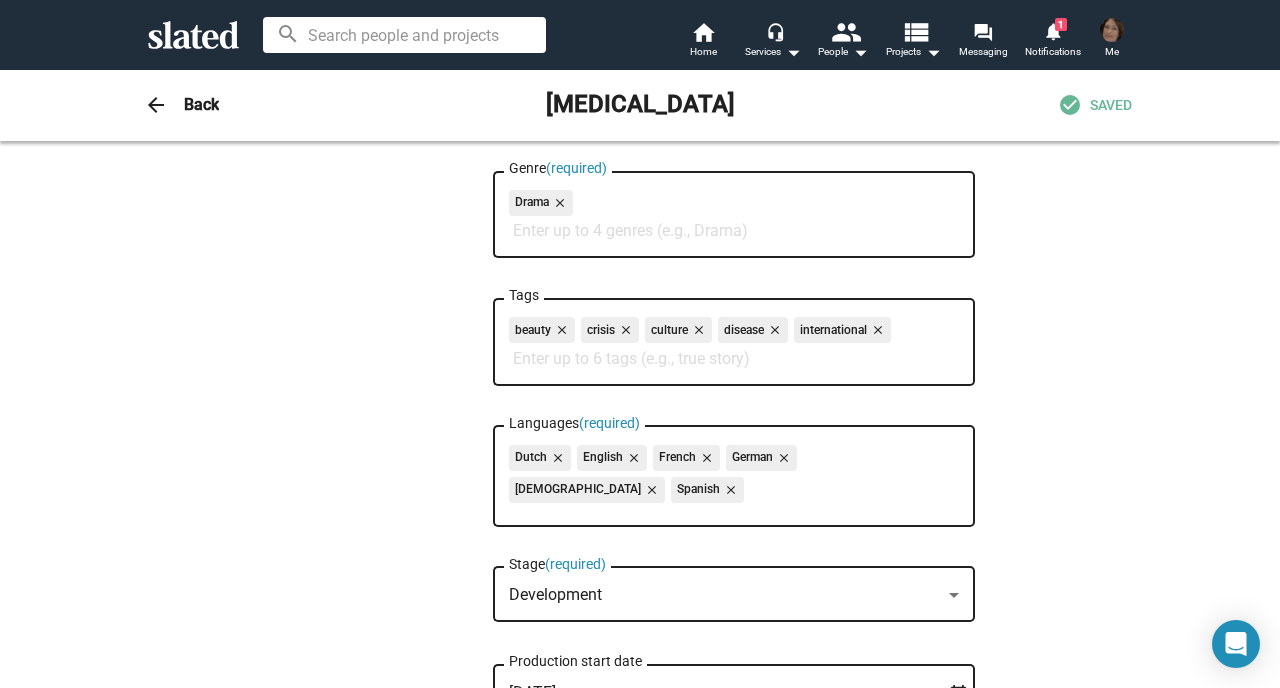 type on "w" 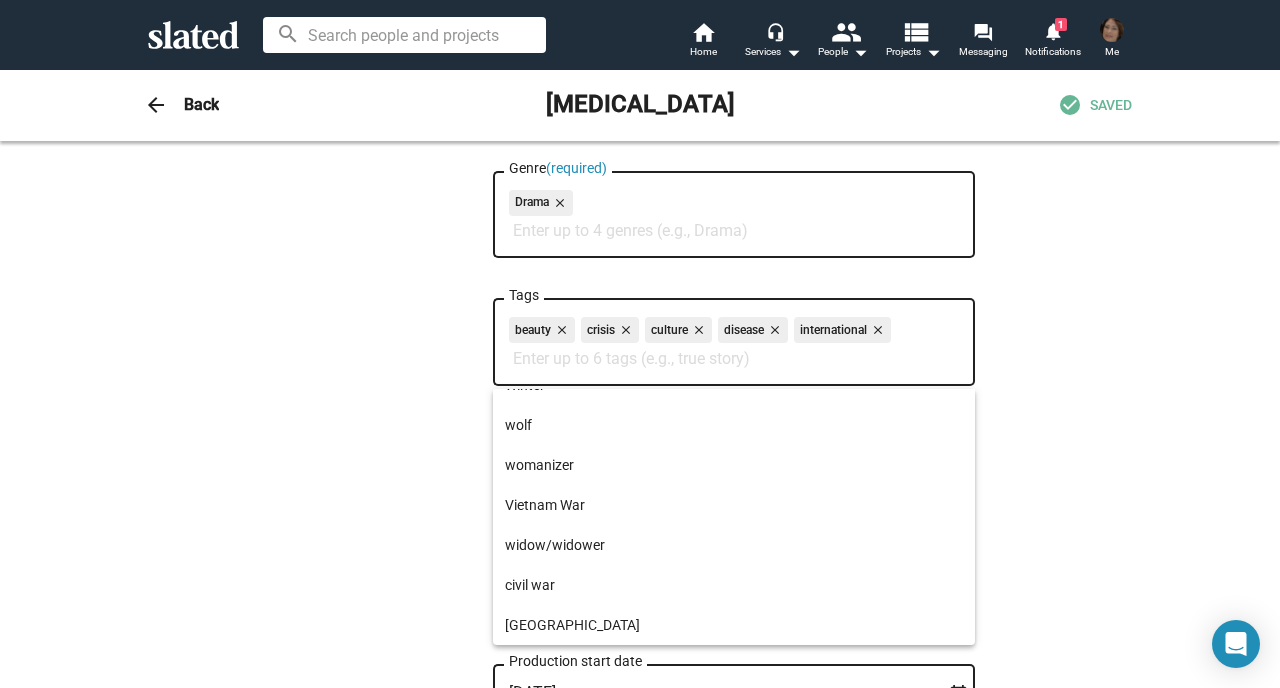 scroll, scrollTop: 0, scrollLeft: 0, axis: both 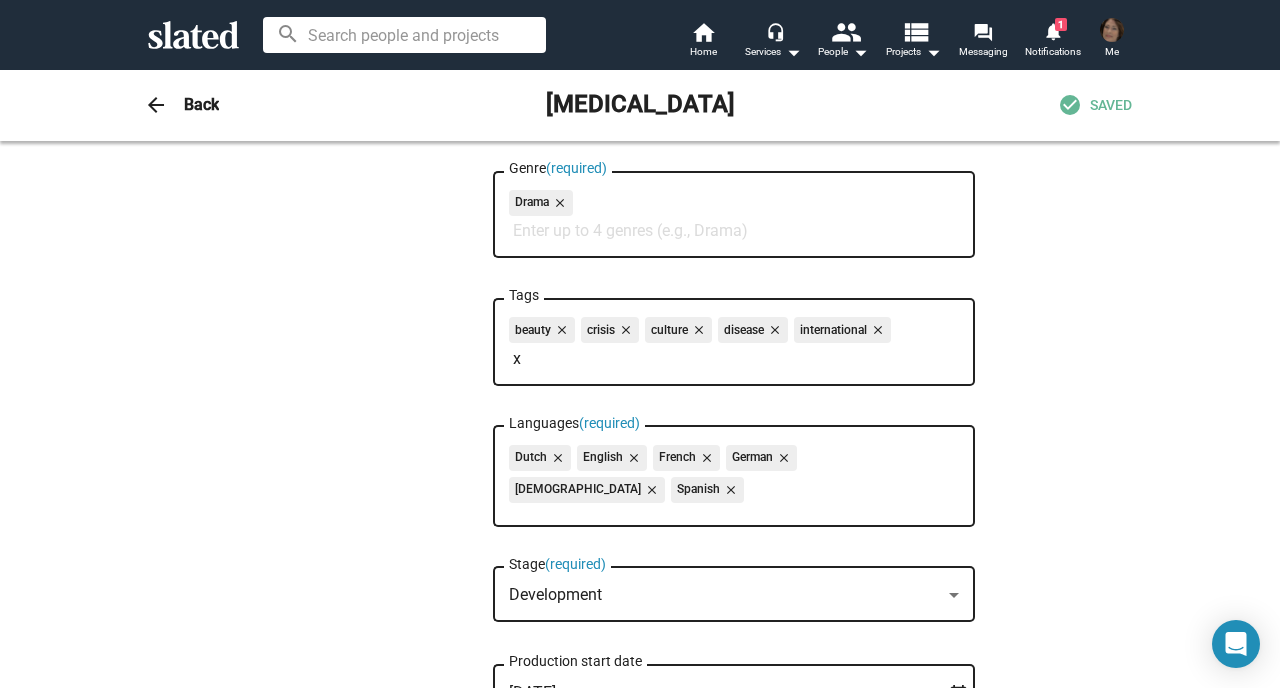 type on "x" 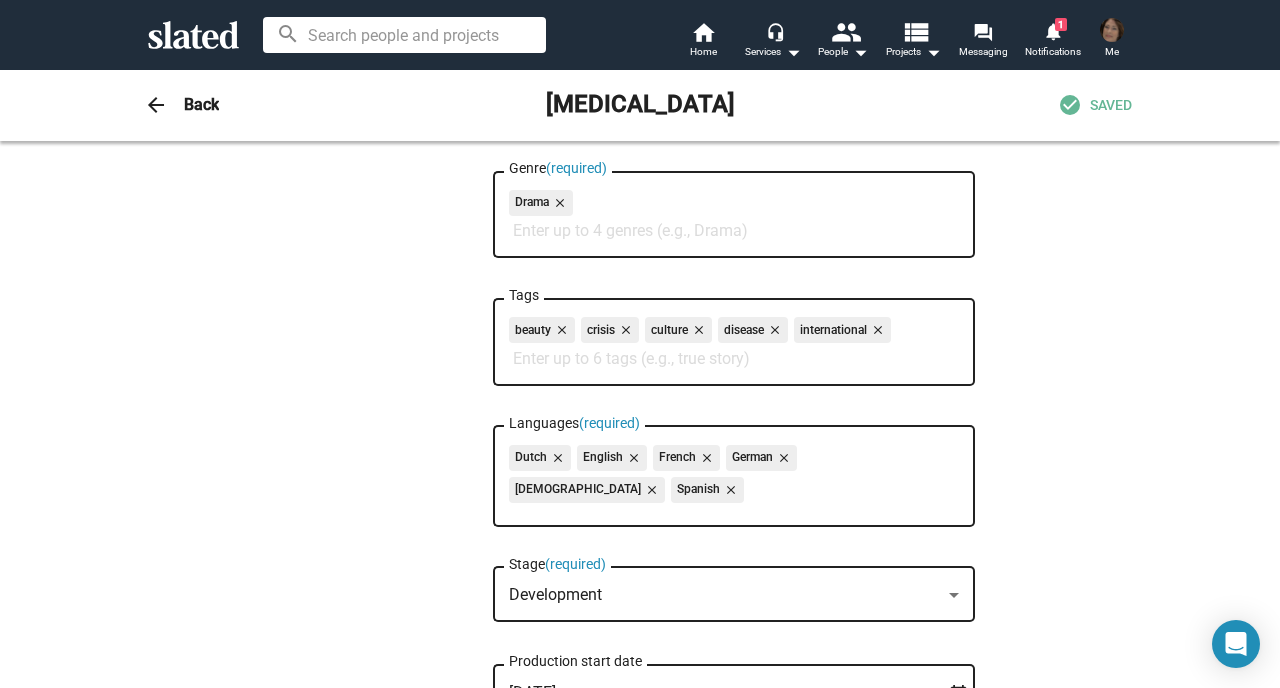 type on "y" 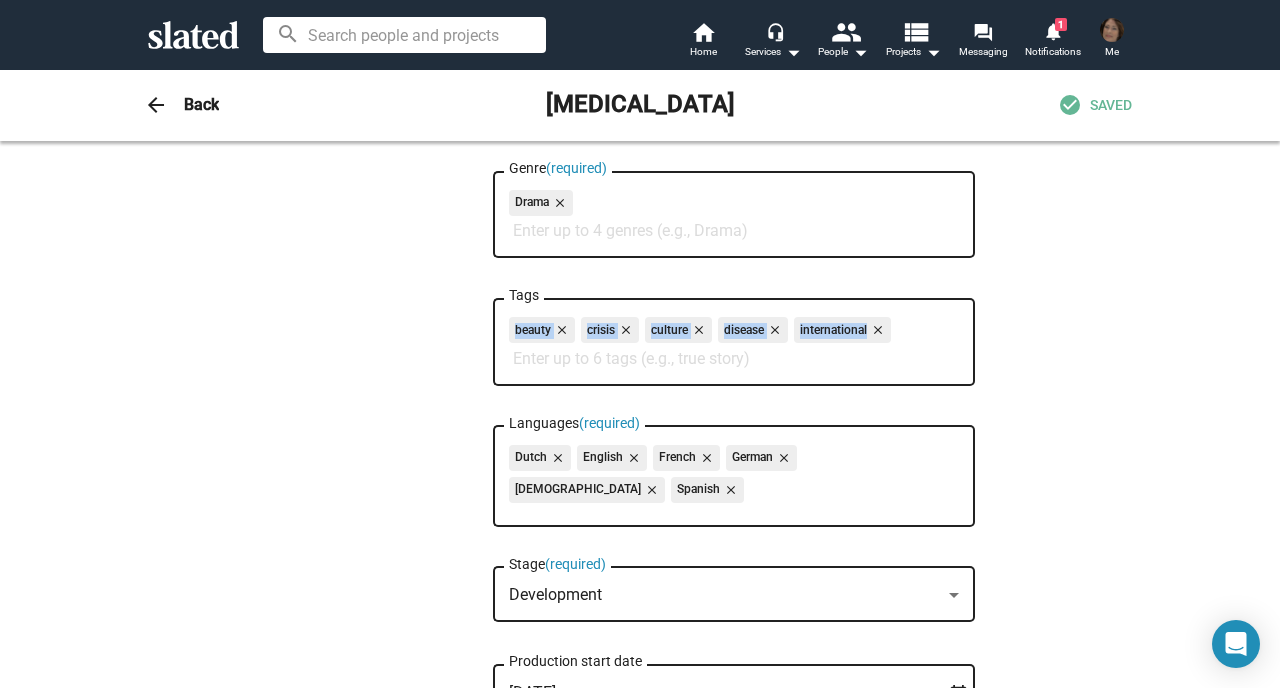 drag, startPoint x: 909, startPoint y: 329, endPoint x: 475, endPoint y: 324, distance: 434.0288 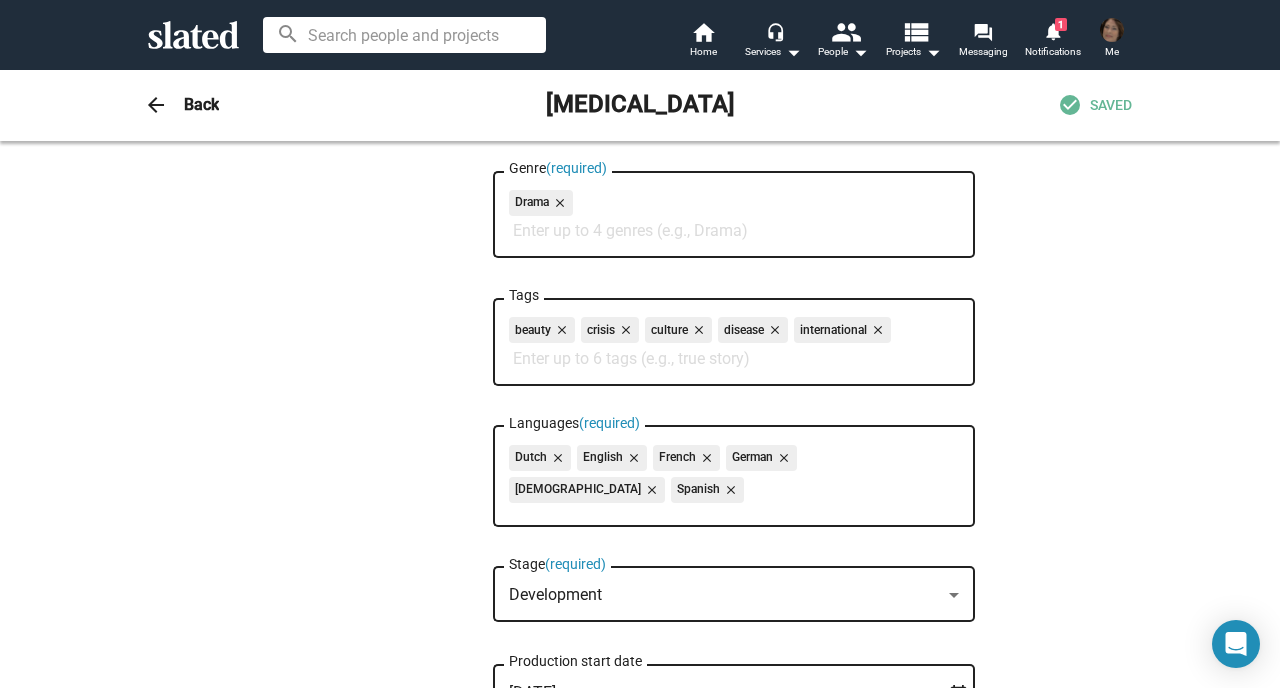 click on "—  Change Image  —  Change Image  ANHEDONIA Title  (required) 9/200 Jake, a vibrant wellness guru, is shattered by a disease triggered by the hair-loss drug Finasteride. Stripped of strength and confidence, he spirals into despair—until he discovers that embracing his suffering may be the key to truly inspiring others. Logline  (required) 252/300 Narrative feature Type  (required) Drama close Genre  (required) beauty close crisis close culture close disease close international close Tags Dutch close English close French close German close Korean close Spanish close Languages  (required) Development Stage  (required) 7/6/2026 Production start date Berlin, Germany close San Francisco, CA, US close Anticipated Locations Sound of Metal, Comps List titles separated by commas 15/100 Synopsis 0/1000 YouTube or Vimeo link 0/300 Video password (if needed) Website 0/200 IMDb 0/200 Twitter 0/200 Instagram 0/200 Facebook 0/200" at bounding box center [640, 862] 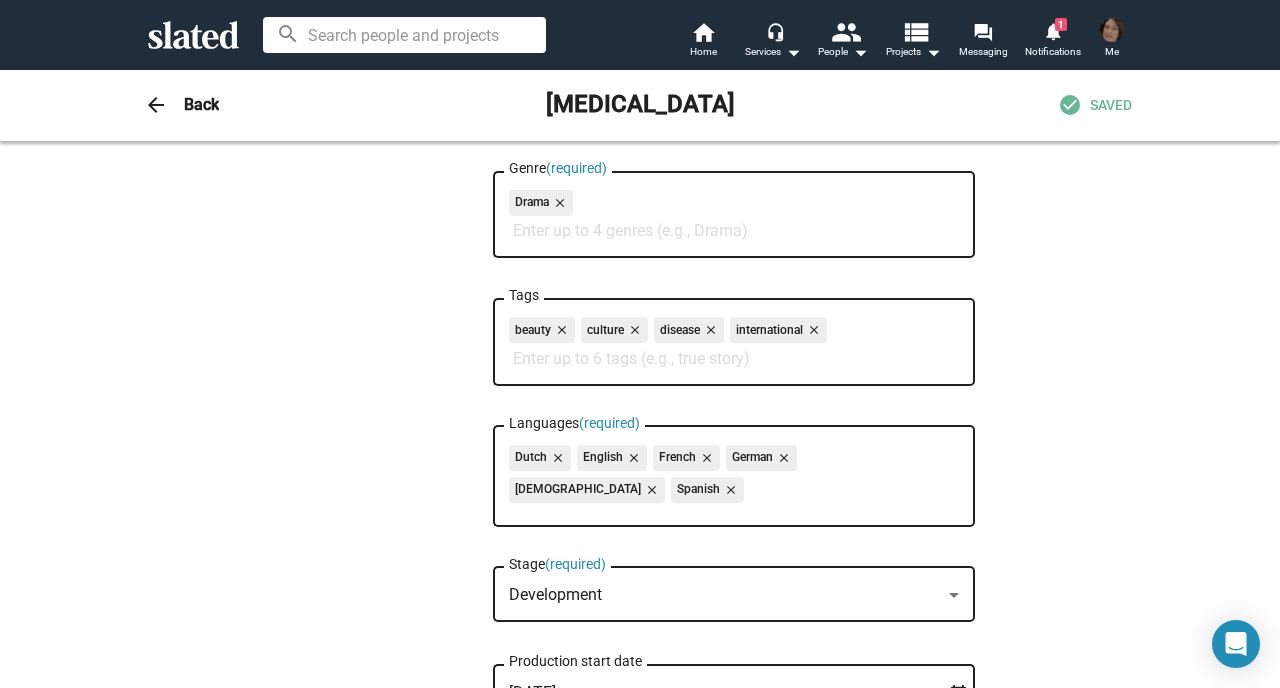 click on "Tags" at bounding box center [738, 359] 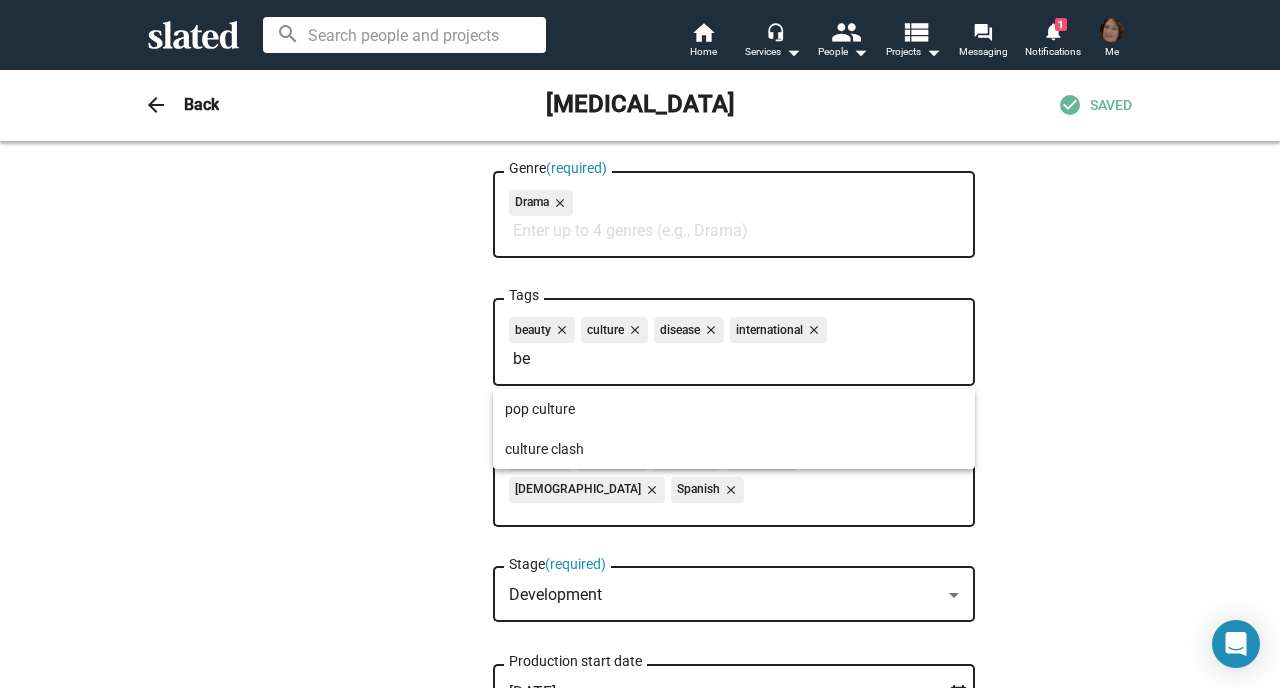 type on "b" 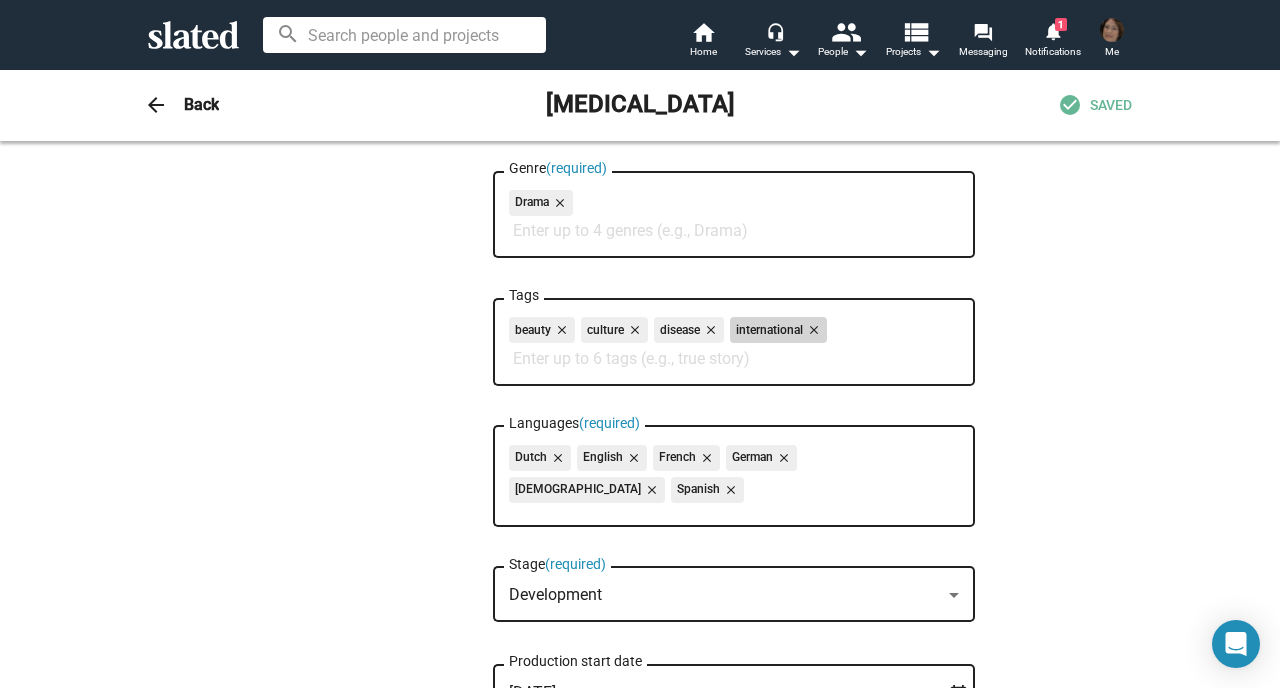 click on "international close" at bounding box center (778, 330) 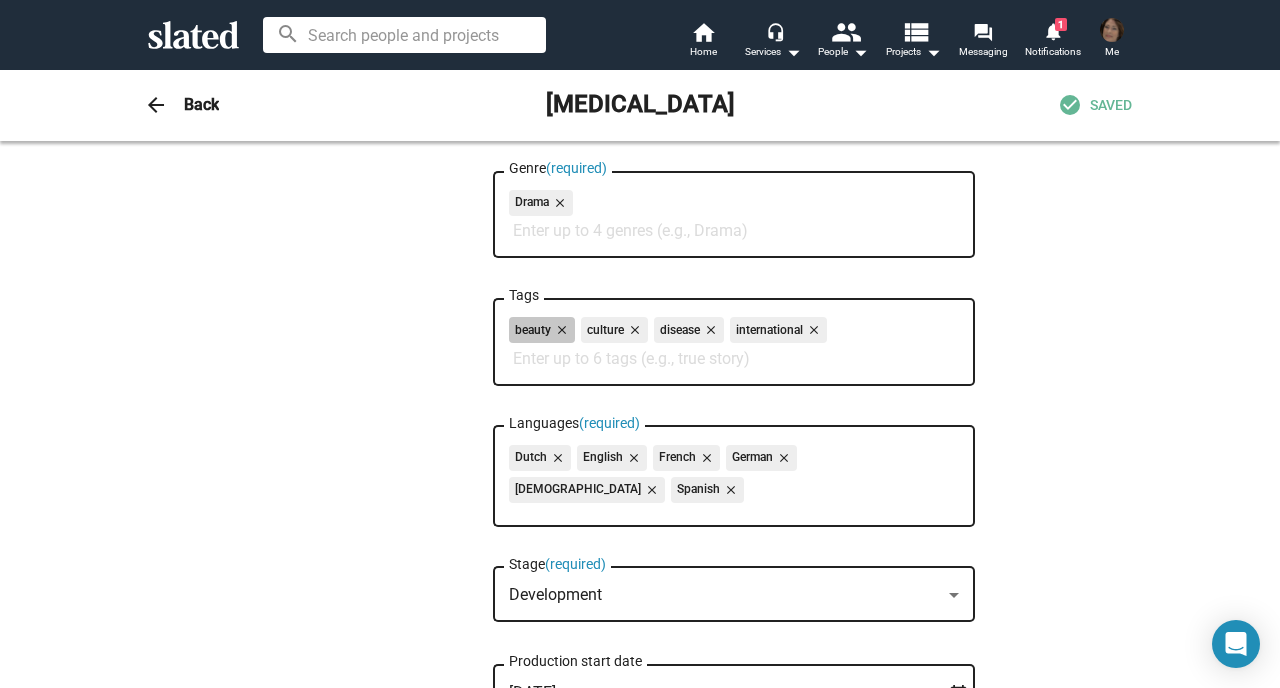 click on "beauty close culture close disease close international close" at bounding box center (734, 333) 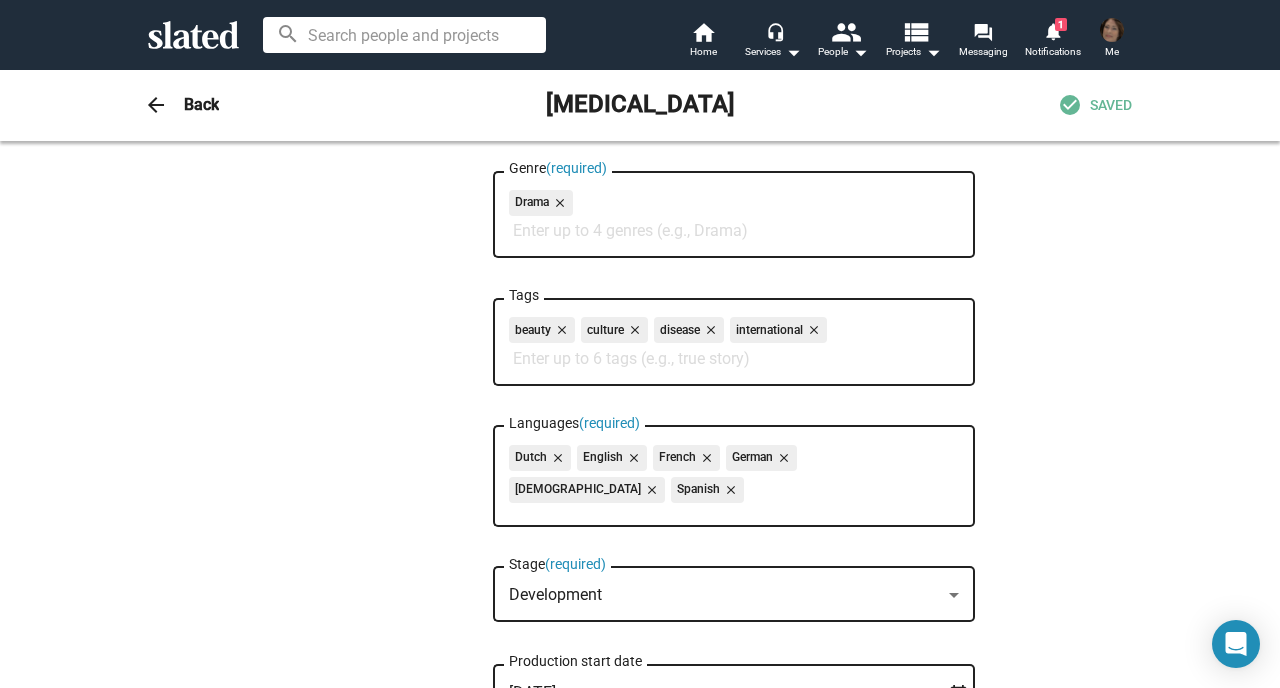 click on "beauty close culture close disease close international close Tags" 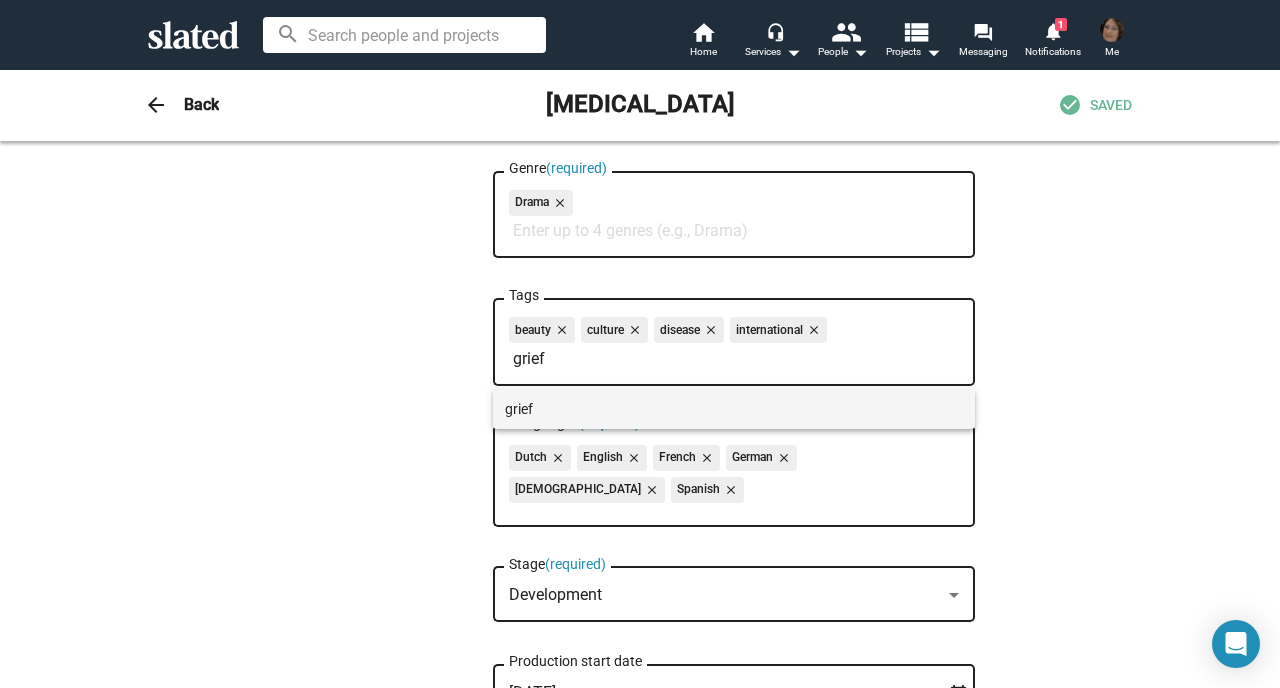 type on "grief" 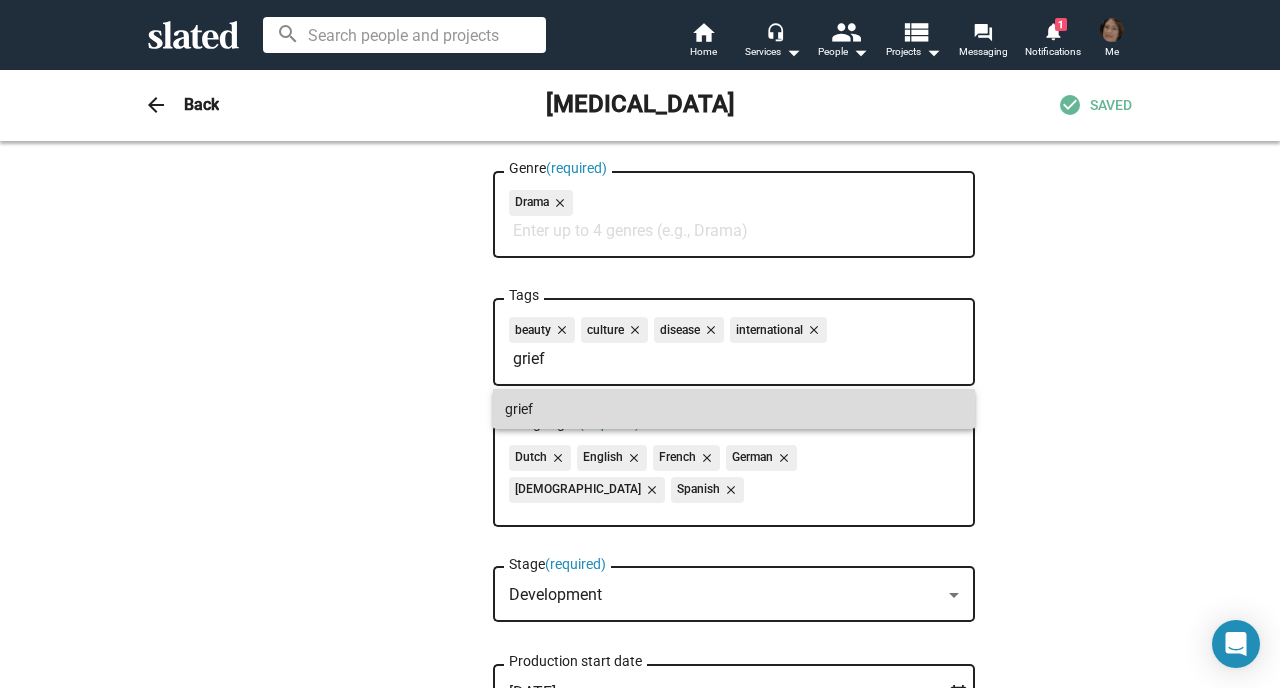 click on "grief" at bounding box center [734, 409] 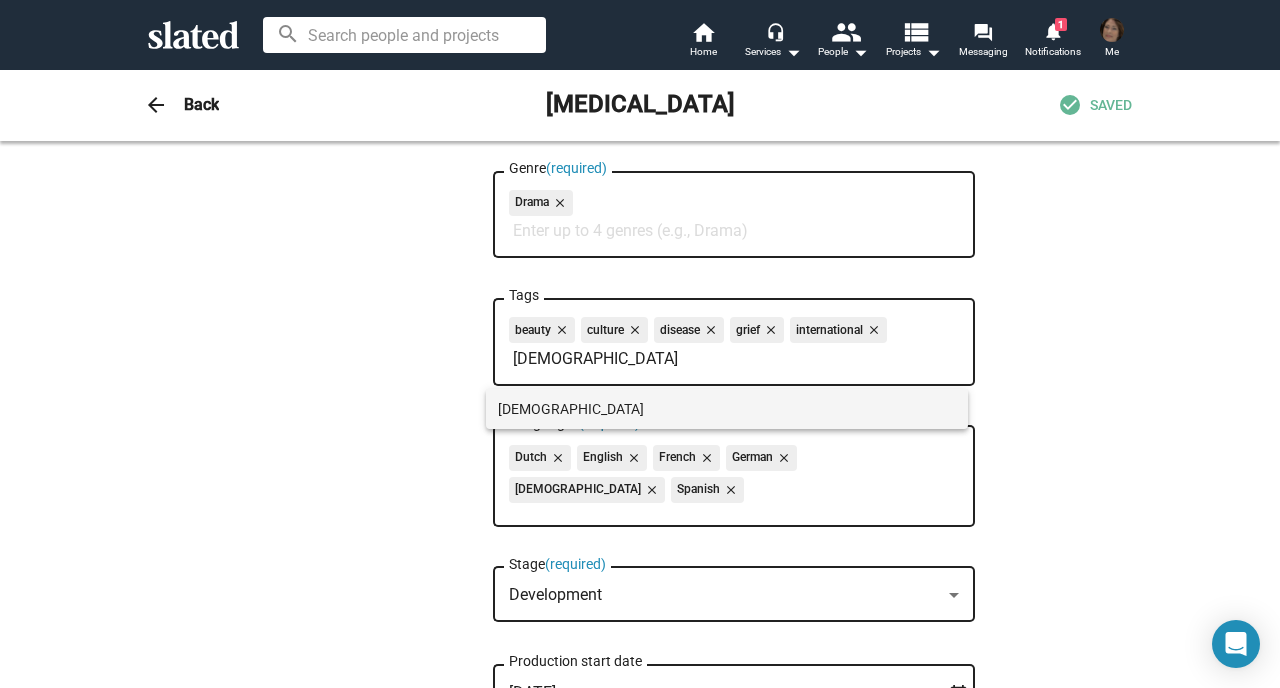 type on "male" 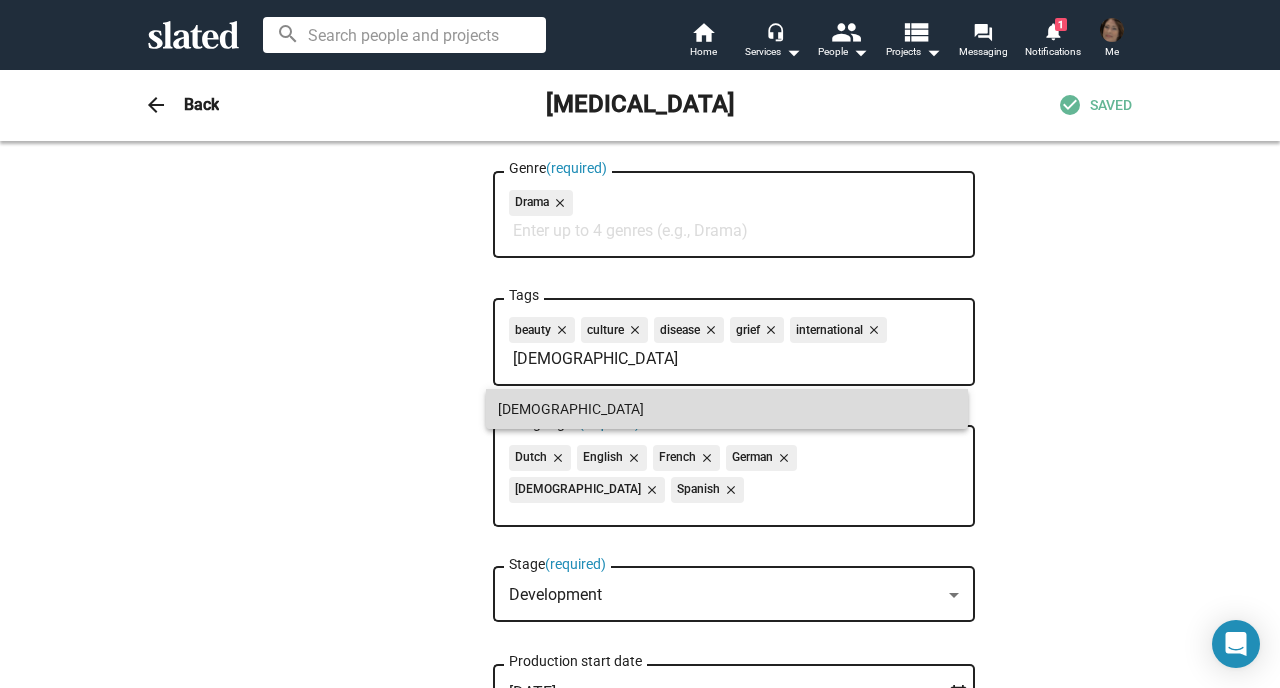 click on "male" at bounding box center (727, 409) 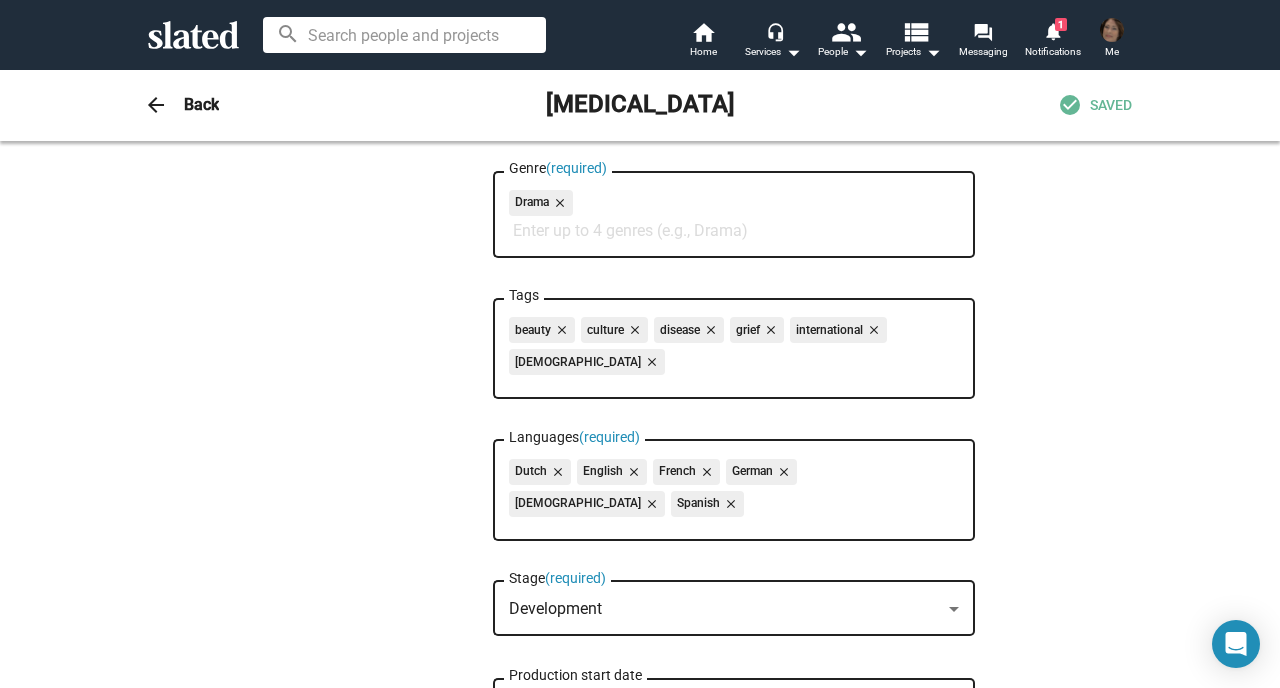 click on "beauty close culture close disease close grief close international close male close Tags" 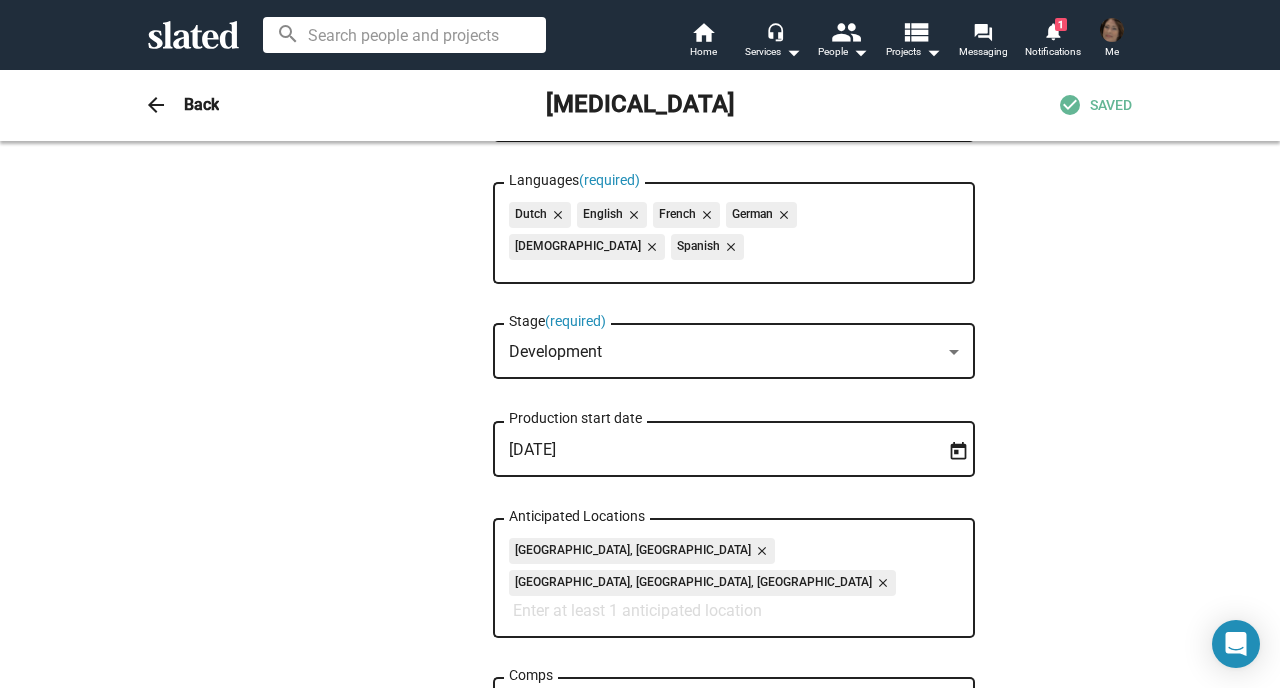 scroll, scrollTop: 611, scrollLeft: 0, axis: vertical 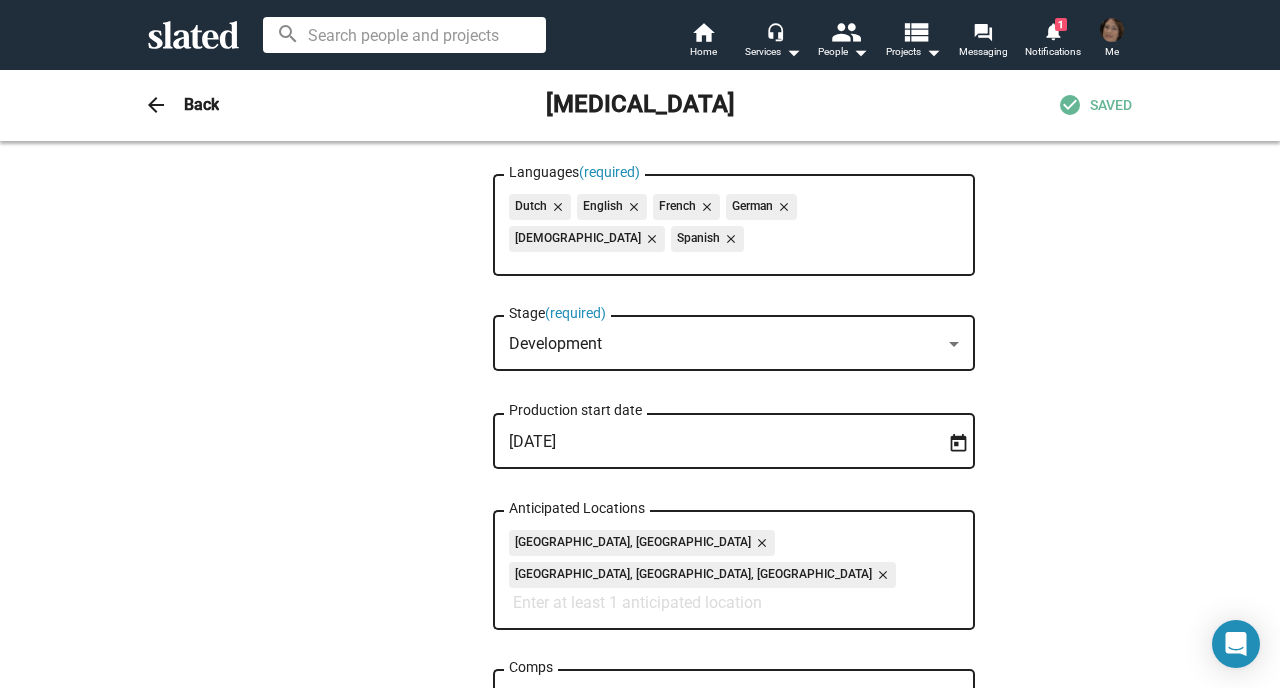 click on "Sound of Metal," at bounding box center (734, 707) 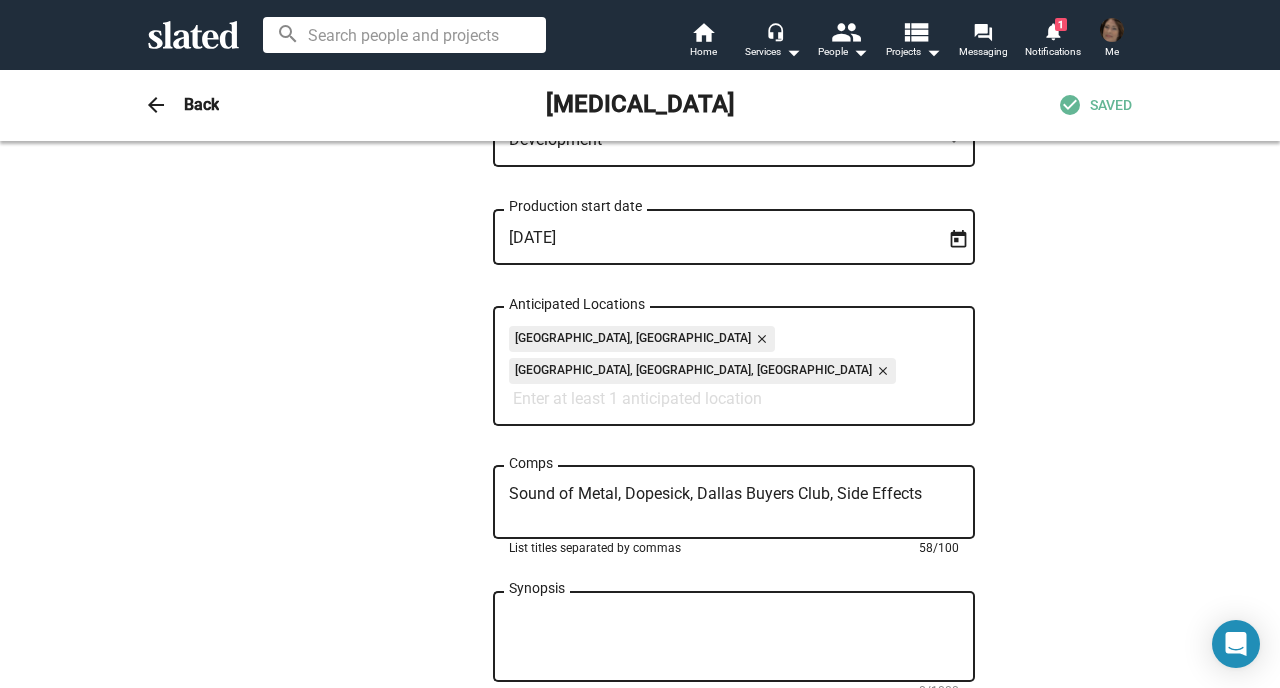 scroll, scrollTop: 859, scrollLeft: 0, axis: vertical 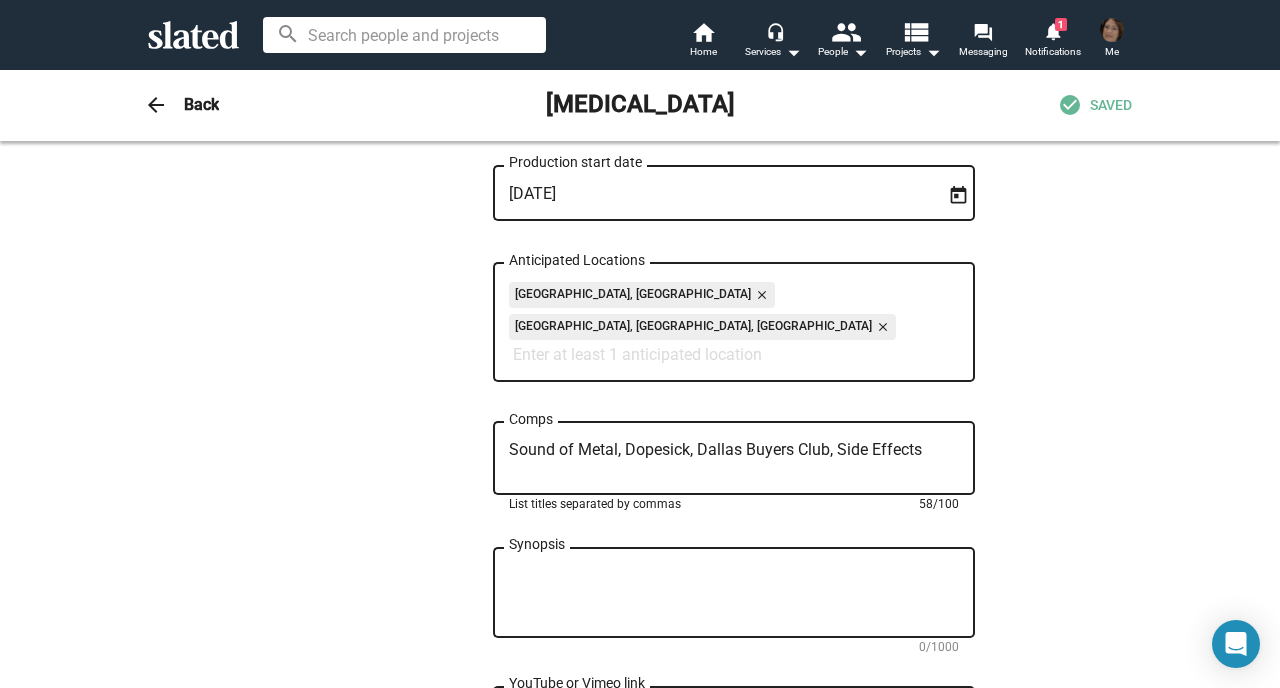 type on "Sound of Metal, Dopesick, Dallas Buyers Club, Side Effects" 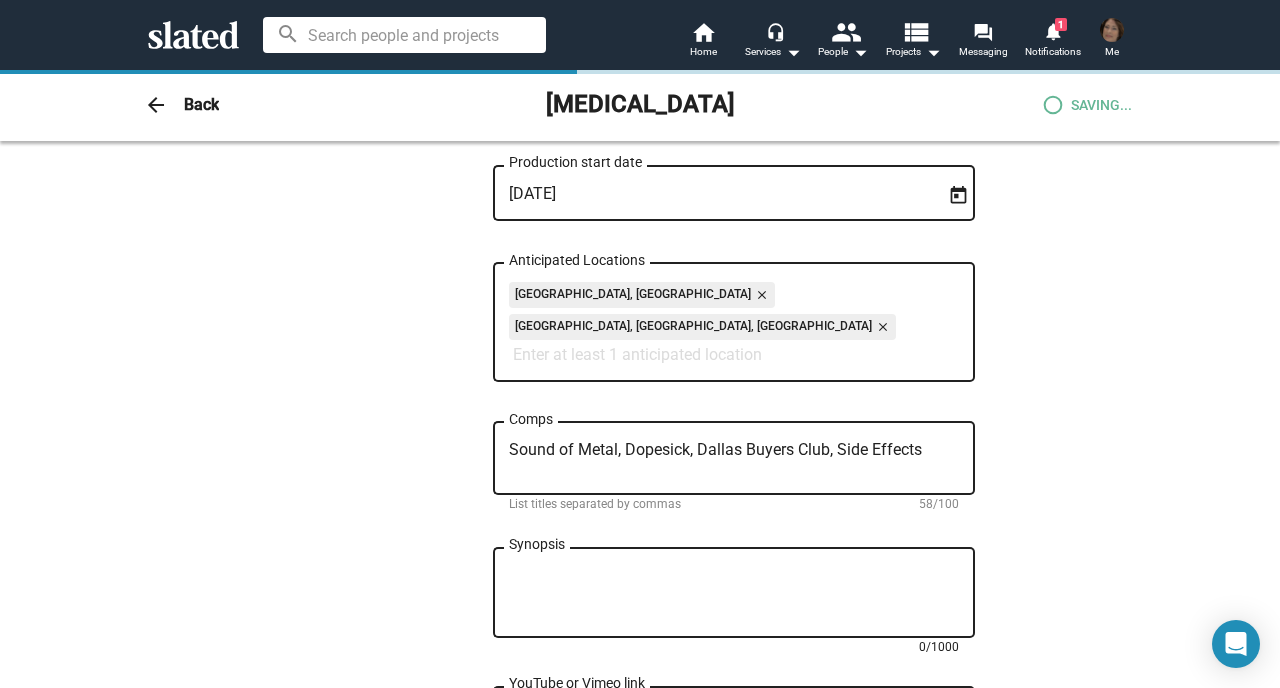 click on "Synopsis" at bounding box center [734, 593] 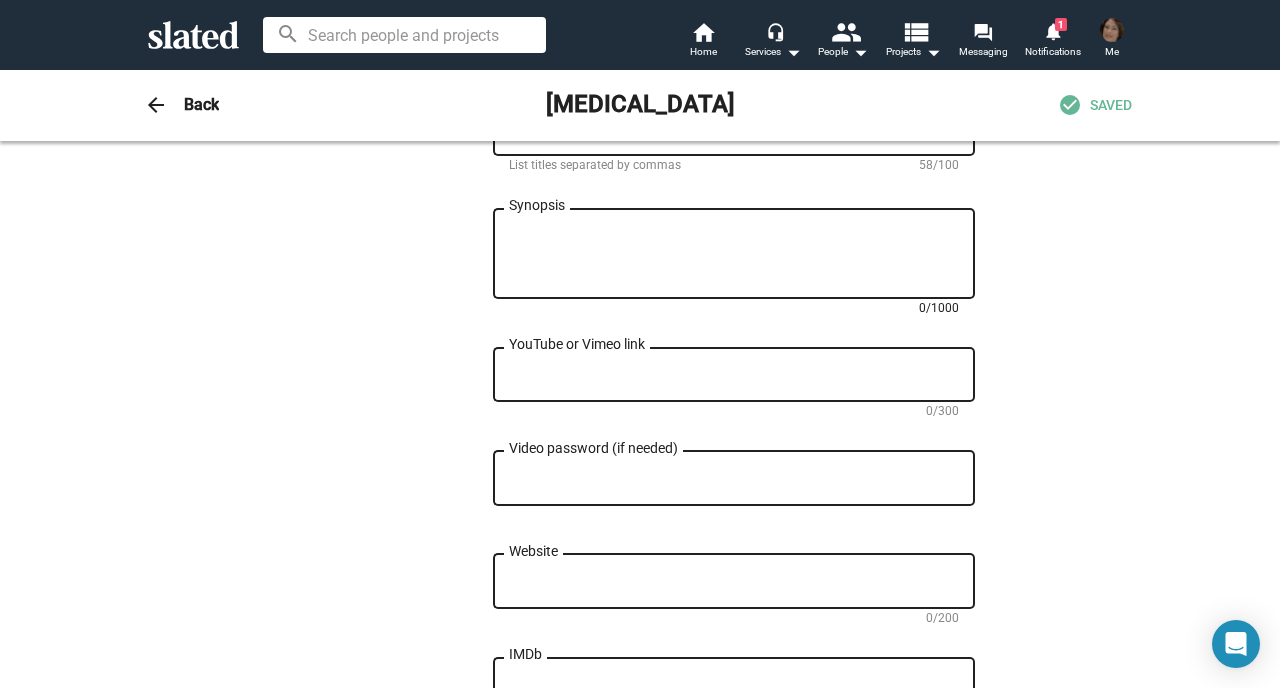 scroll, scrollTop: 1105, scrollLeft: 0, axis: vertical 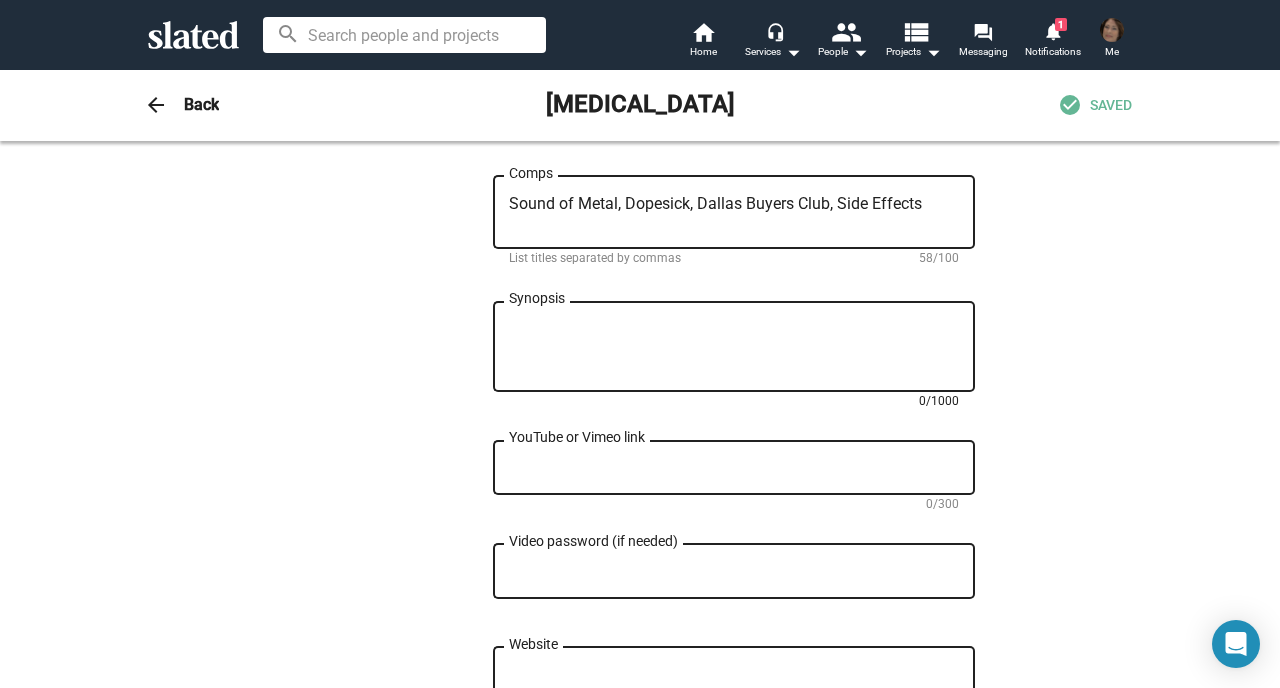 paste on "Jake, a charismatic entrepreneur, transforms an old church into a thriving health and wellness center, Temple. Supported by his wife, Nikki, a fitness expert, their ambitious venture initially flourishes. But as the pressures of success mount, so do Jake's underlying insecurities. Plagued by hair loss and by the complicated relationship with his ailing mother, Jake decides to secretly use the anti-hair loss drug Finasteride.
After a brief boost in confidence, Jake’s impulsive choices send his life into a downward spiral of emotional and physical decline and denial. Amid Jake’s hidden struggles, Nikki finds out about the drug. She meets Xavier, a former Marine battling severe depression and the debilitating effects of Post Finasteride Syndrome. Xavier’s life, once filled with purpose, has been shattered by the devastating effects of the drug. He is desperately trying to create a support network for fellow sufferers against heavy pushback from big pharma.
Nikki becomes increasingly concerned for he..." 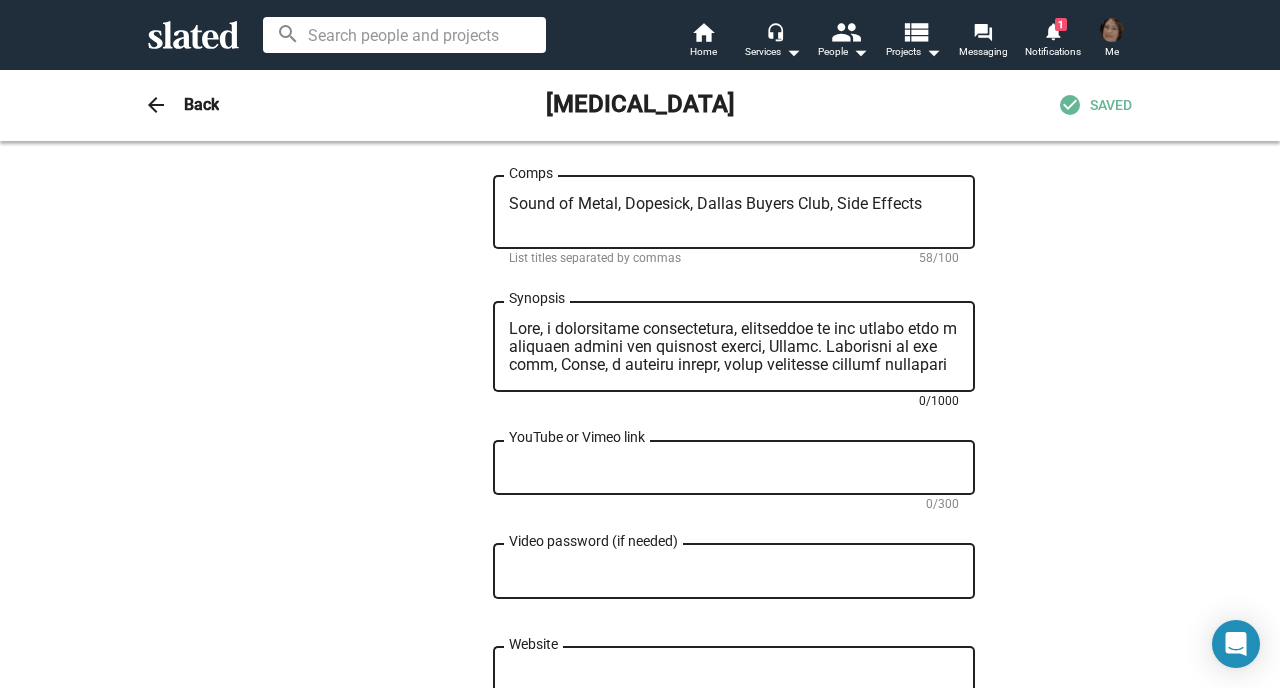 scroll, scrollTop: 468, scrollLeft: 0, axis: vertical 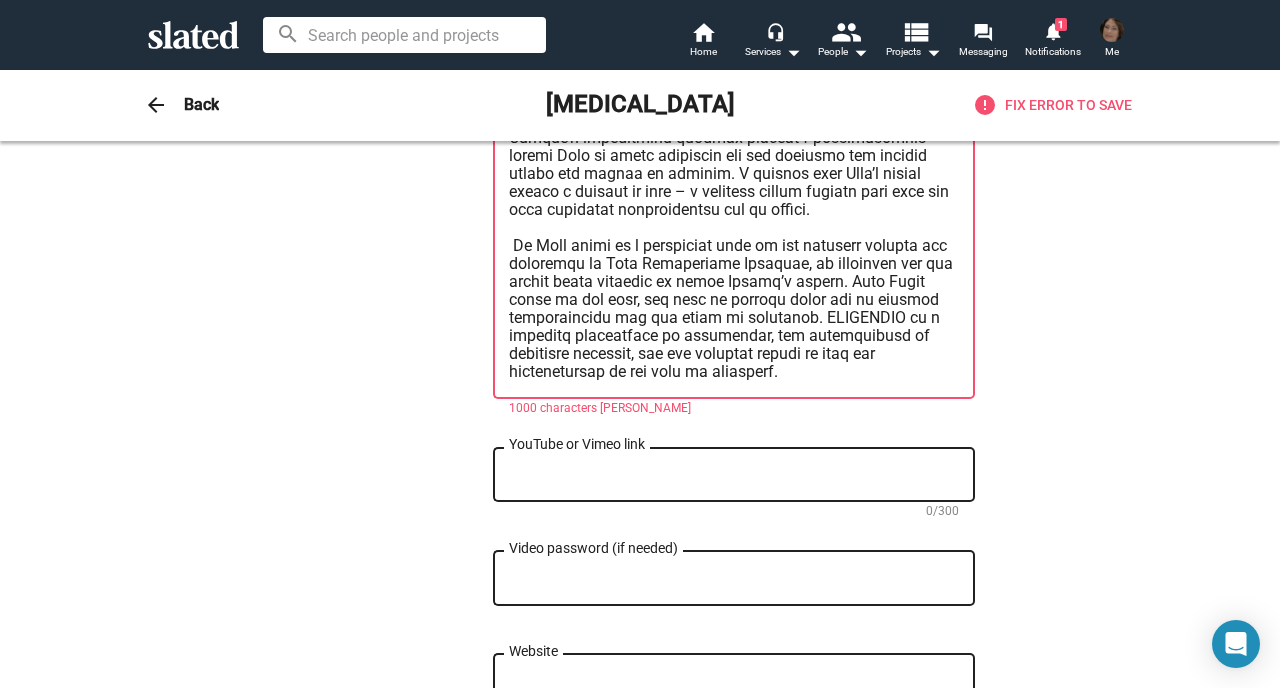 drag, startPoint x: 856, startPoint y: 282, endPoint x: 721, endPoint y: 115, distance: 214.7417 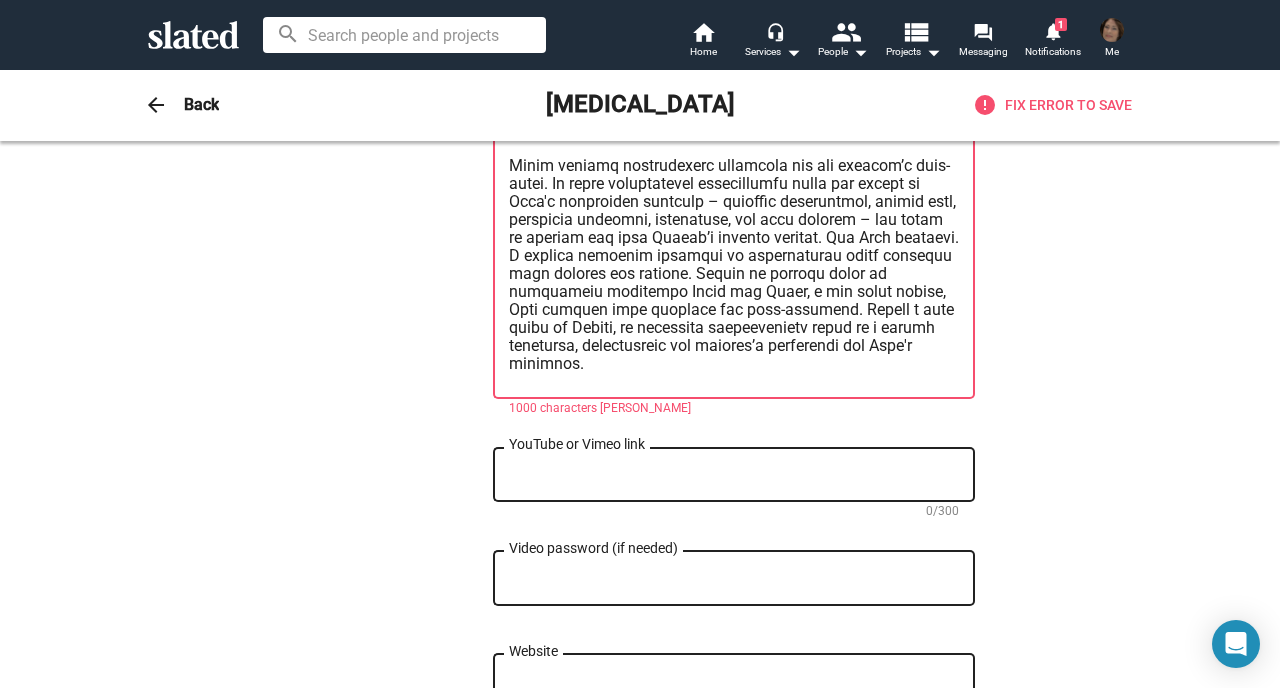 scroll, scrollTop: 0, scrollLeft: 0, axis: both 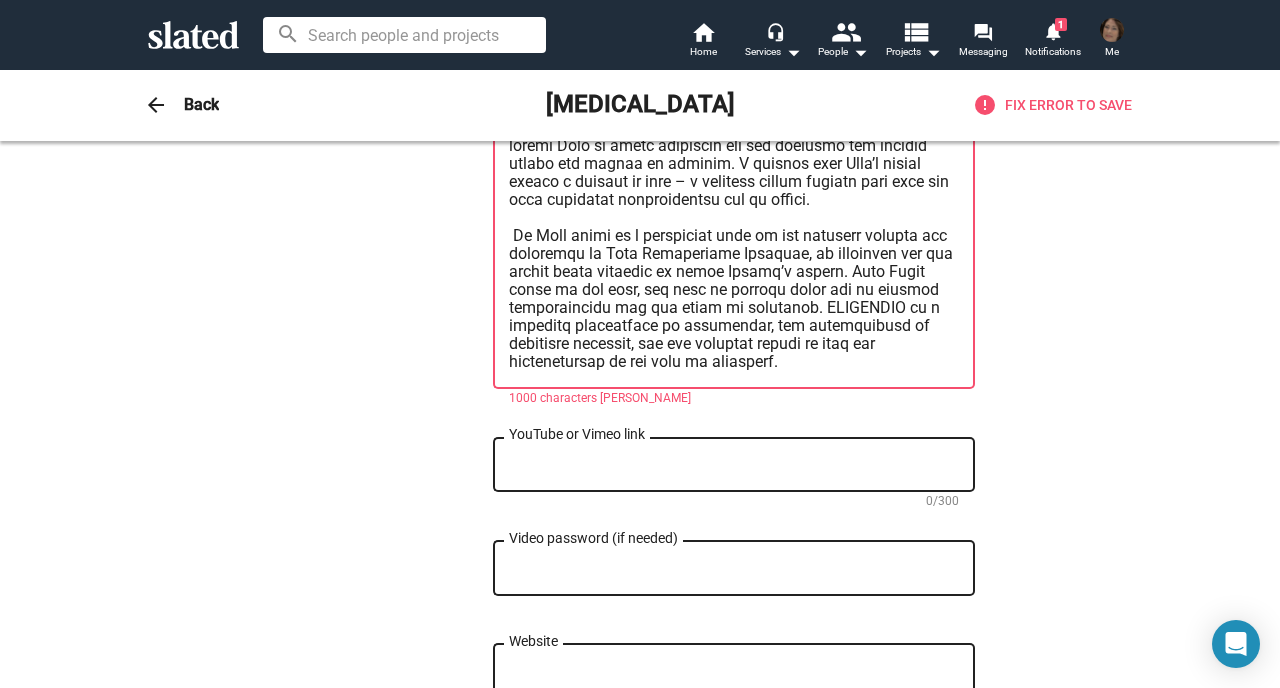 drag, startPoint x: 502, startPoint y: 447, endPoint x: 741, endPoint y: 447, distance: 239 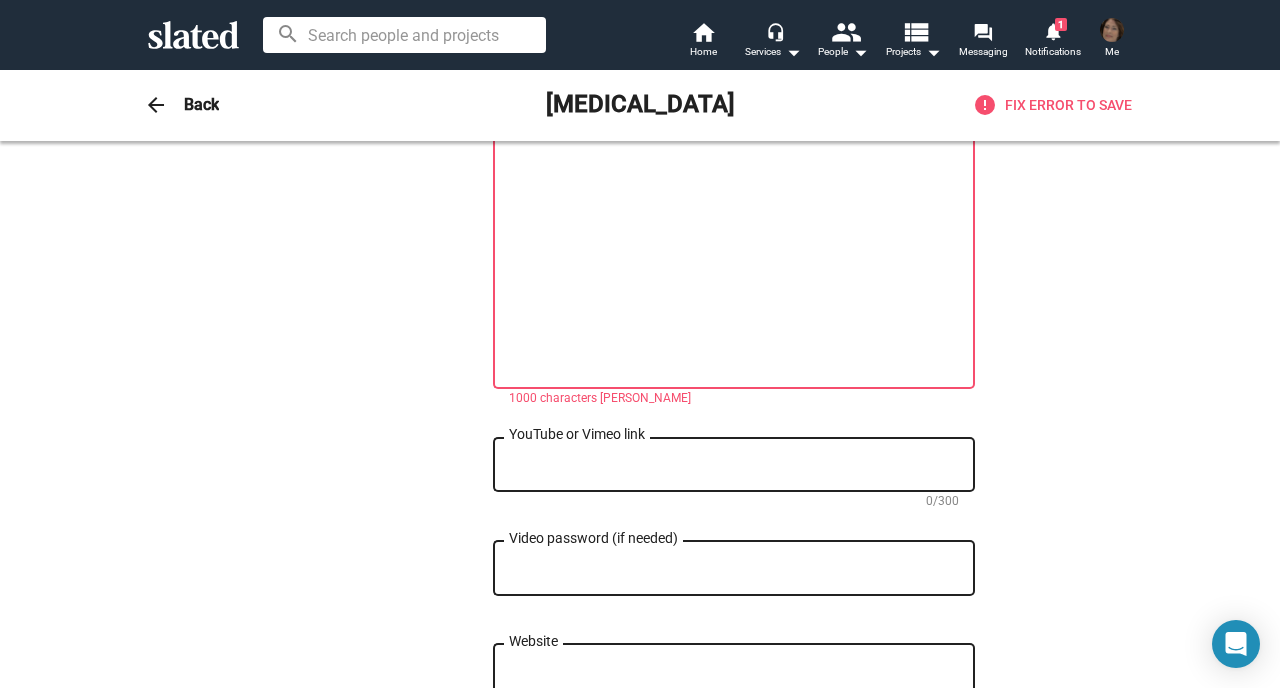 scroll, scrollTop: 0, scrollLeft: 0, axis: both 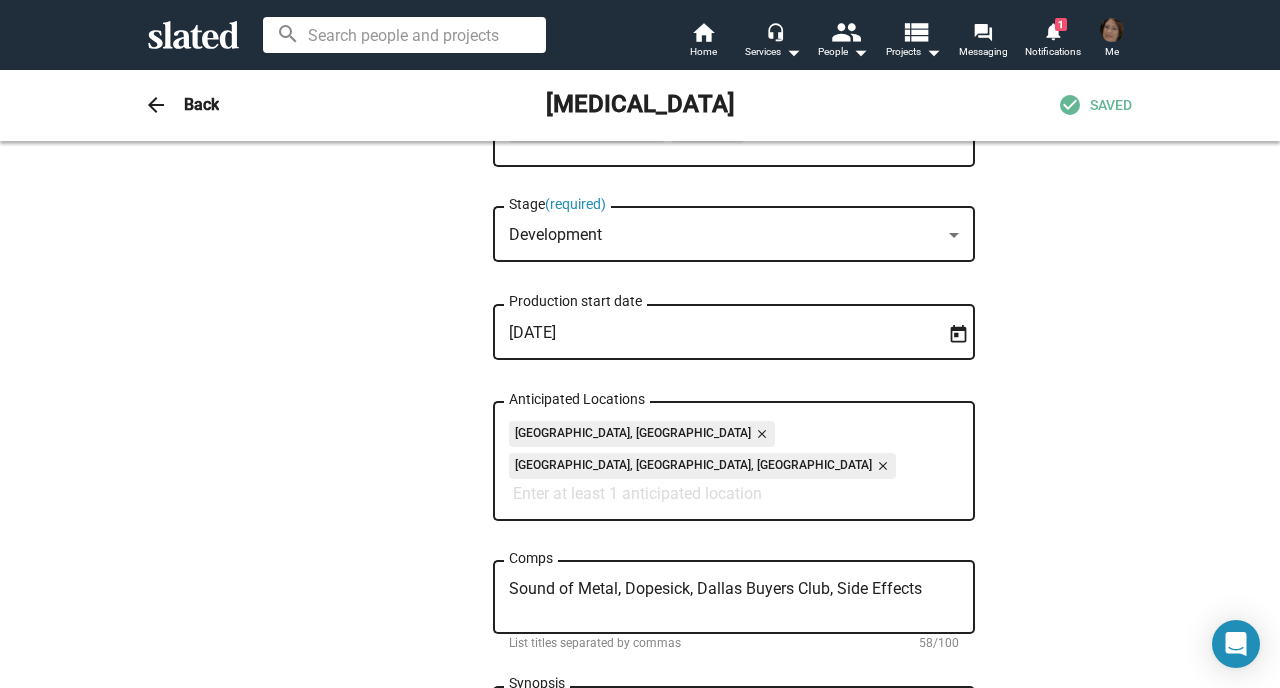 paste on "Jake, a charismatic entrepreneur, transforms an old church into a thriving wellness center, Temple, with his wife Nikki. As their success grows, so do Jake’s insecurities—triggered by hair loss and his fraught relationship with his ailing mother. He secretly begins using Finasteride, a hair-loss drug. After a brief confidence boost, his life unravels as he descends into emotional and physical decline. Nikki, increasingly alarmed, meets Xavier, a former Marine suffering from Post-Finasteride Syndrome. His shattered life inspires her to seek help for Jake, who refuses. A failed vacation and jealousy over staff member Imari fuel Jake’s breakdown. During a live Temple event, tensions explode publicly, risking everything. After Xavier's suicide, Jake finally seeks help. Reuniting with his mother brings hope. As Jake joins the fight to expose PFS, he begins healing, honoring Xavier’s legacy. Anhedonia explores resilience, masculine identity, and the healing power of love." 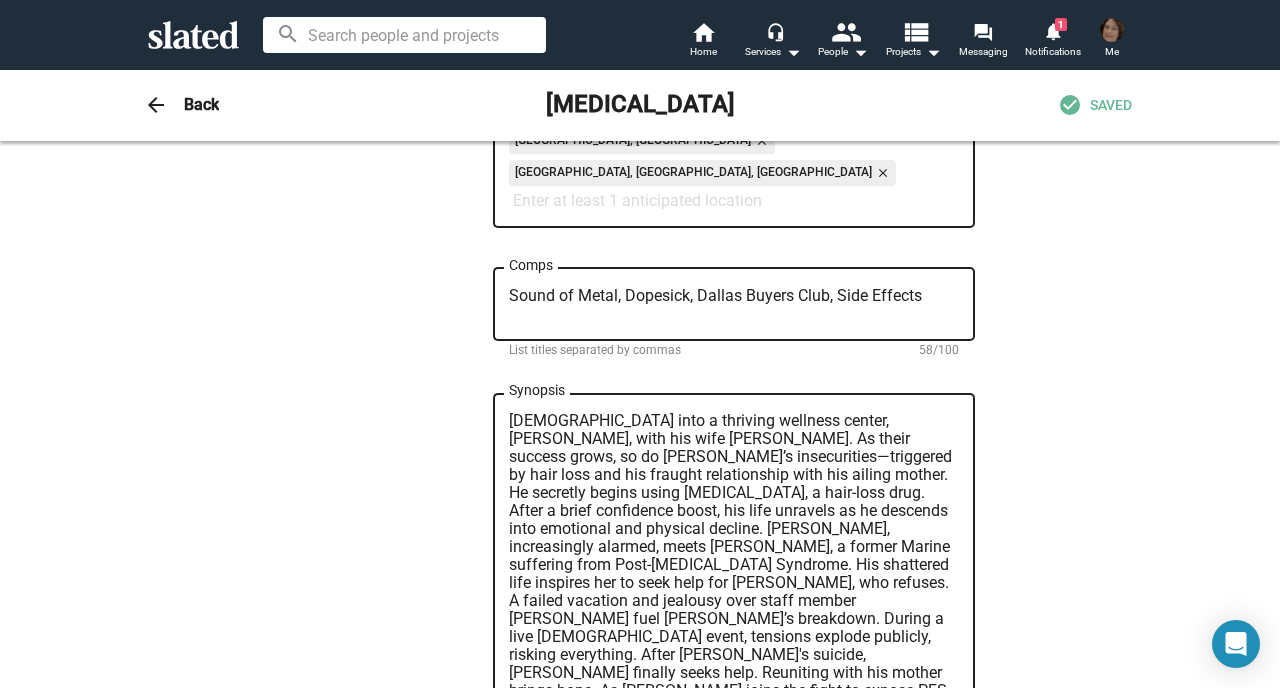 scroll, scrollTop: 1022, scrollLeft: 0, axis: vertical 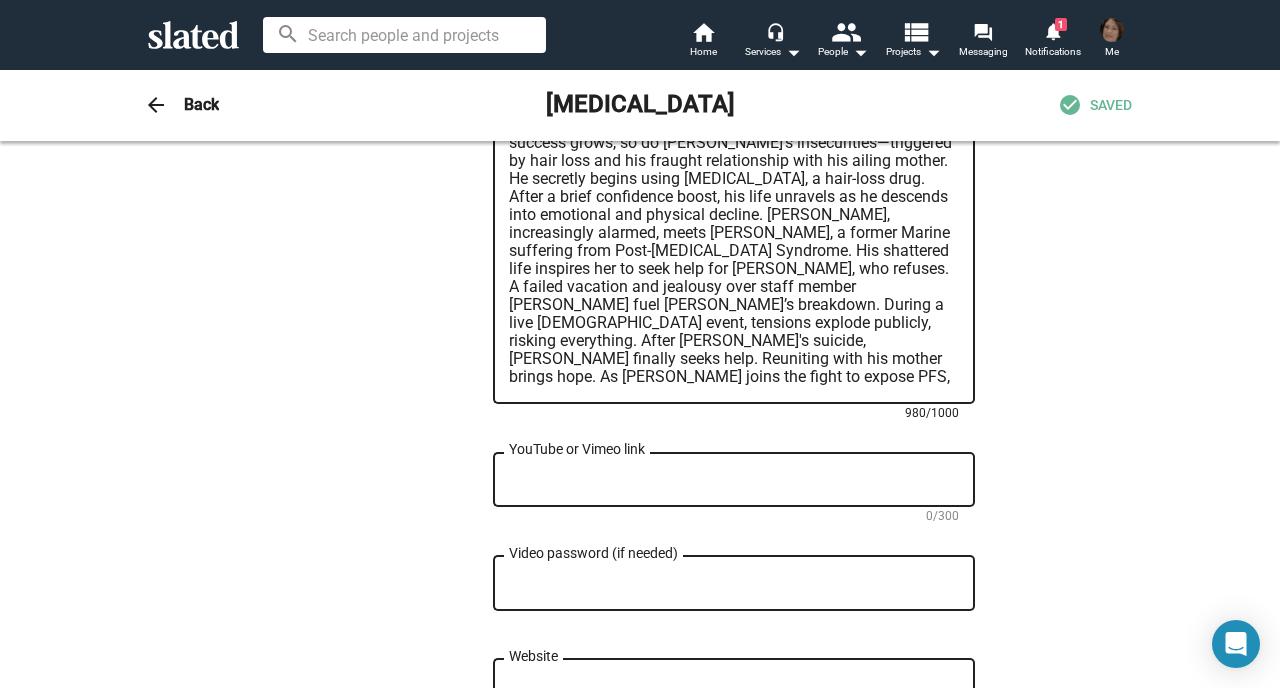 type on "Jake, a charismatic entrepreneur, transforms an old church into a thriving wellness center, Temple, with his wife Nikki. As their success grows, so do Jake’s insecurities—triggered by hair loss and his fraught relationship with his ailing mother. He secretly begins using Finasteride, a hair-loss drug. After a brief confidence boost, his life unravels as he descends into emotional and physical decline. Nikki, increasingly alarmed, meets Xavier, a former Marine suffering from Post-Finasteride Syndrome. His shattered life inspires her to seek help for Jake, who refuses. A failed vacation and jealousy over staff member Imari fuel Jake’s breakdown. During a live Temple event, tensions explode publicly, risking everything. After Xavier's suicide, Jake finally seeks help. Reuniting with his mother brings hope. As Jake joins the fight to expose PFS, he begins healing, honoring Xavier’s legacy. Anhedonia explores resilience, masculine identity, and the healing power of love." 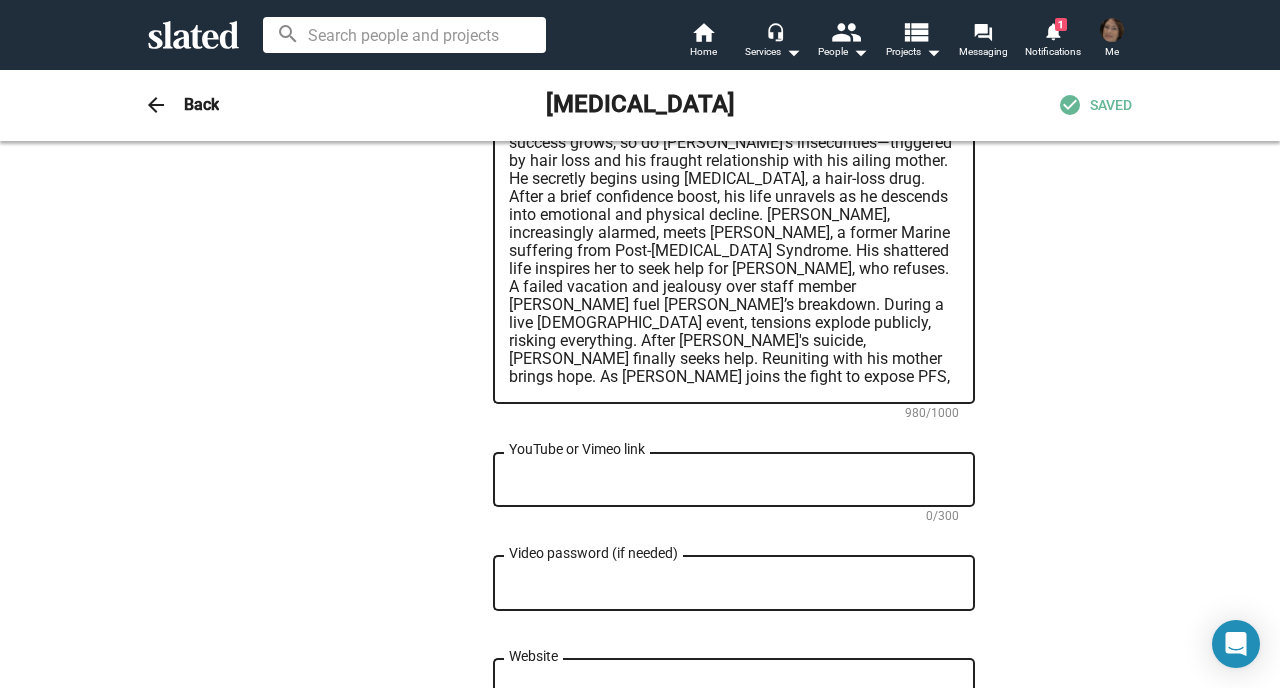 click on "YouTube or Vimeo link" 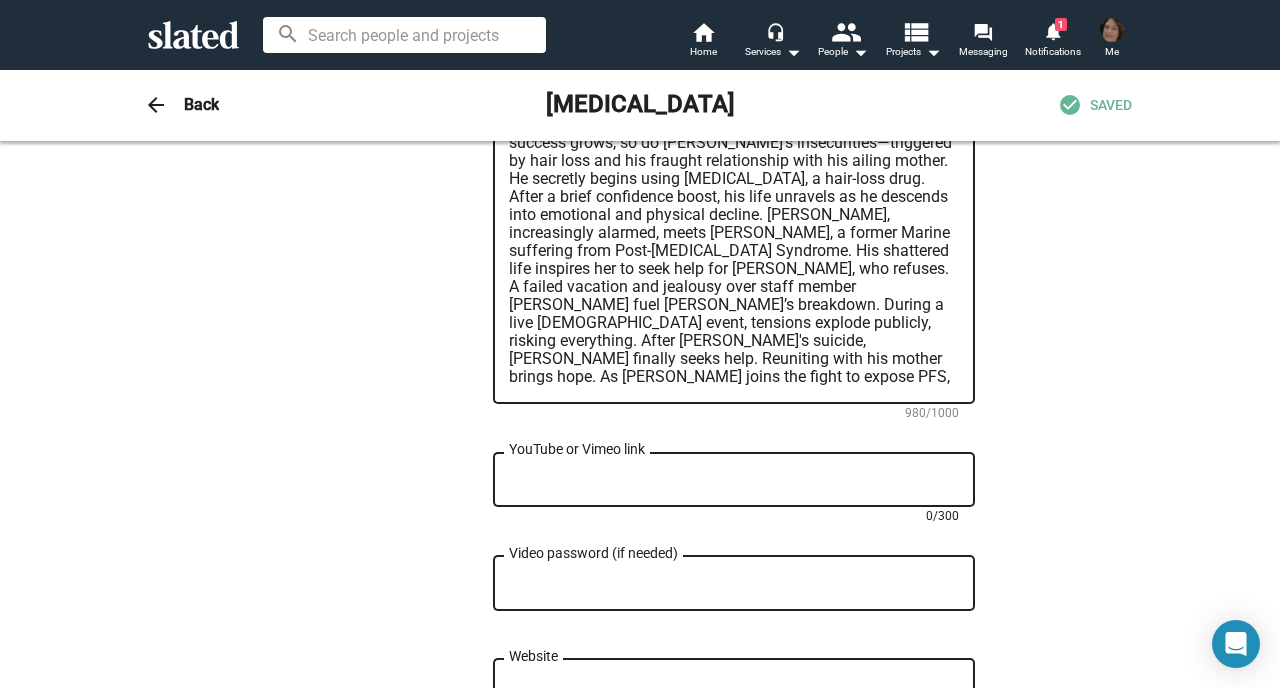 paste on "https://pitch.com/v/anhedonia---business-presentation-a9juae" 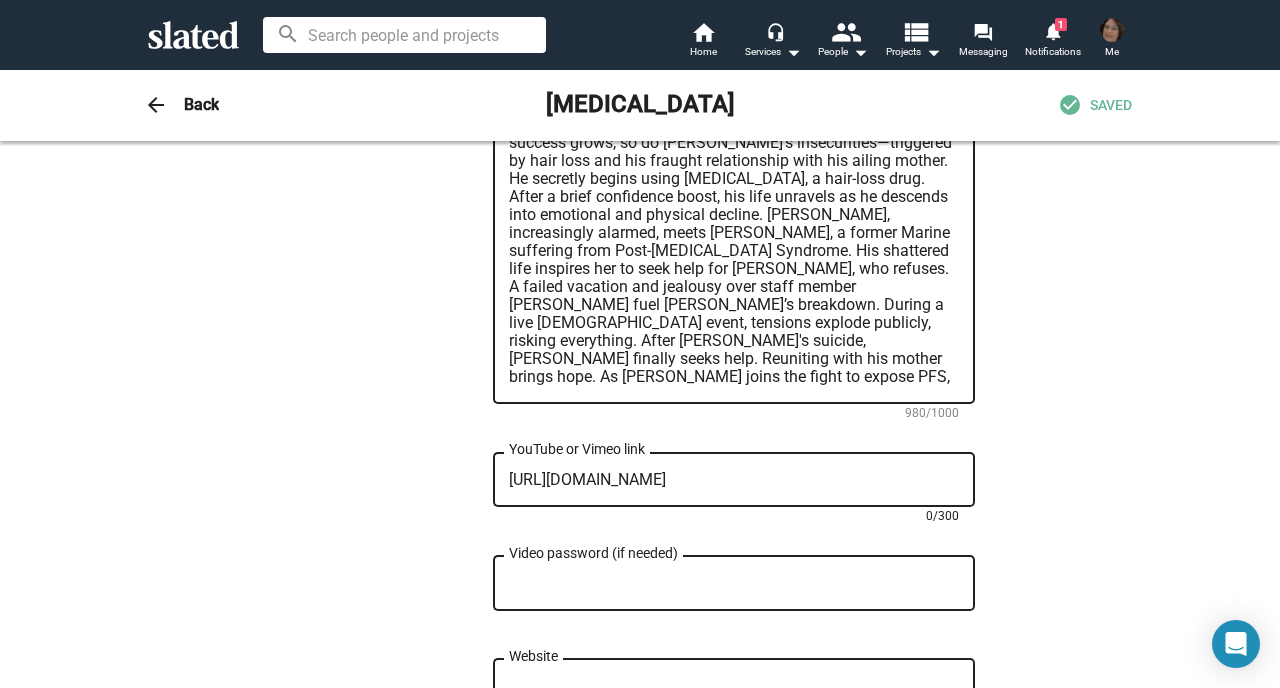 scroll, scrollTop: 17, scrollLeft: 0, axis: vertical 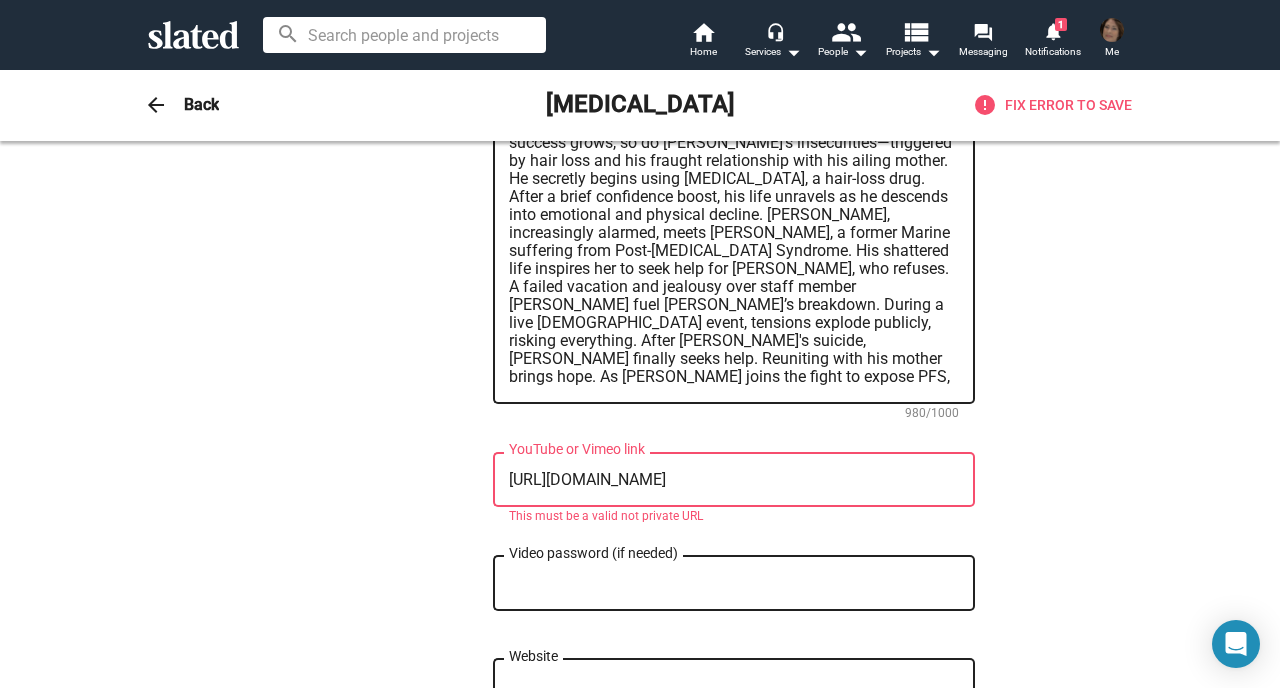 drag, startPoint x: 553, startPoint y: 398, endPoint x: 480, endPoint y: 393, distance: 73.171036 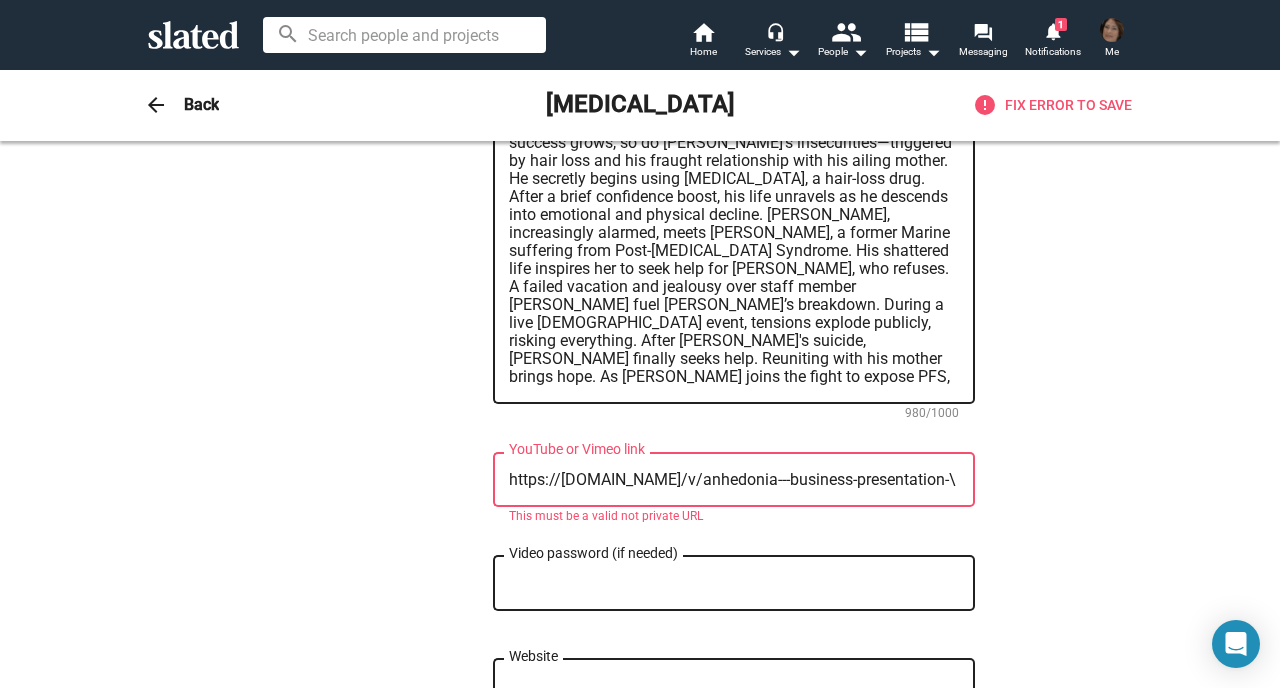scroll, scrollTop: 0, scrollLeft: 0, axis: both 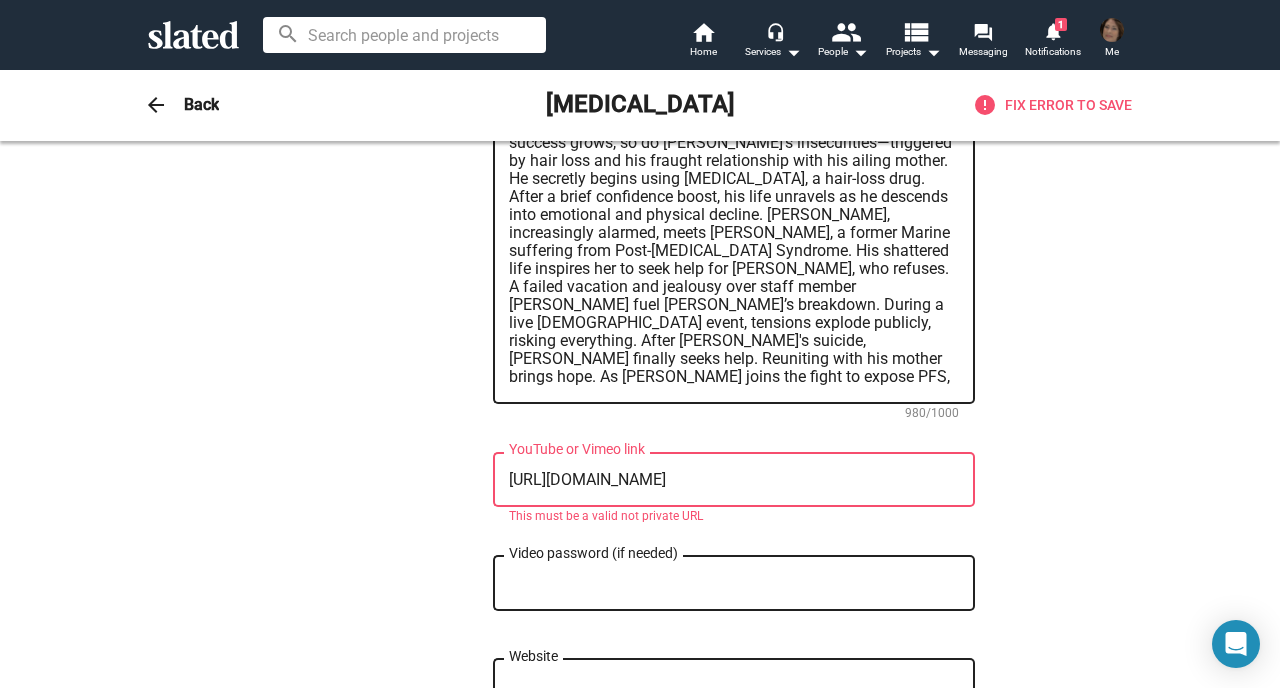 type on "https://pitch.com/v/anhedonia---business-presentation-a9j" 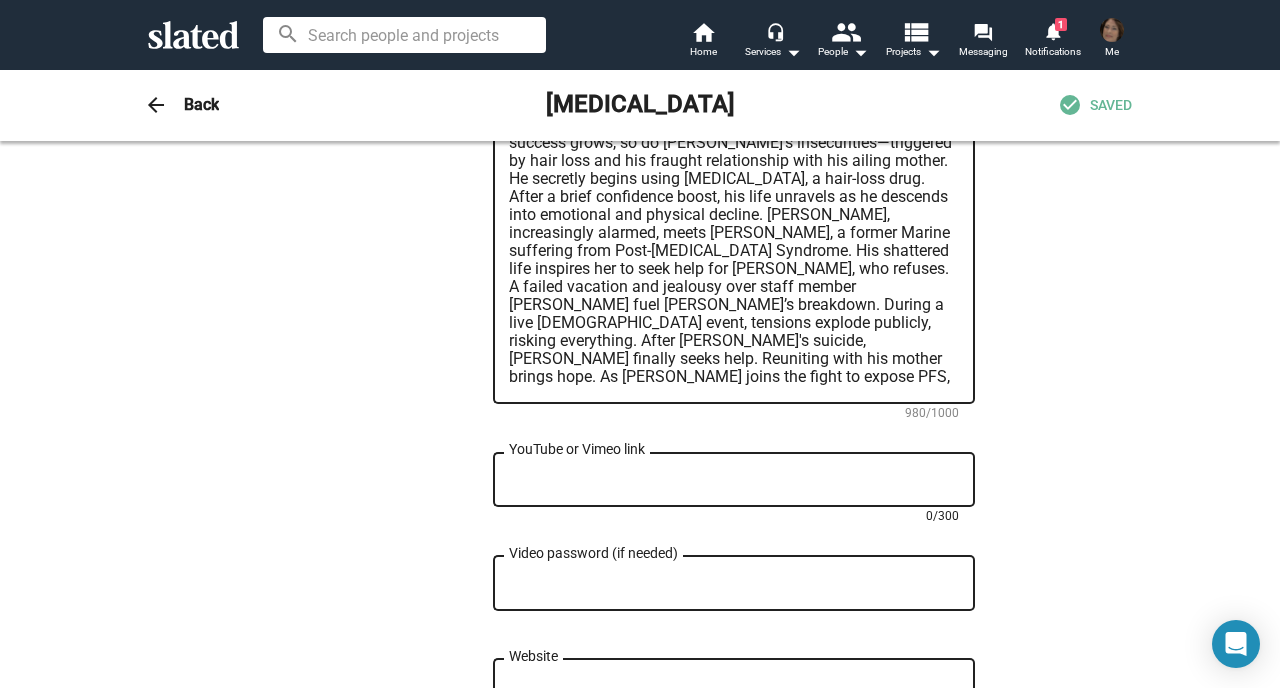 paste on "https://pitch.com/v/anhedonia---business-presentation-a9juae" 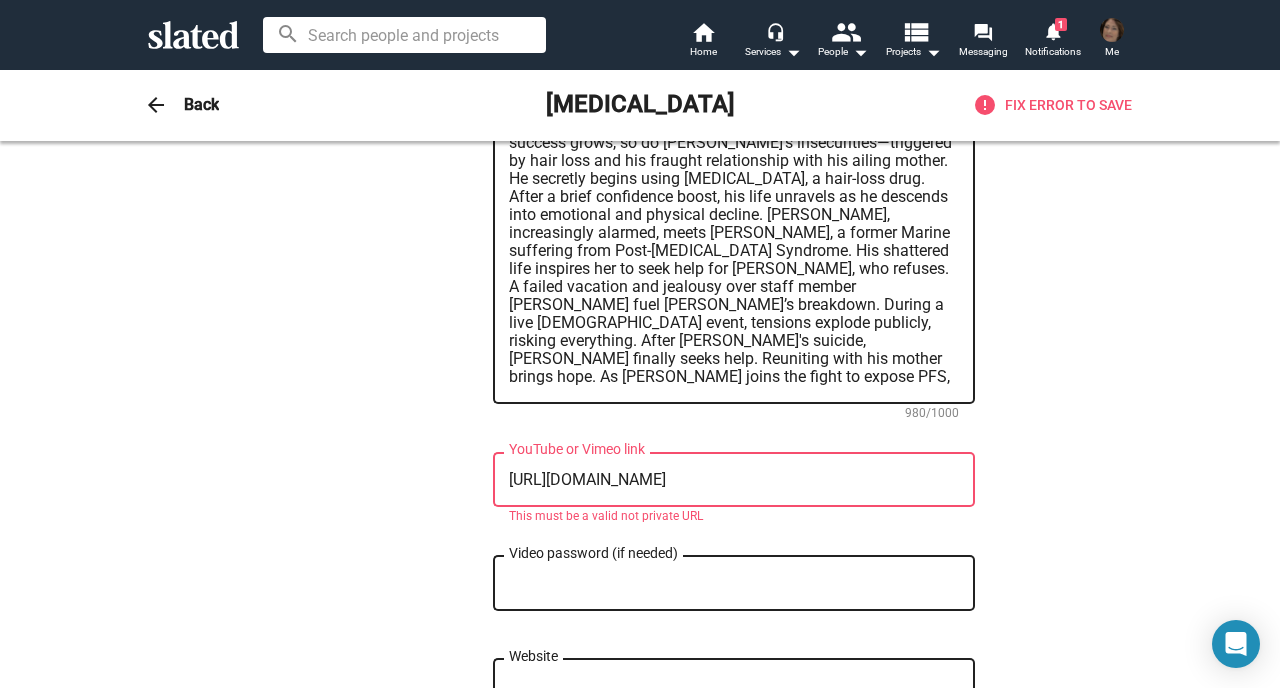 scroll, scrollTop: 0, scrollLeft: 0, axis: both 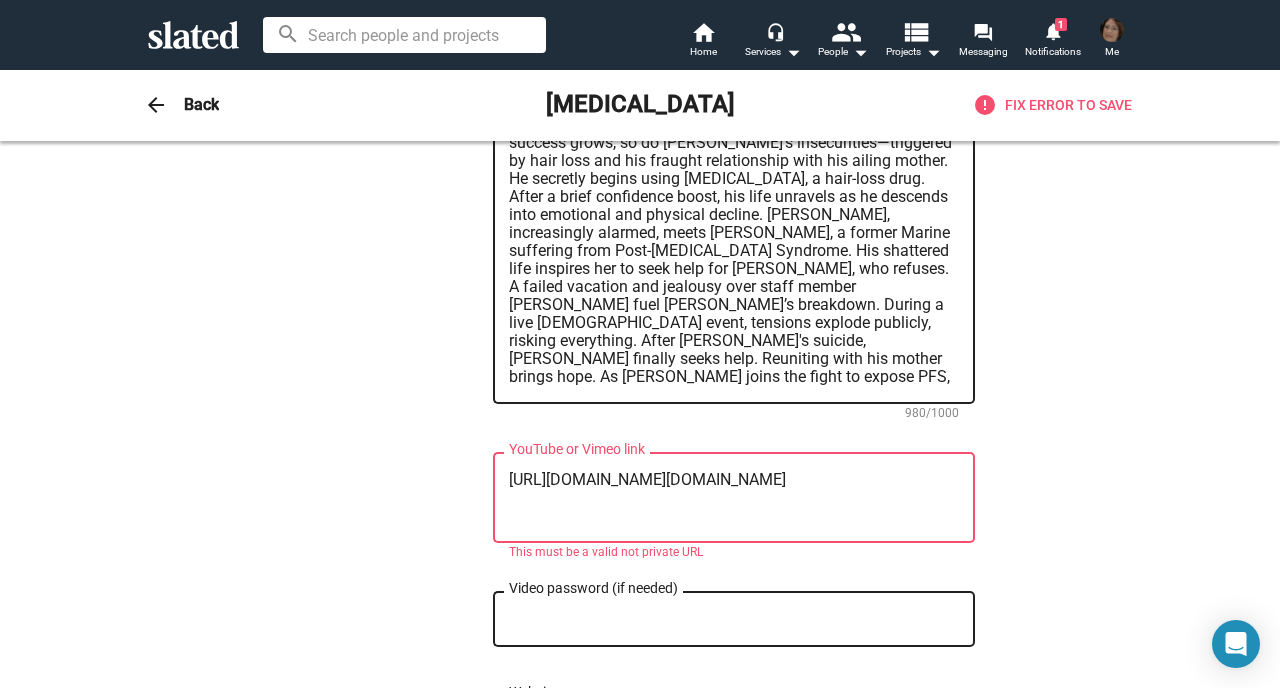 click on "https://pitch.com/v/anhedonia---business-presentation-a9juhttps://pitch.com/v/anhedonia---business-presentation-a9juae" at bounding box center (734, 498) 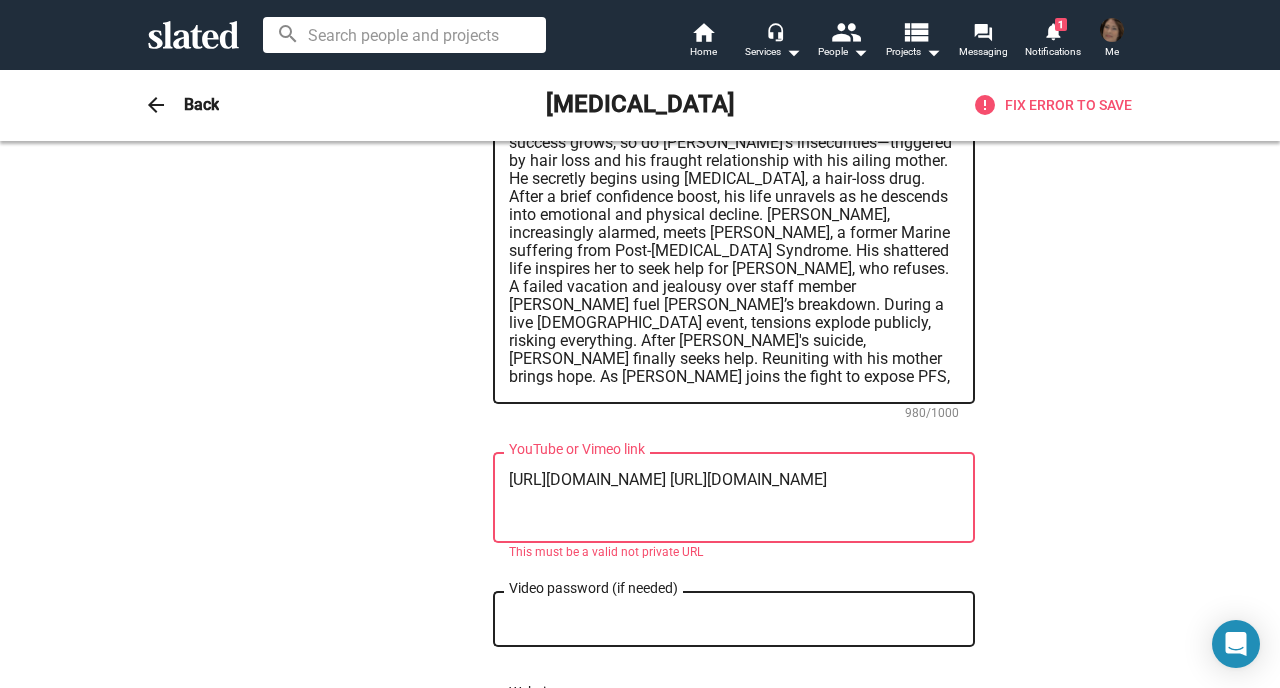 scroll, scrollTop: 0, scrollLeft: 0, axis: both 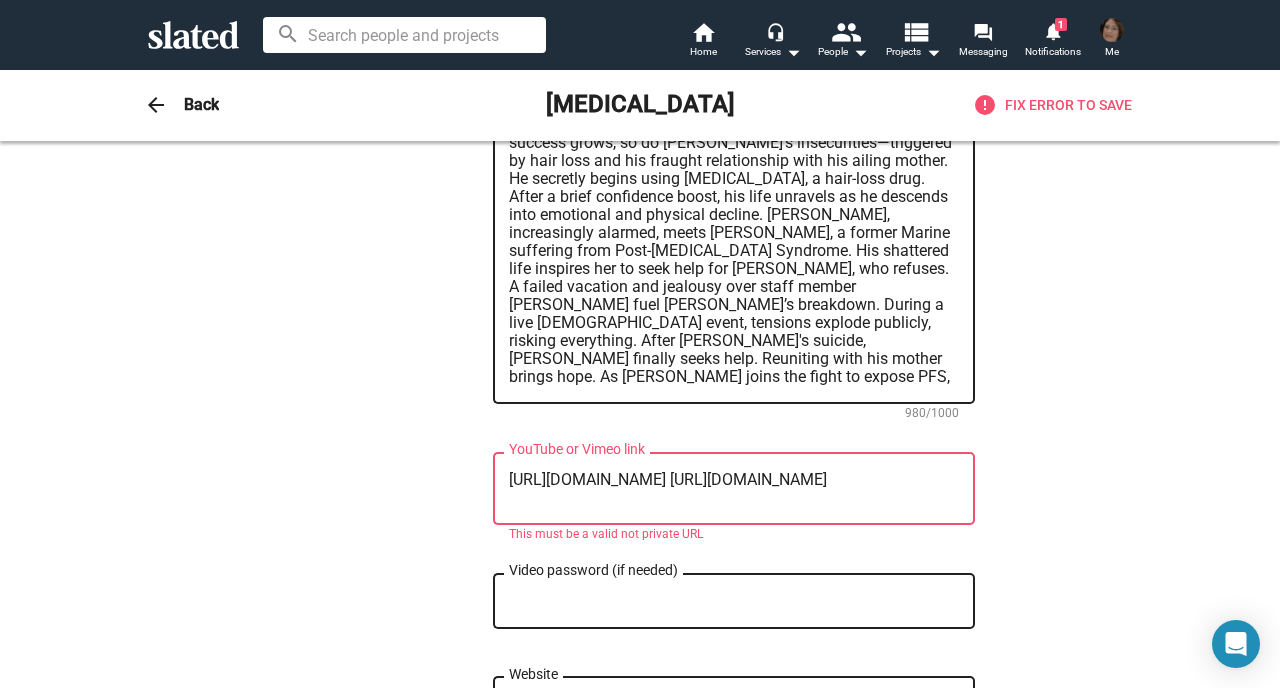 drag, startPoint x: 925, startPoint y: 391, endPoint x: 488, endPoint y: 386, distance: 437.0286 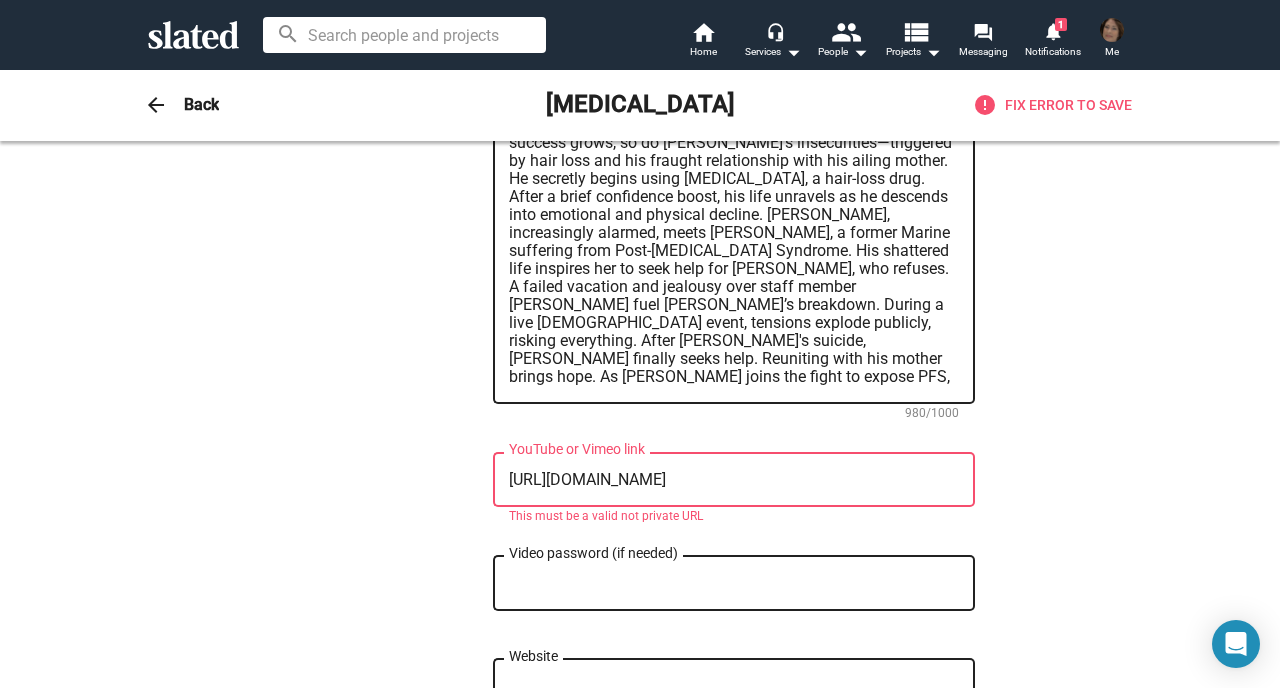 scroll, scrollTop: 18, scrollLeft: 0, axis: vertical 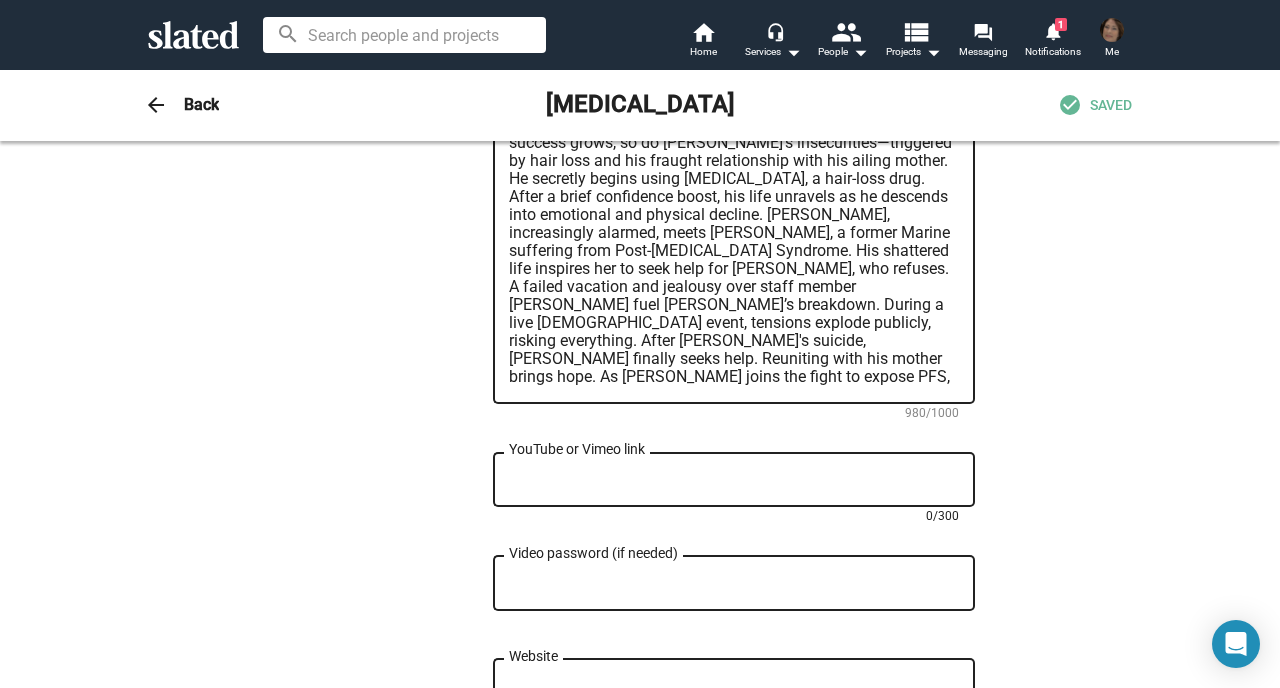 paste on "https://pitch.com/v/anhedonia---business-presentation-a9juae" 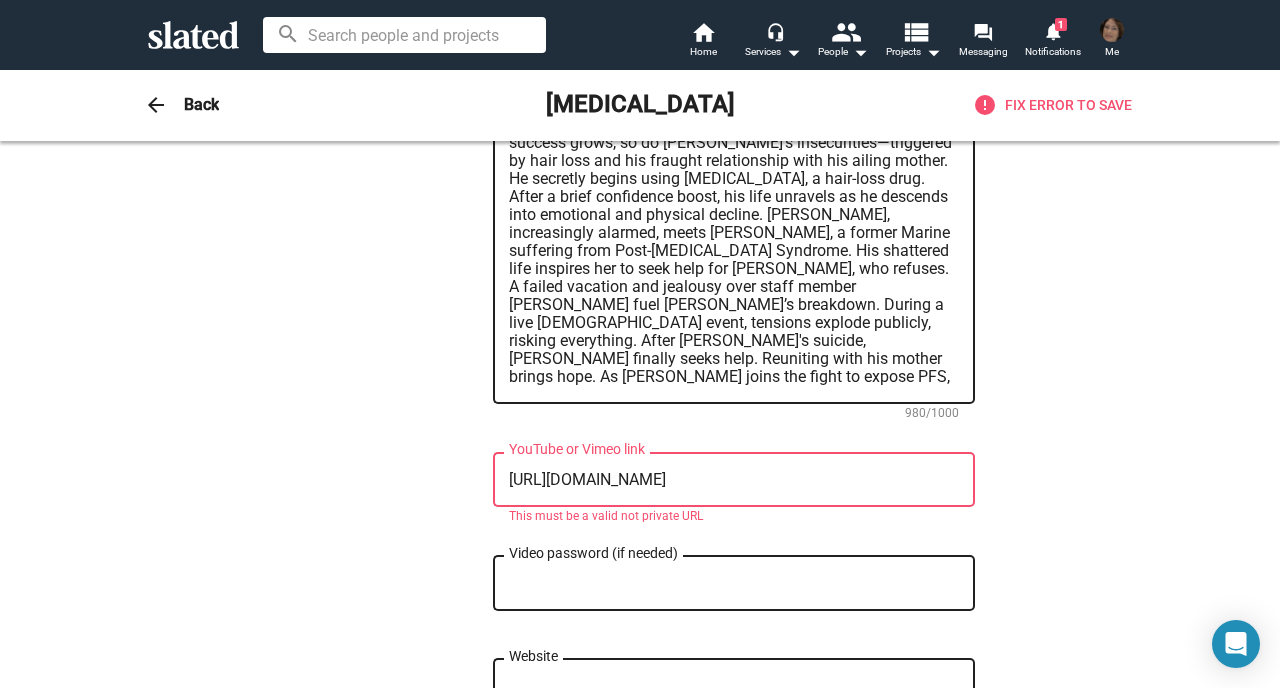 scroll, scrollTop: 16, scrollLeft: 0, axis: vertical 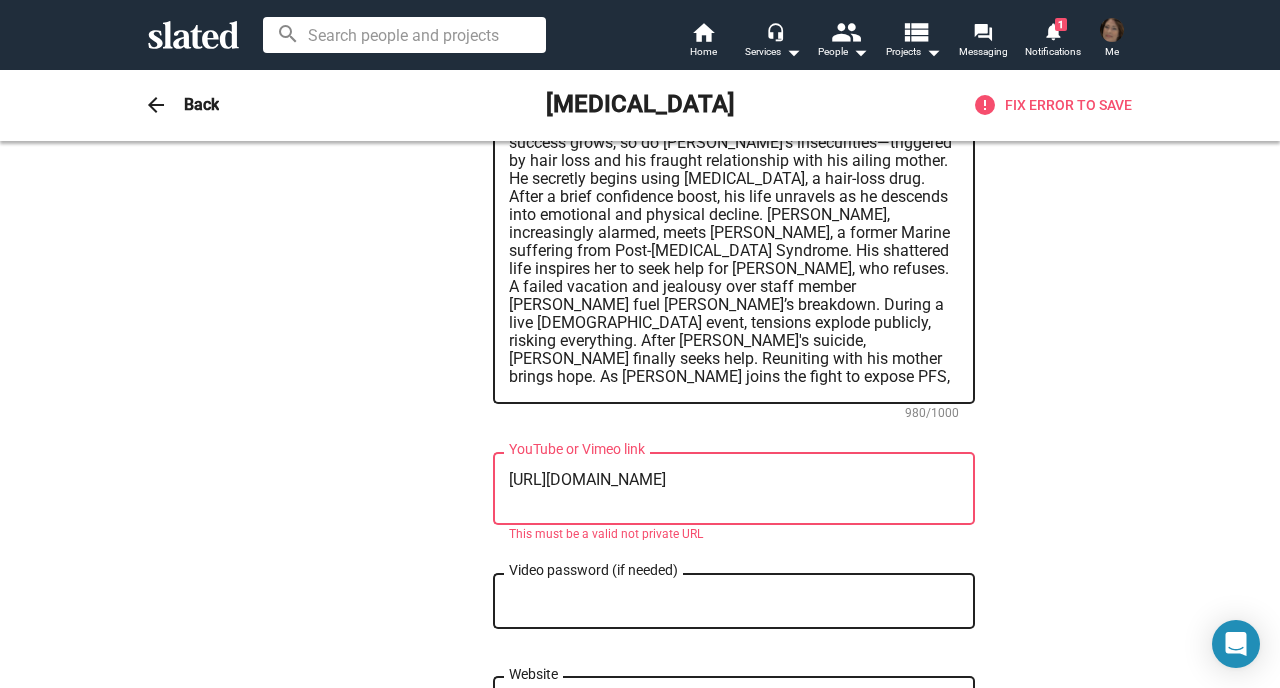 drag, startPoint x: 502, startPoint y: 395, endPoint x: 972, endPoint y: 402, distance: 470.05212 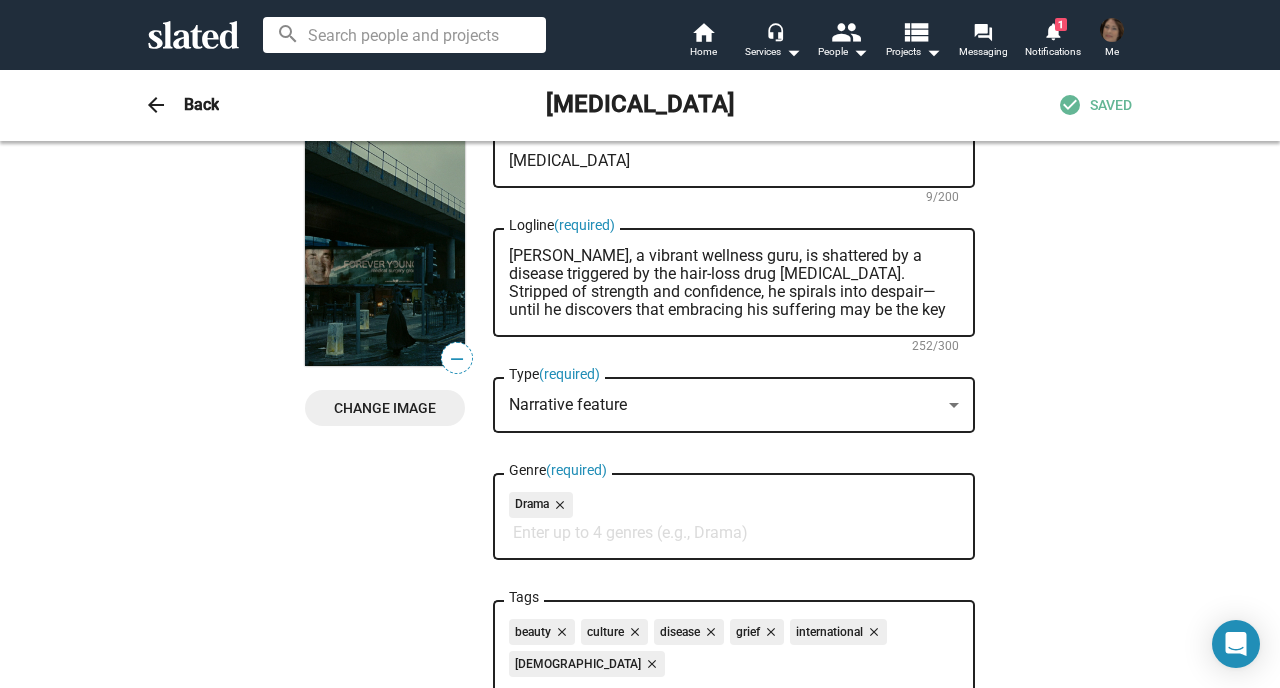 scroll, scrollTop: 38, scrollLeft: 0, axis: vertical 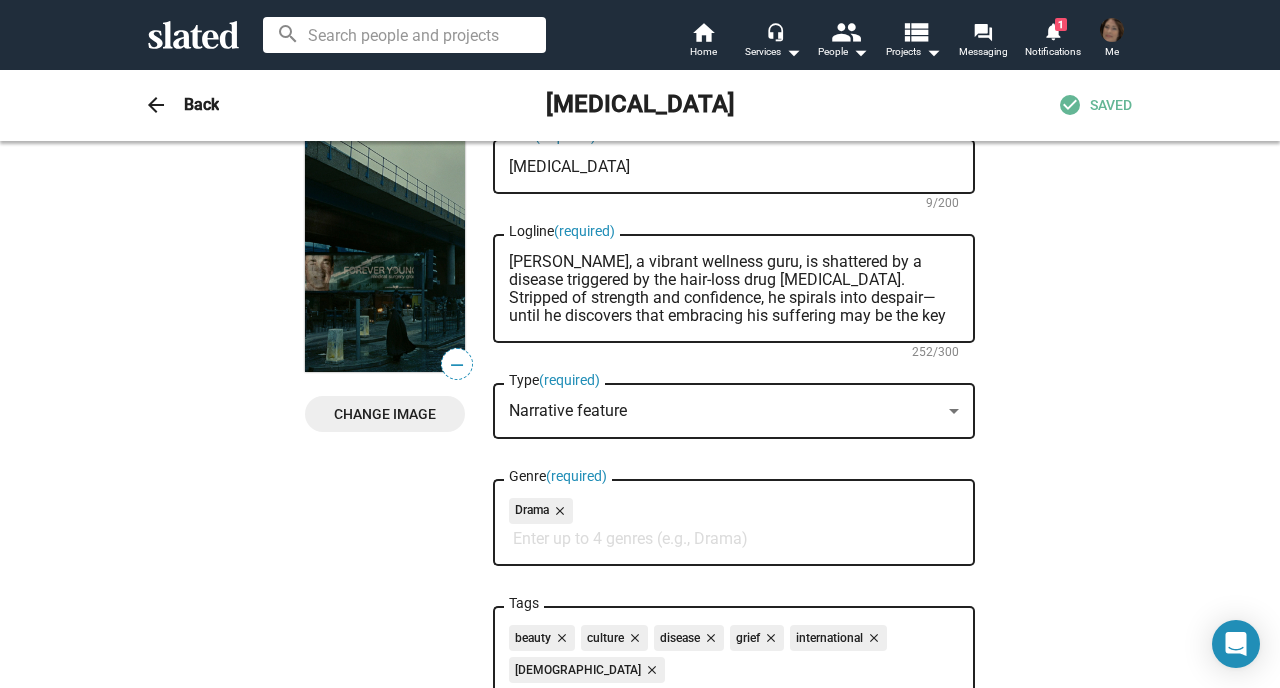 type 